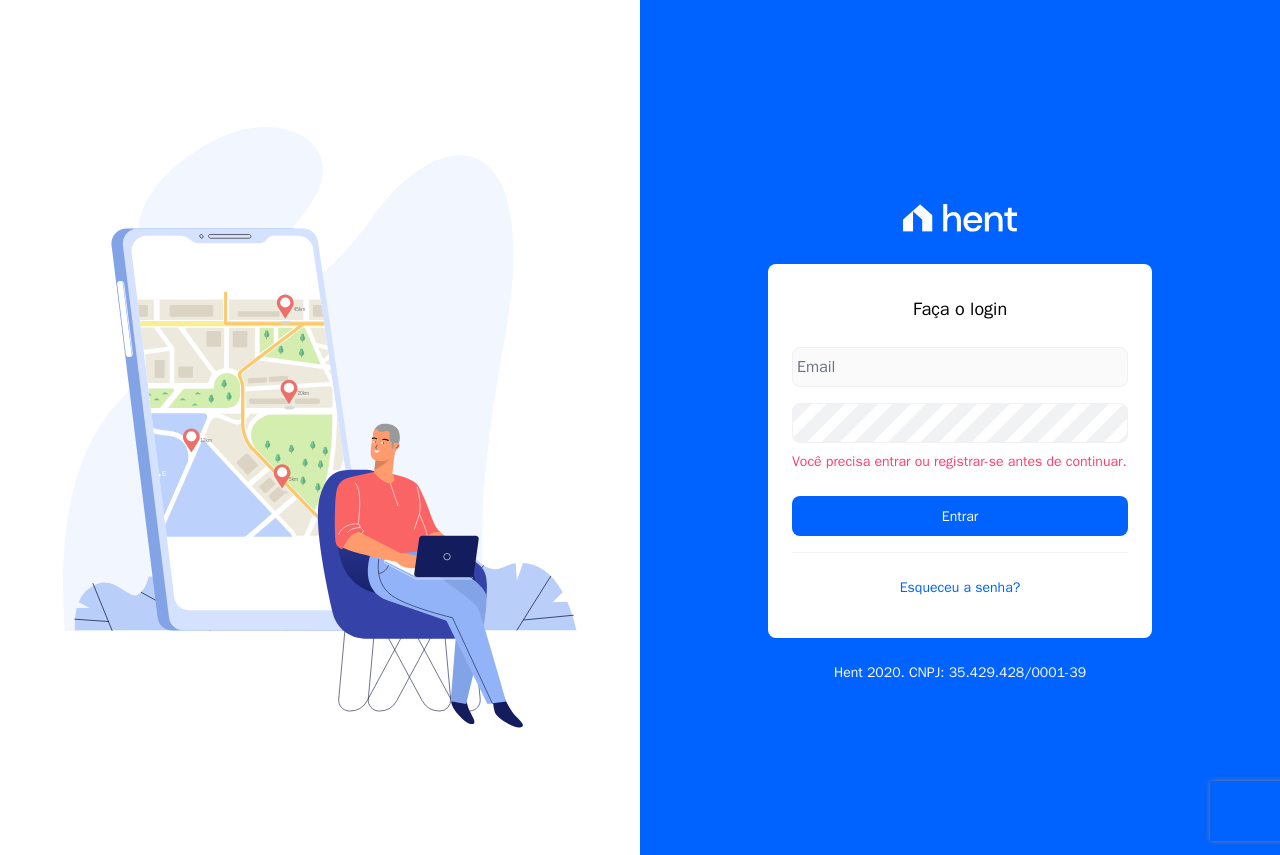 scroll, scrollTop: 0, scrollLeft: 0, axis: both 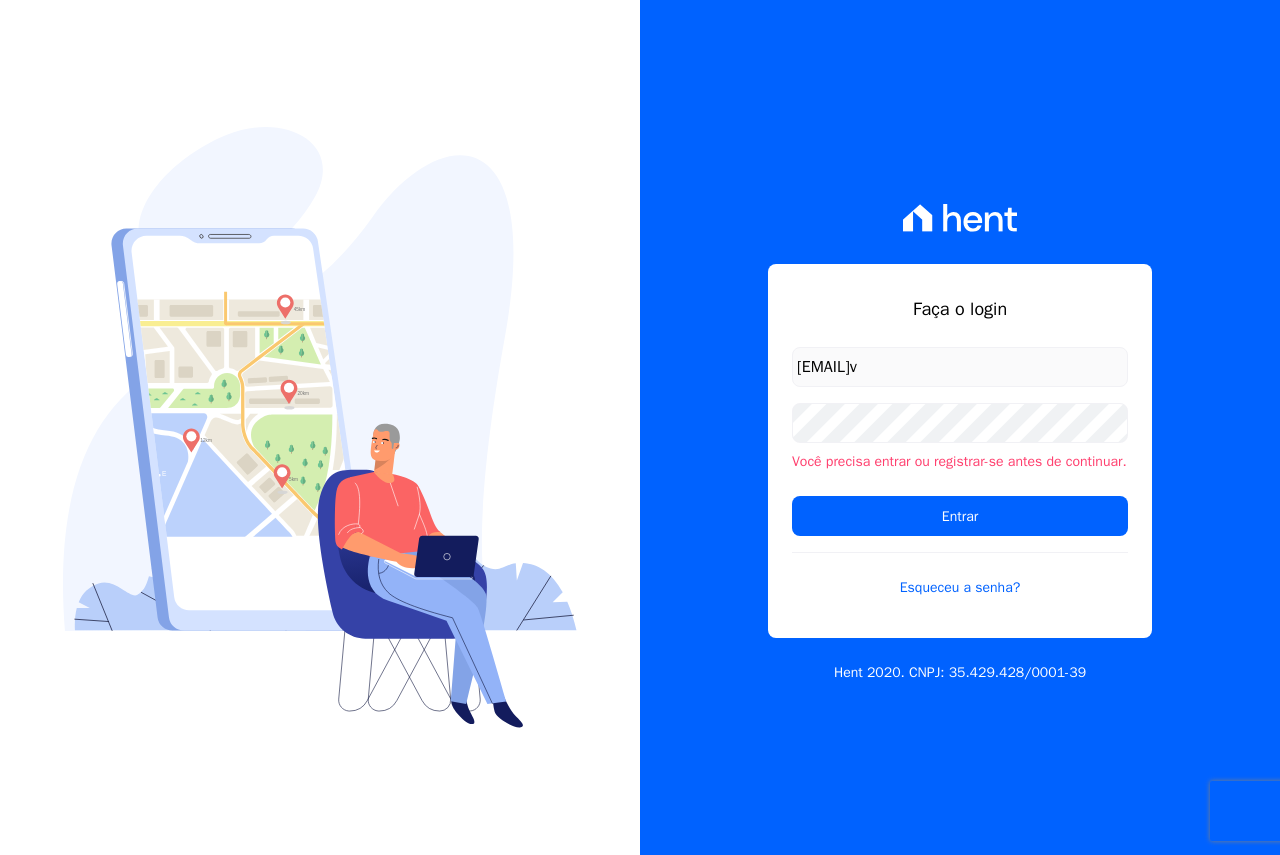 type on "[EMAIL]" 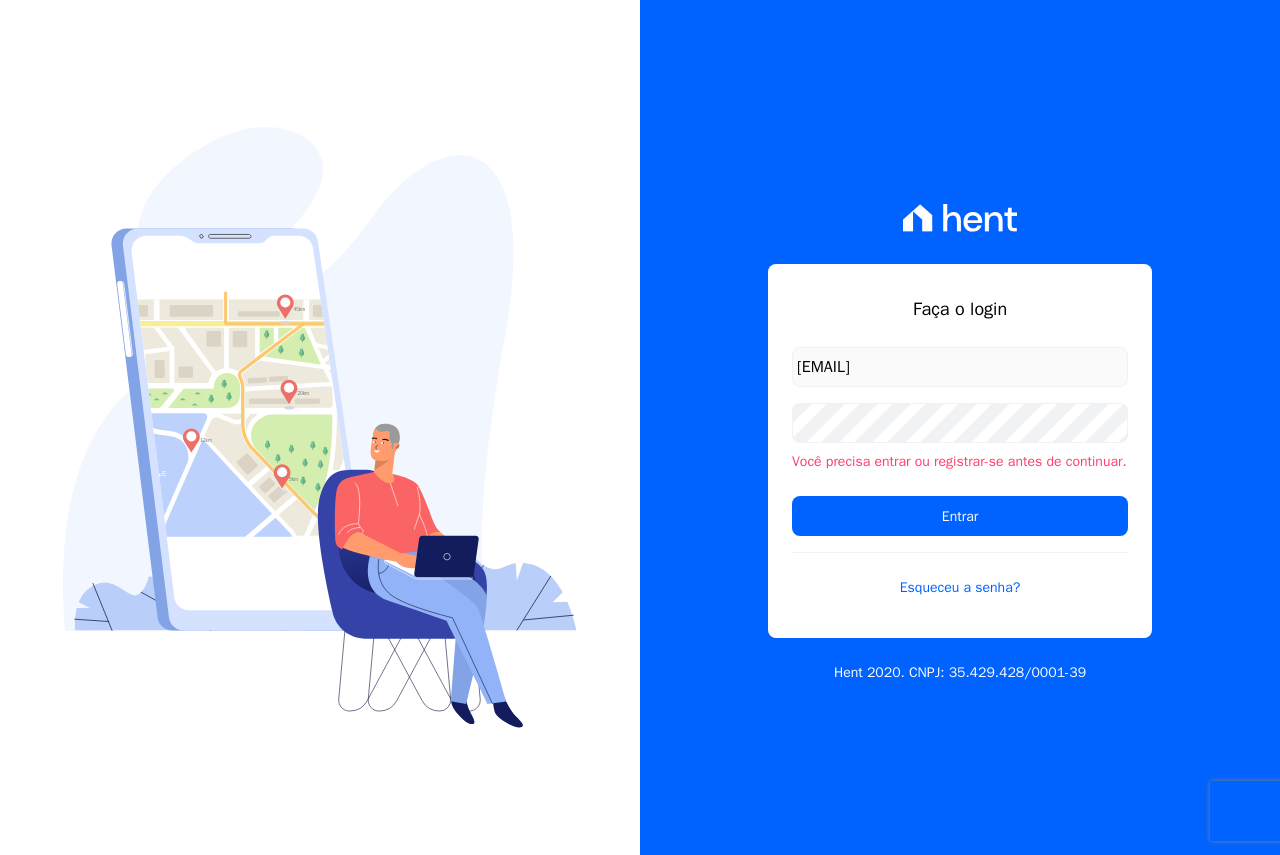 scroll, scrollTop: 0, scrollLeft: 0, axis: both 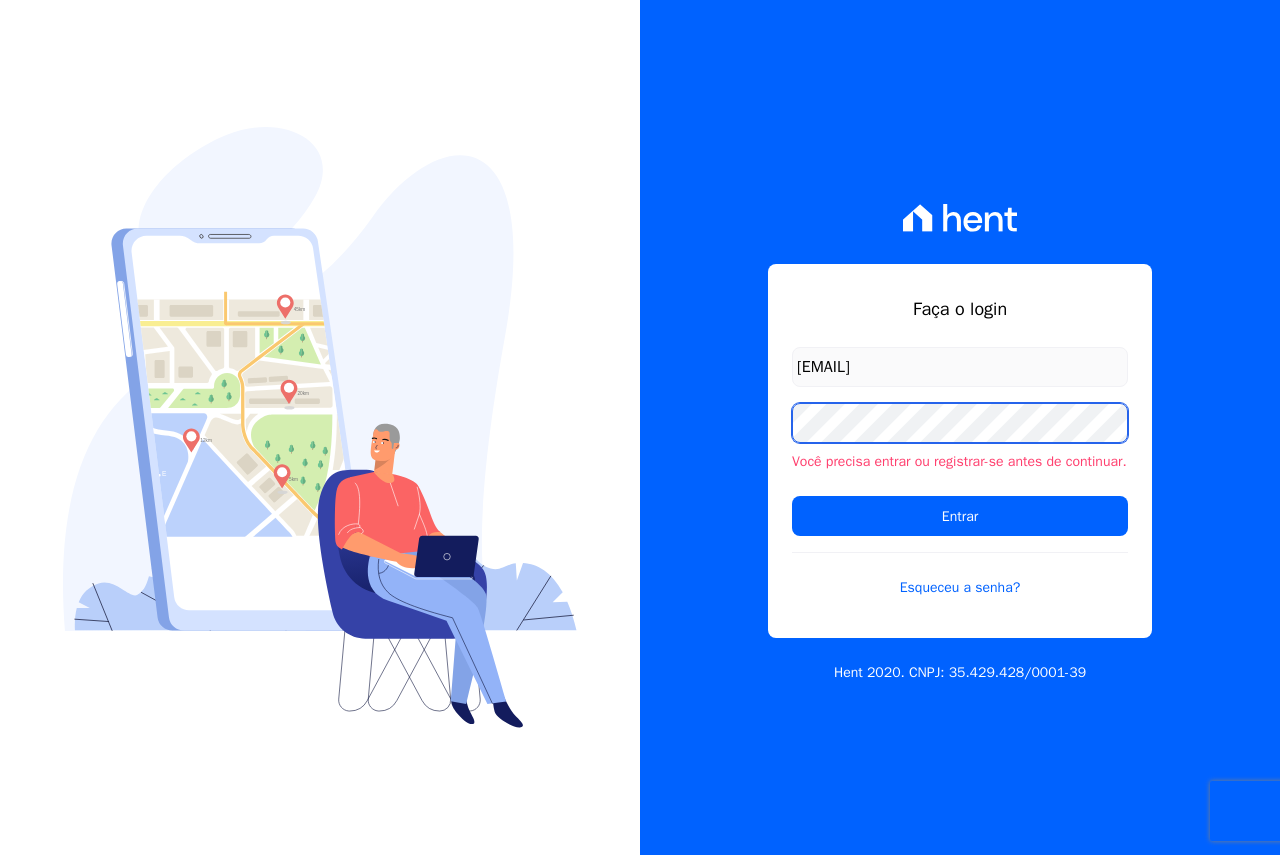 click on "Entrar" at bounding box center (960, 516) 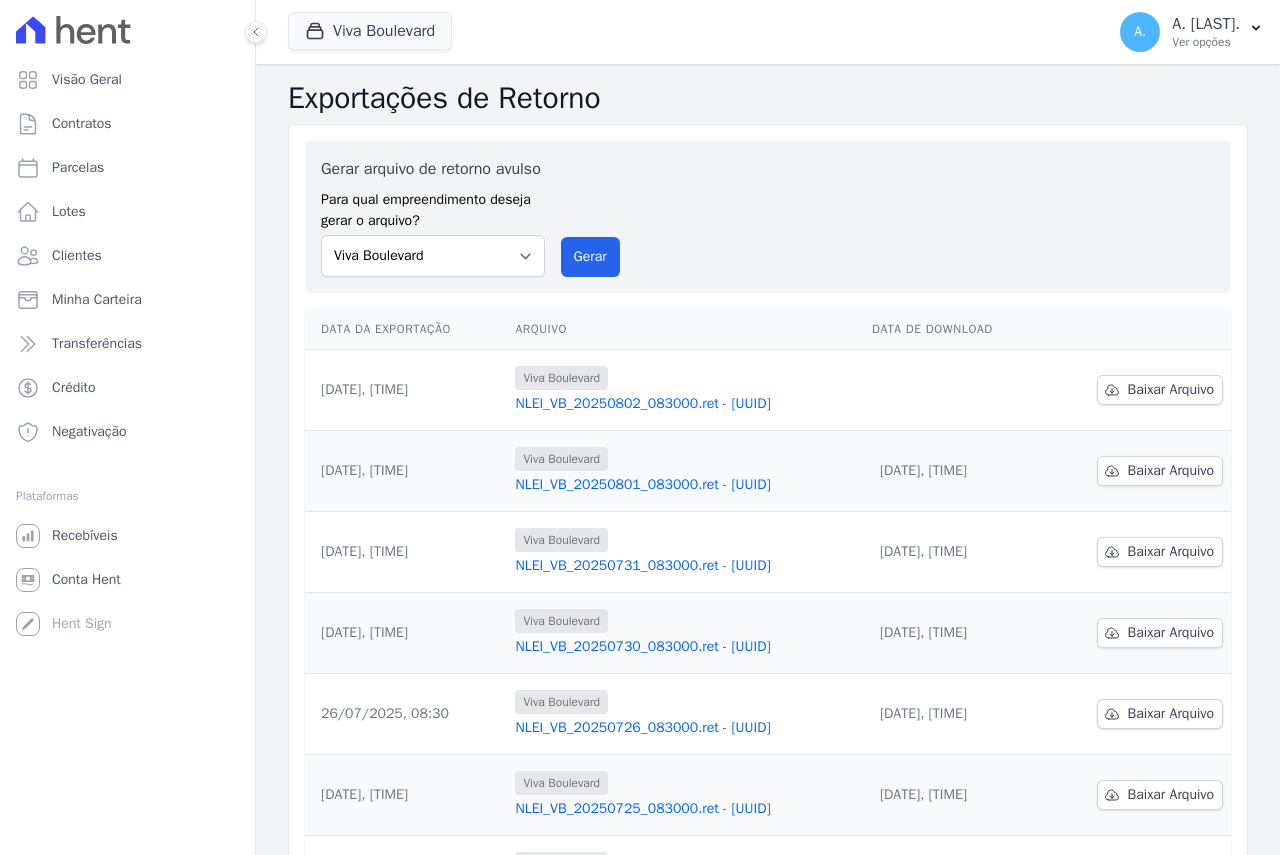 scroll, scrollTop: 0, scrollLeft: 0, axis: both 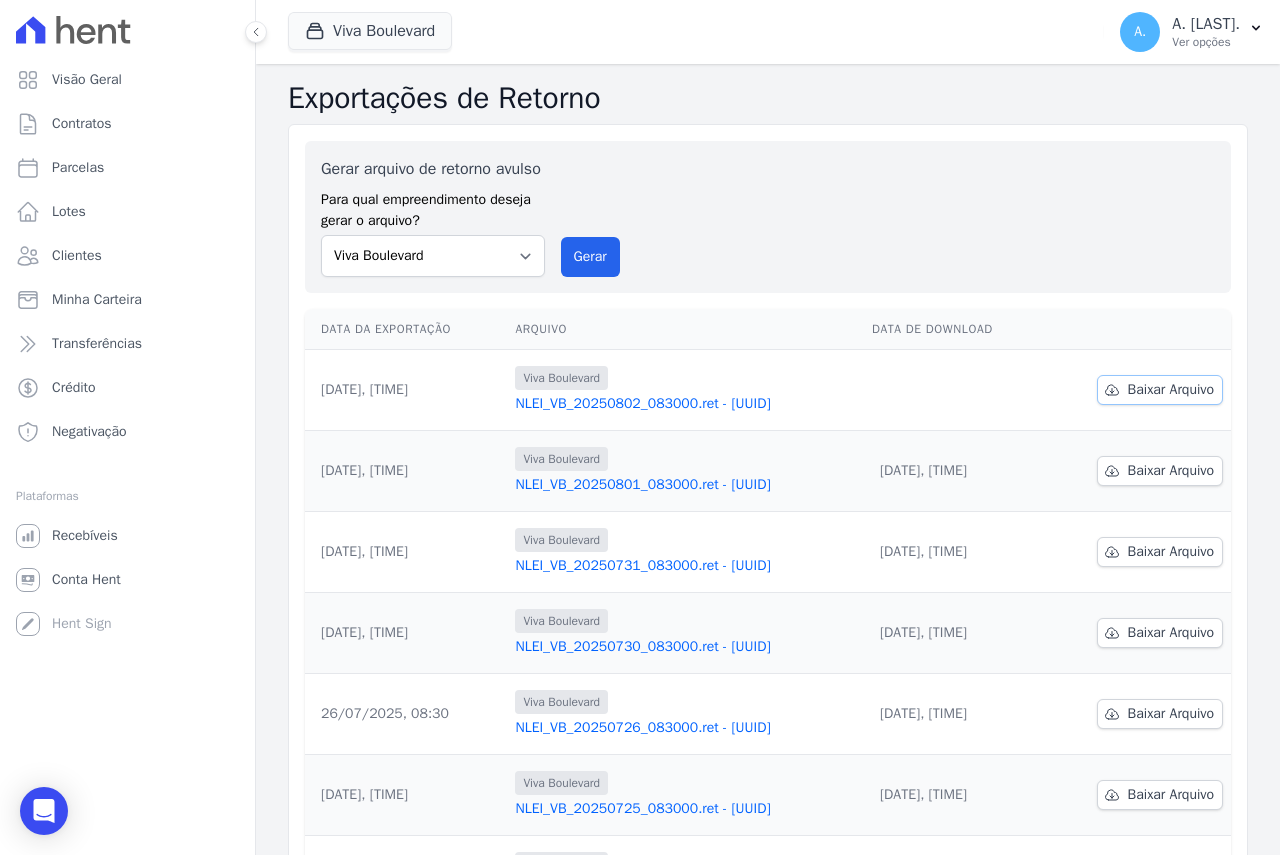 click on "Baixar Arquivo" at bounding box center [1160, 390] 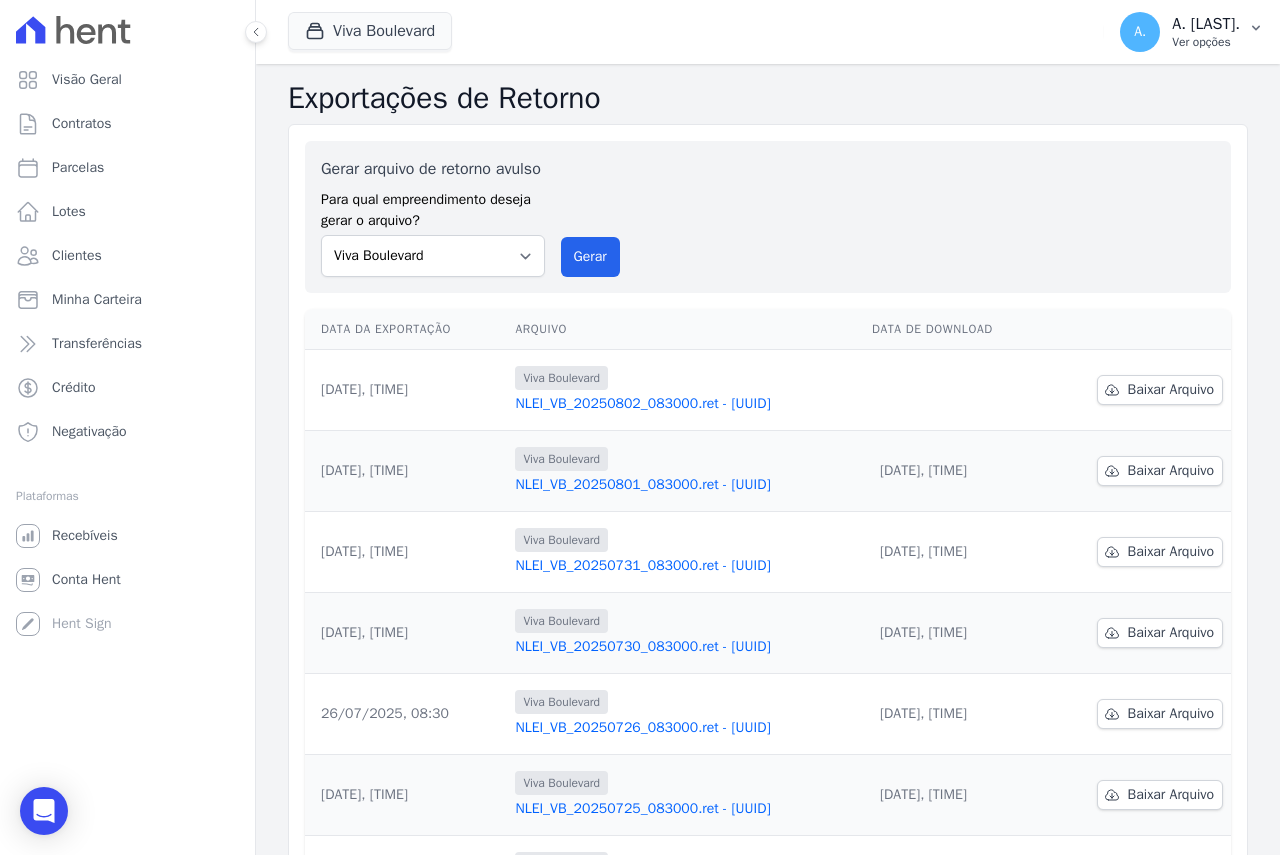 click on "A. [FIRST] [LAST].
Ver opções" at bounding box center [1192, 32] 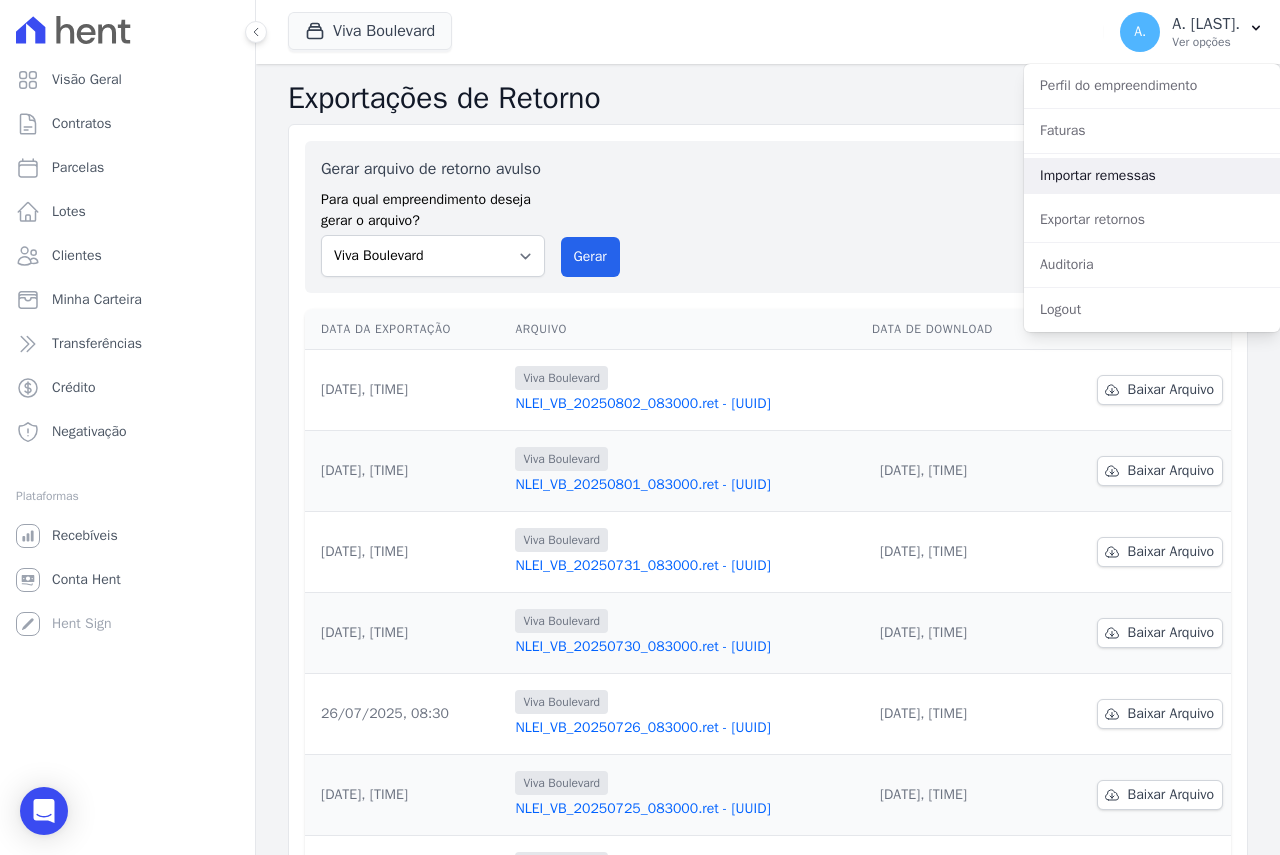 click on "Importar remessas" at bounding box center (1152, 176) 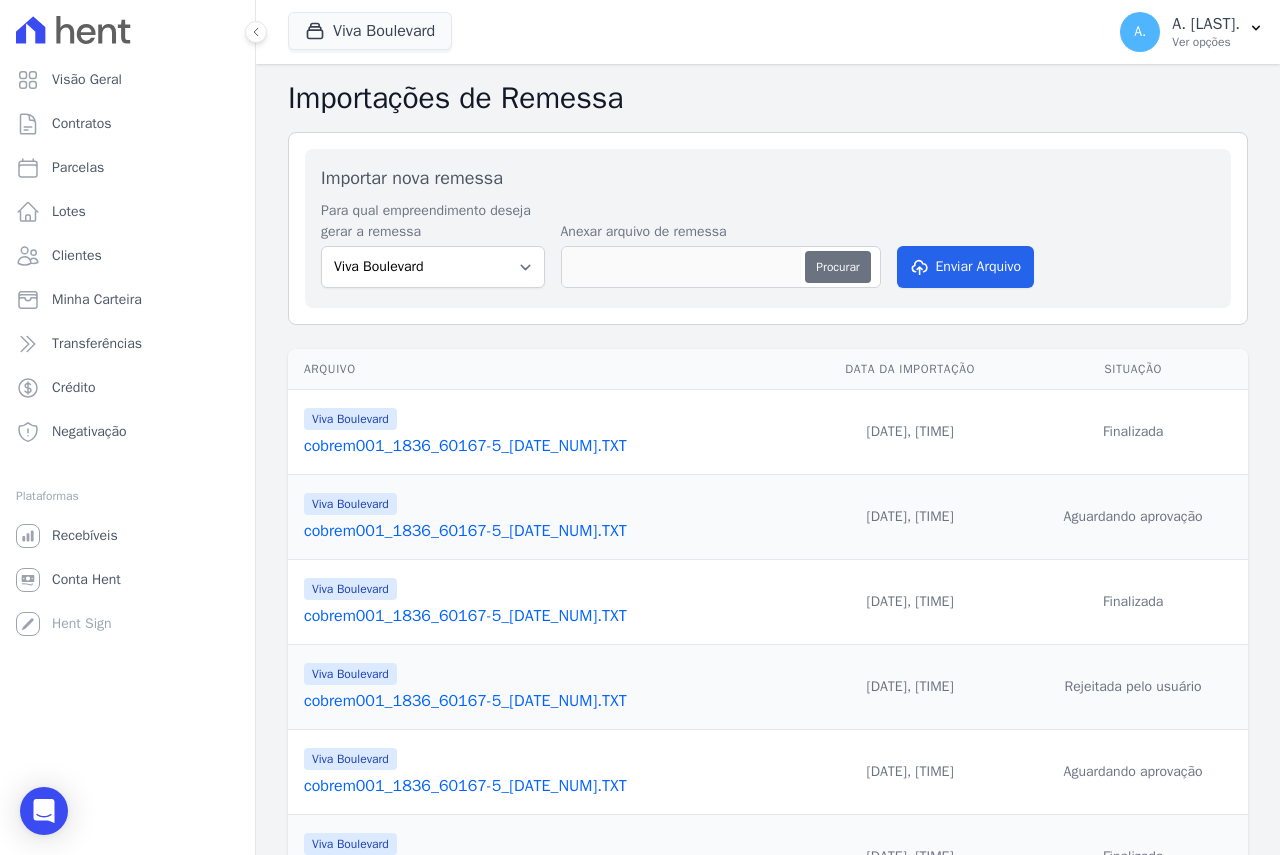 click on "Procurar" at bounding box center [837, 267] 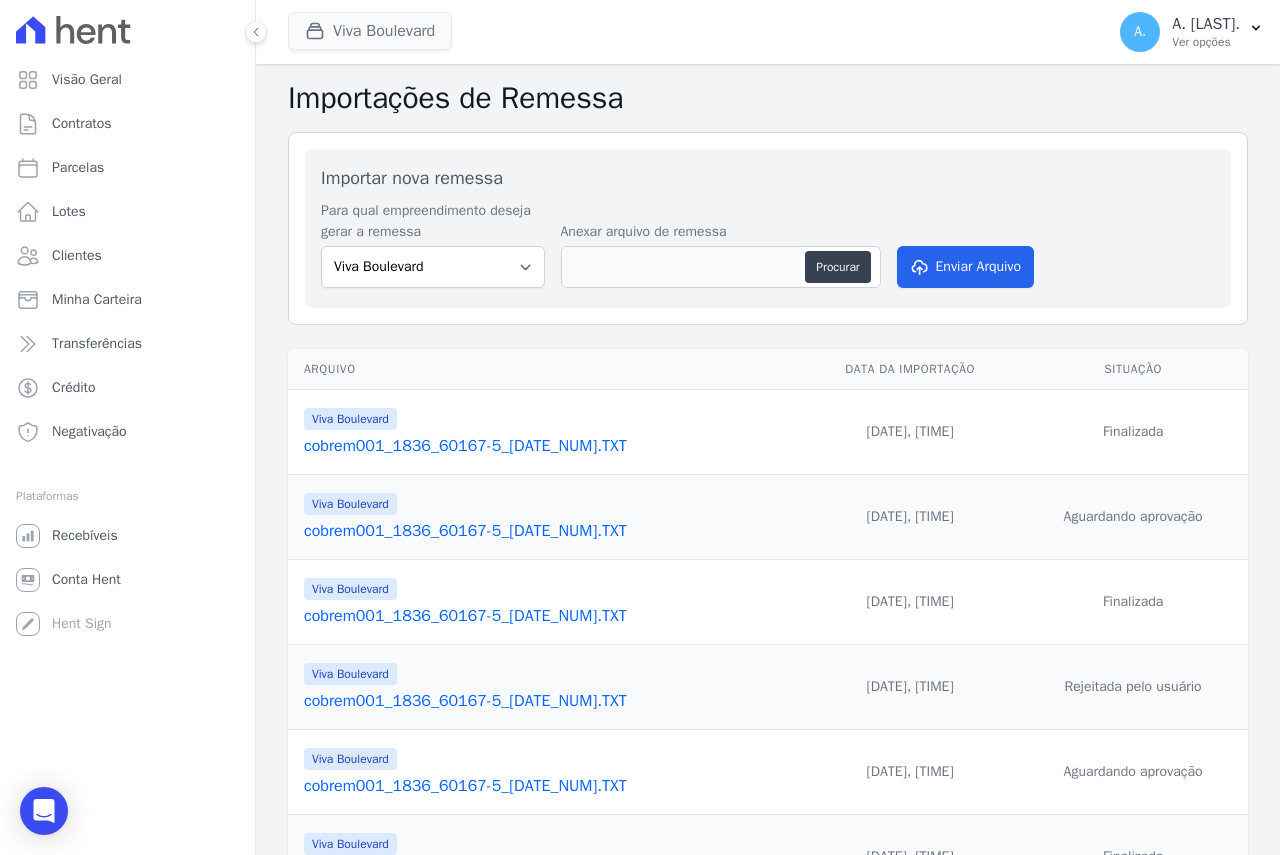type on "[FILENAME]" 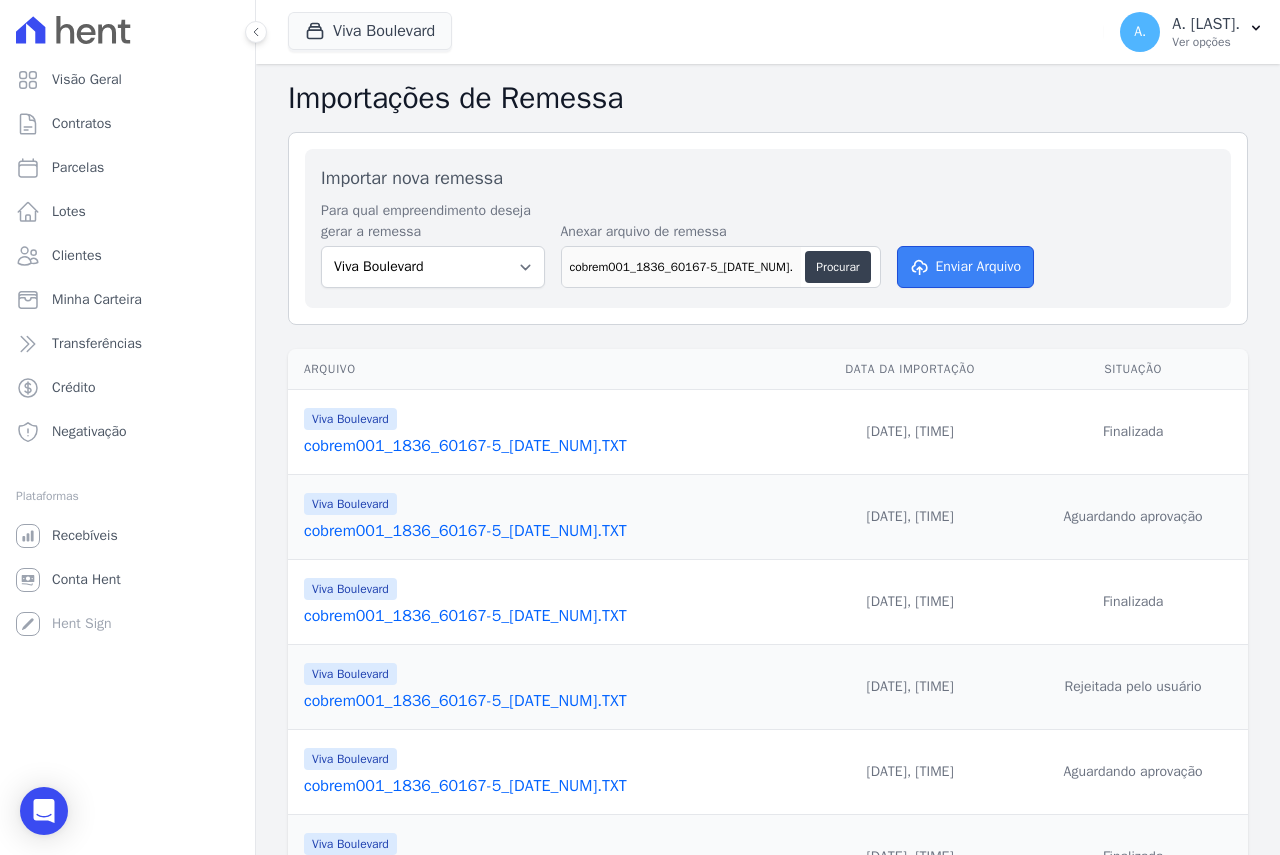 click on "Enviar Arquivo" at bounding box center [966, 267] 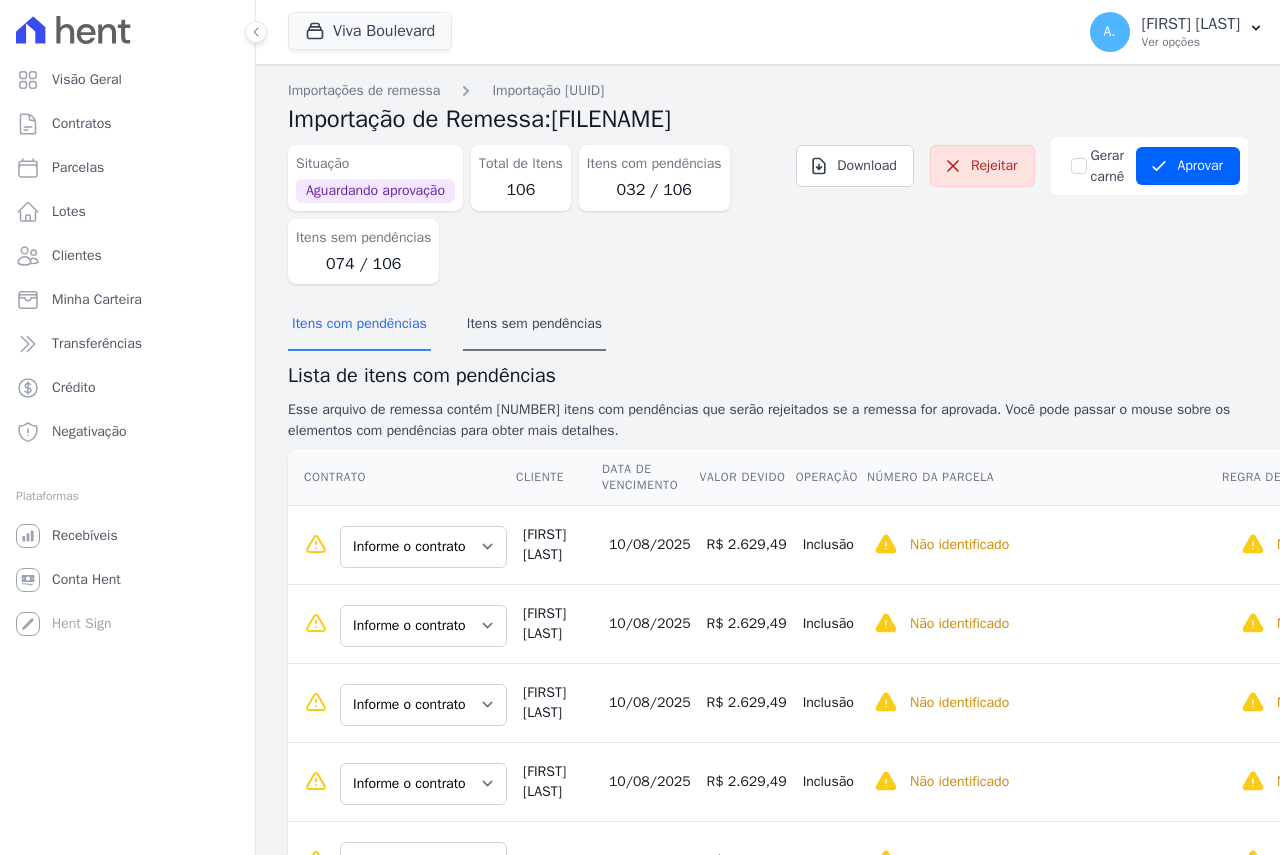 scroll, scrollTop: 0, scrollLeft: 0, axis: both 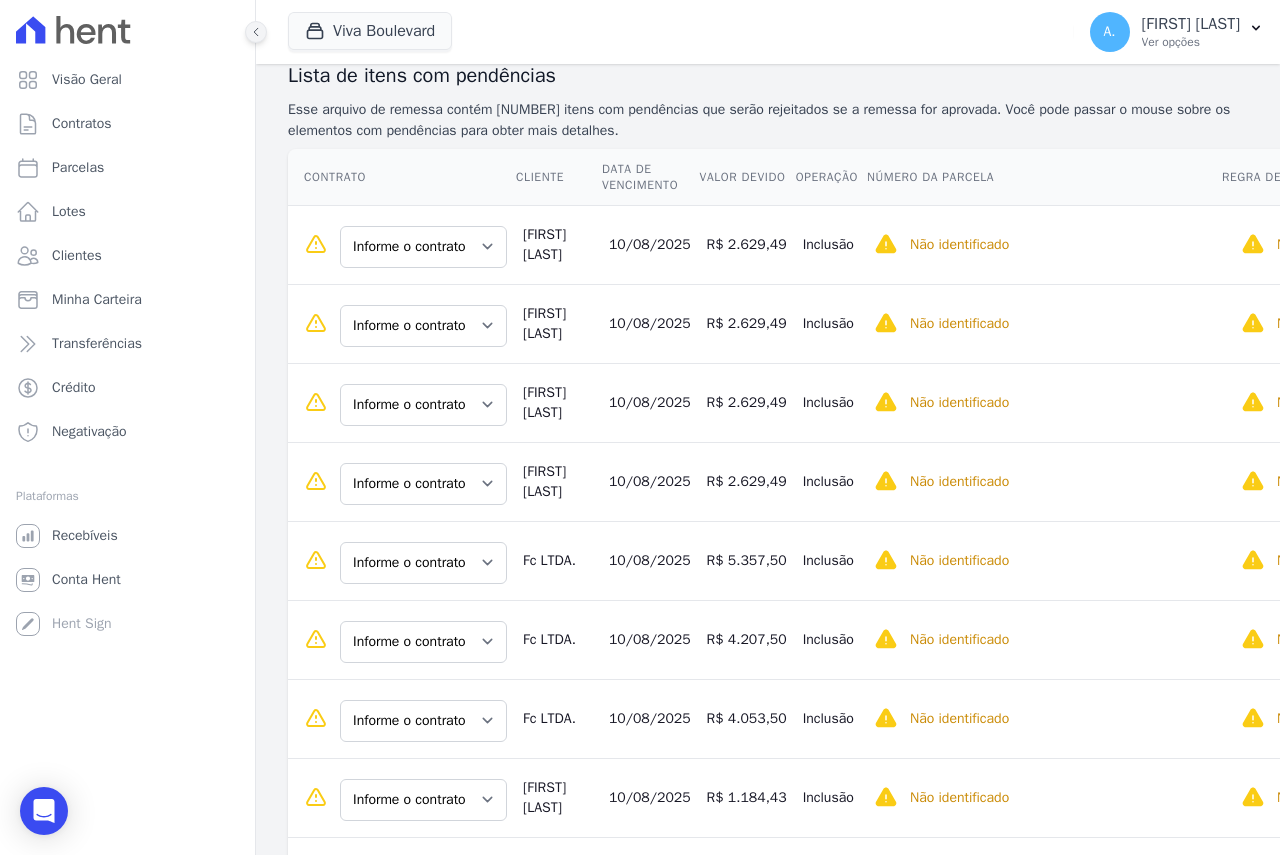 click at bounding box center (256, 32) 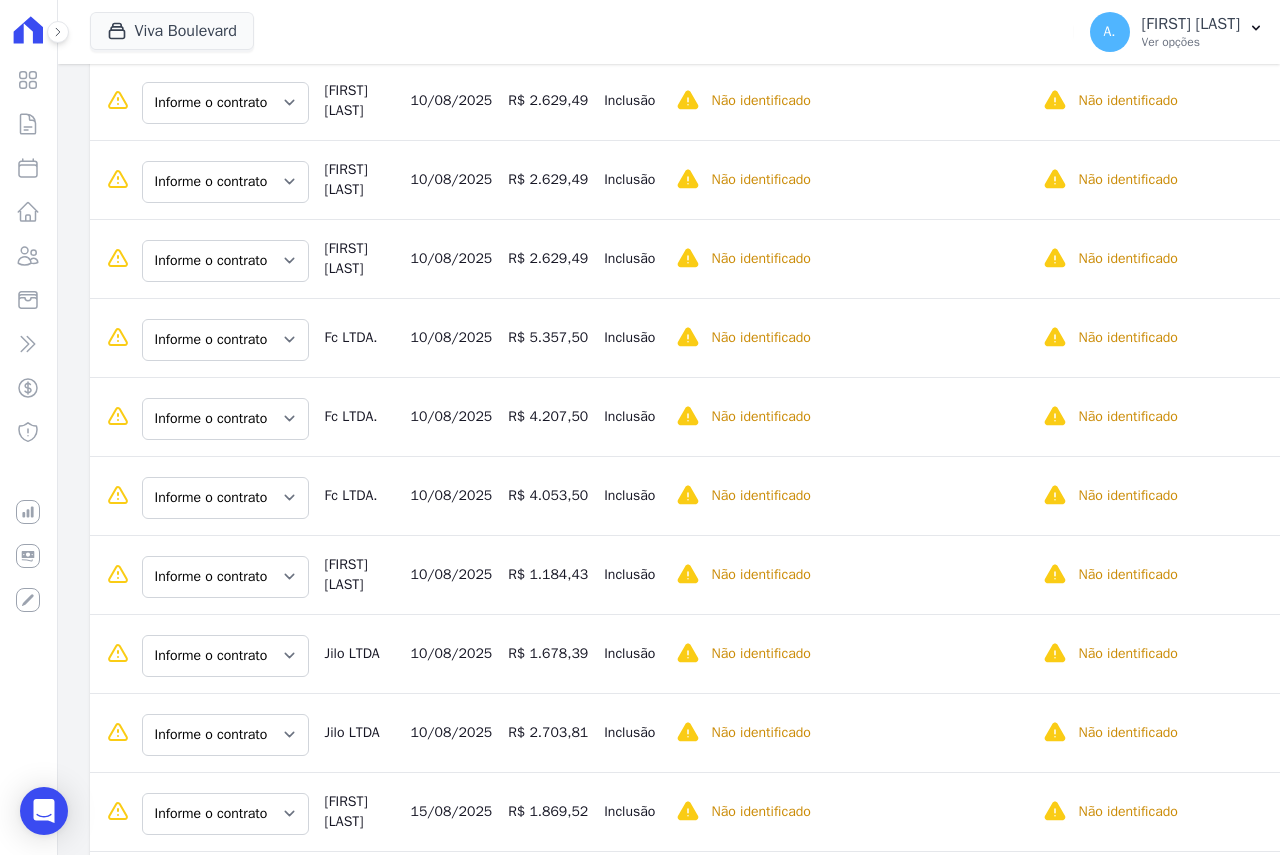 scroll, scrollTop: 0, scrollLeft: 0, axis: both 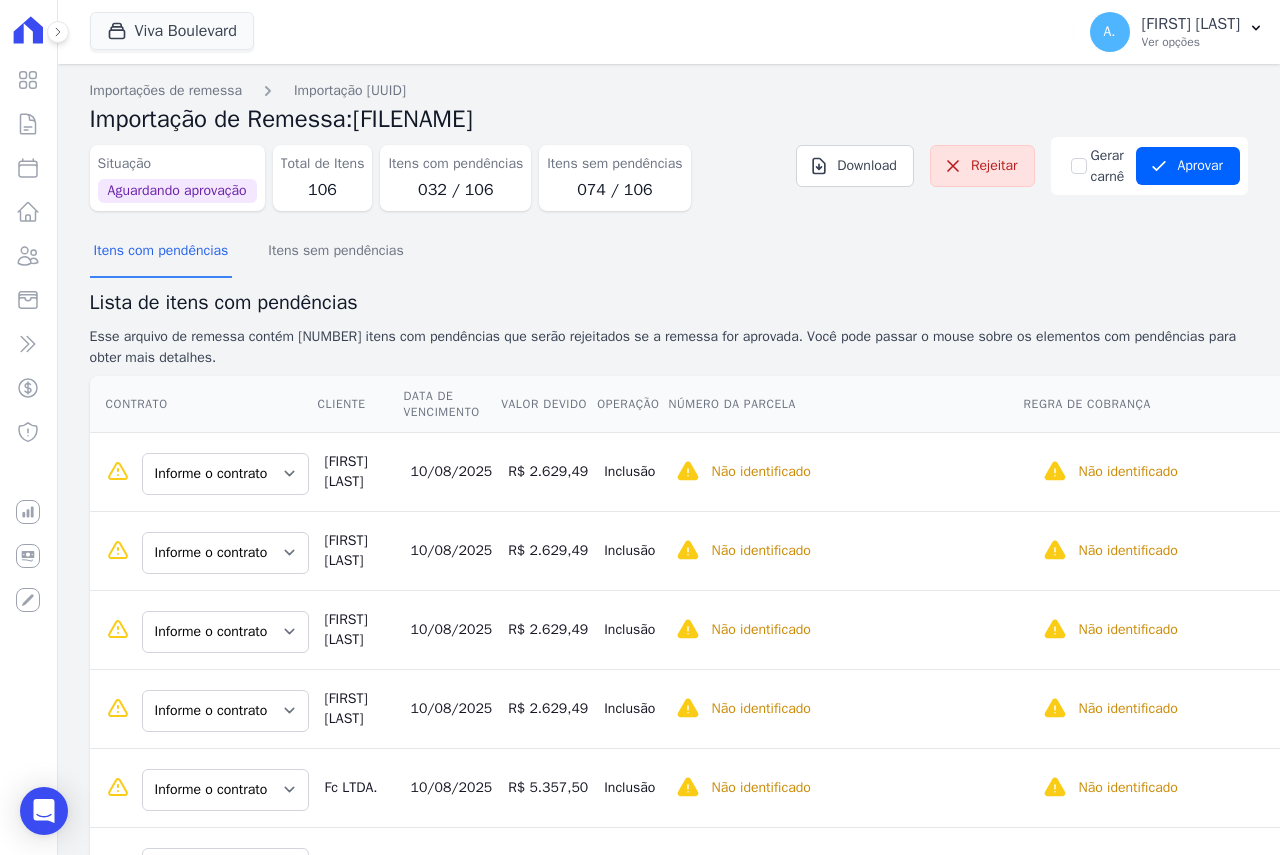 click on "Contrato" at bounding box center (203, 404) 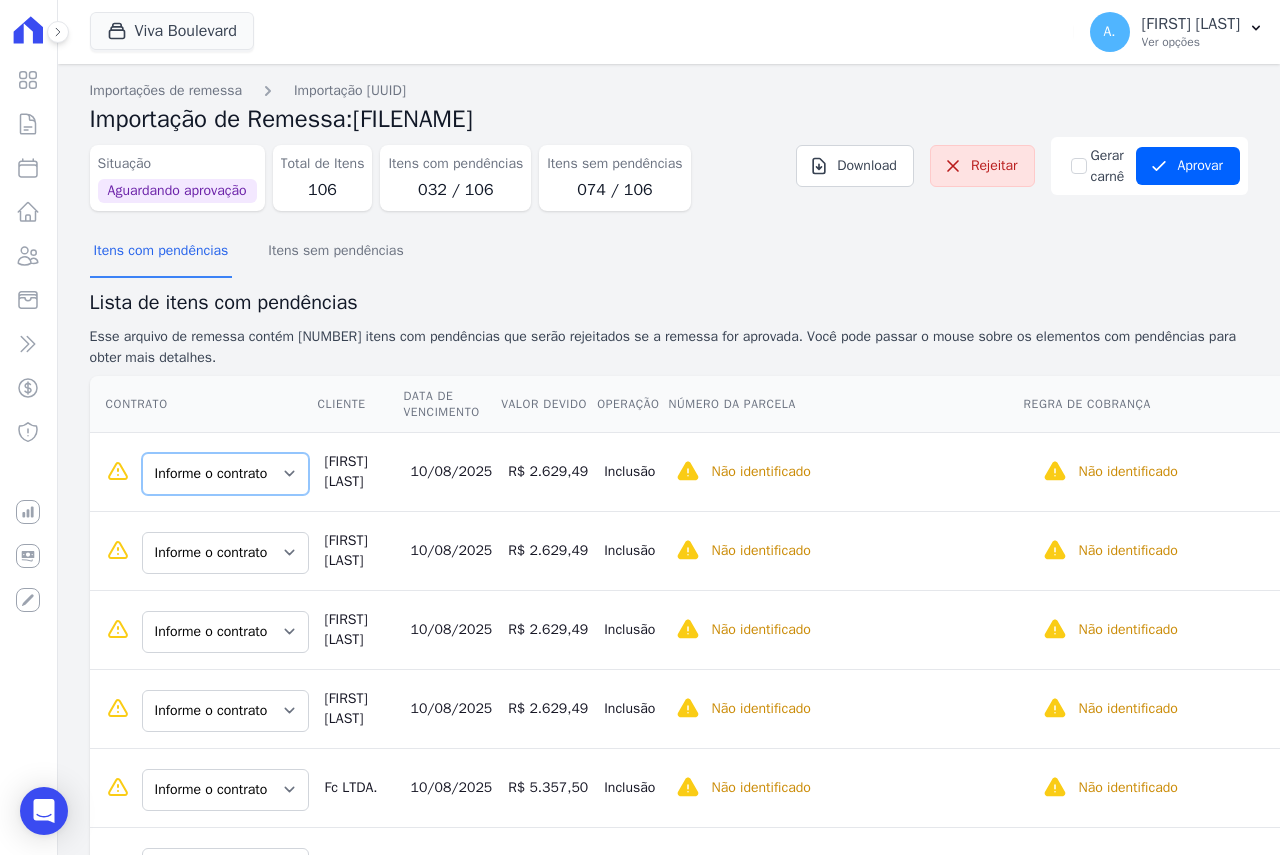 click on "Informe o contrato B11 - L30
B11 - L31
B11 - L32
B11 - L33" at bounding box center (225, 474) 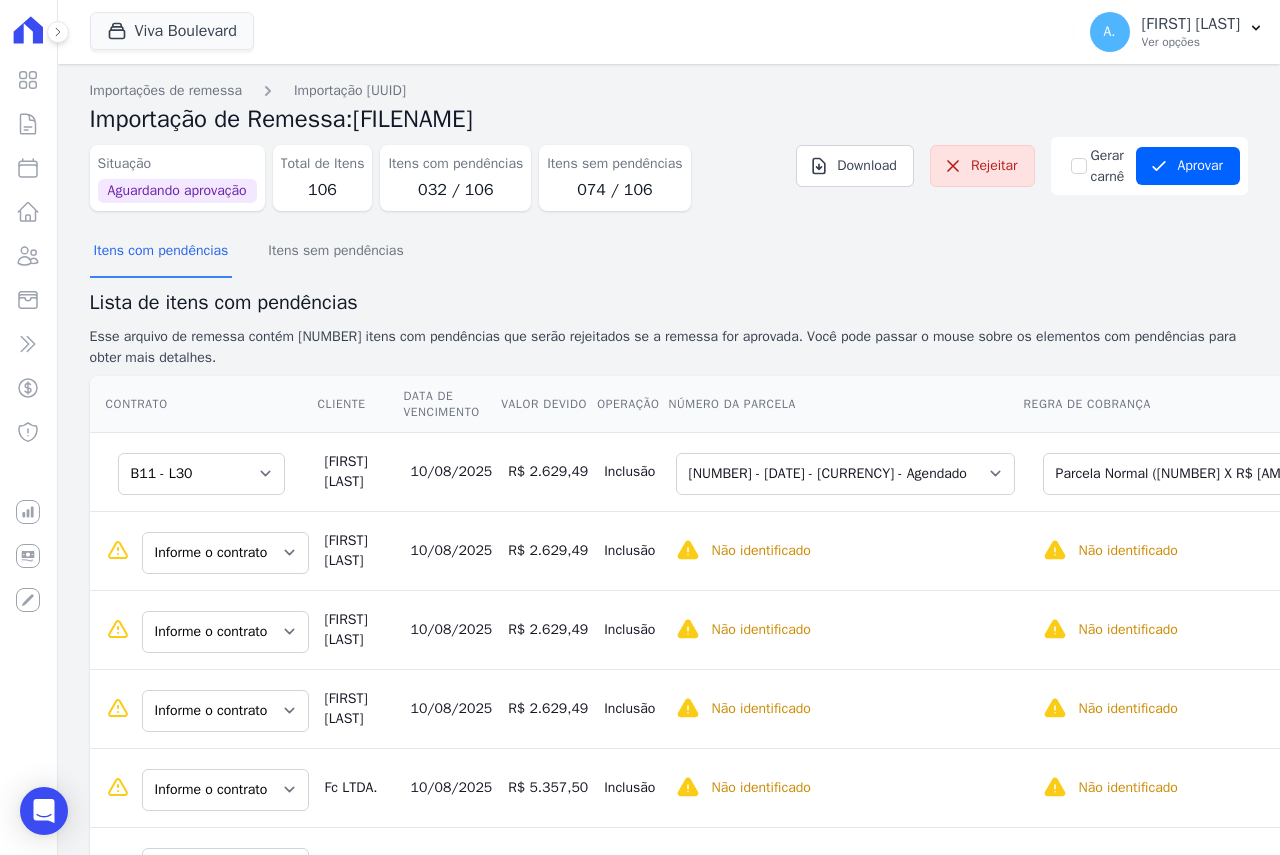 click on "Informe o contrato B11 - L30
B11 - L31
B11 - L32
B11 - L33" at bounding box center (203, 550) 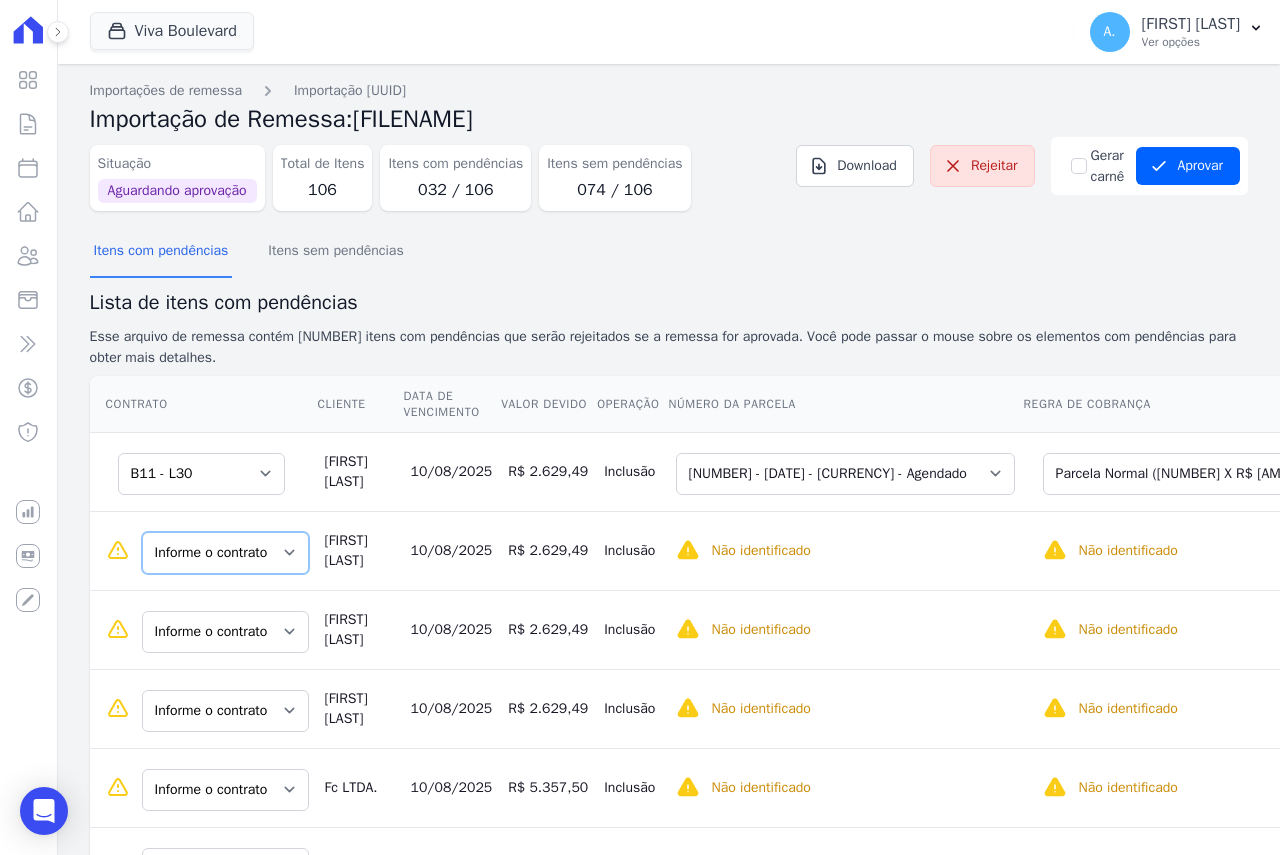click on "Informe o contrato B11 - L30
B11 - L31
B11 - L32
B11 - L33" at bounding box center [225, 553] 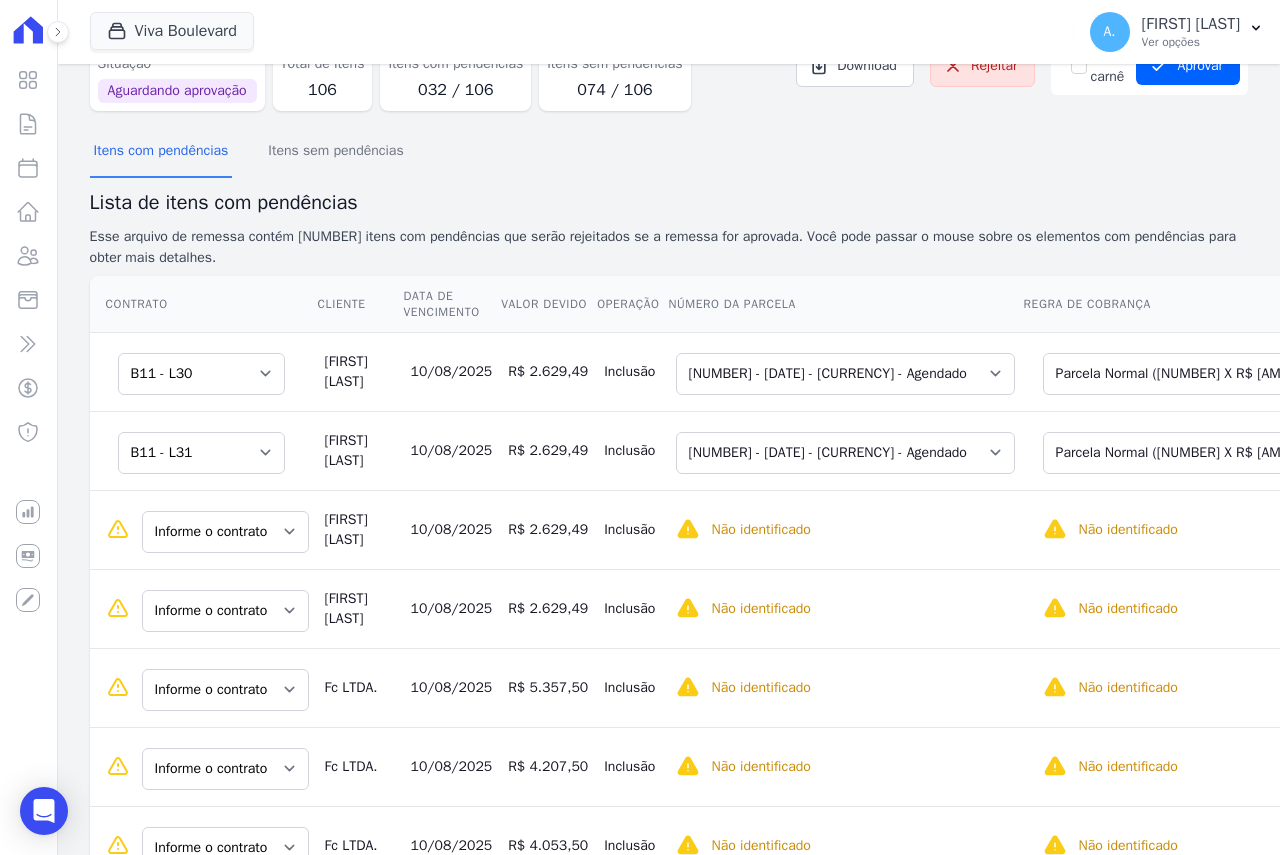 scroll, scrollTop: 200, scrollLeft: 0, axis: vertical 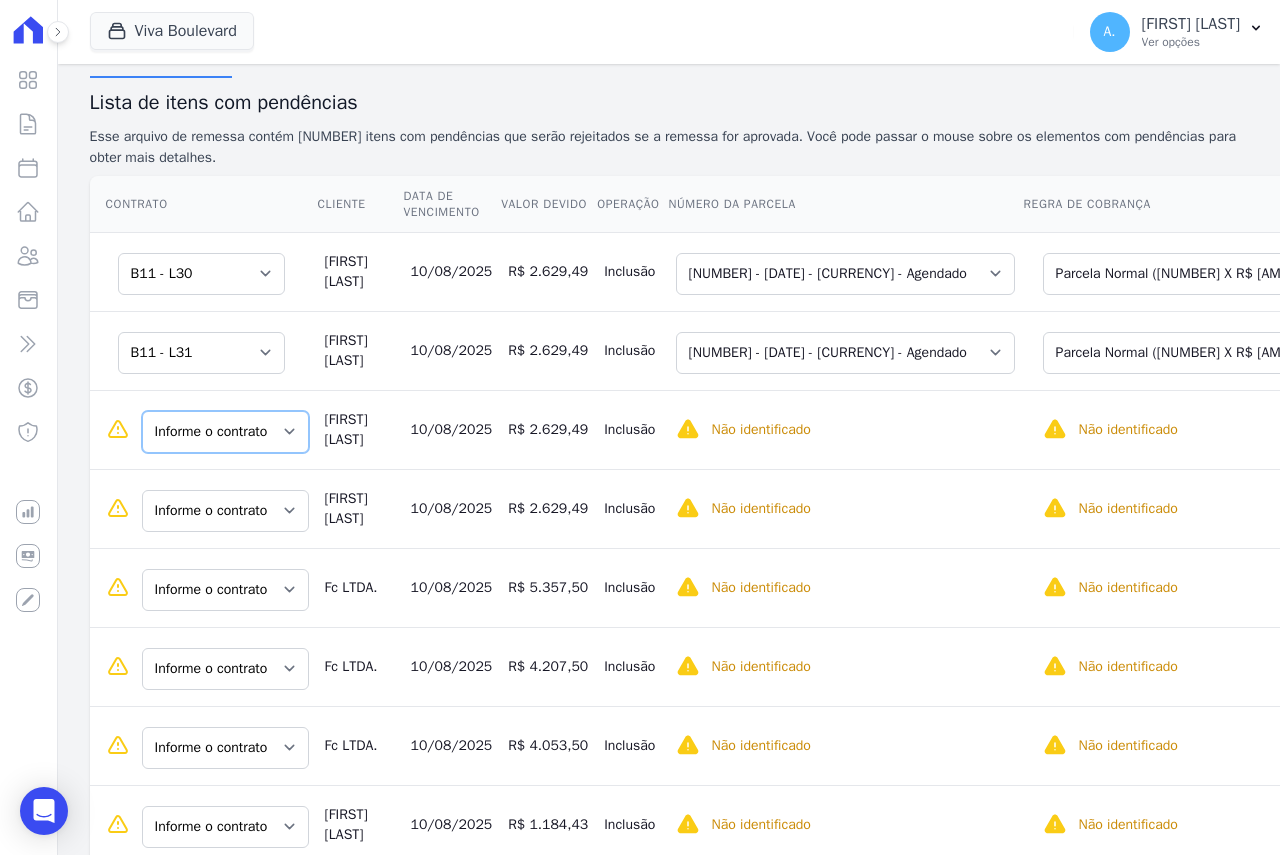 click on "Informe o contrato B11 - L30
B11 - L31
B11 - L32
B11 - L33" at bounding box center (225, 432) 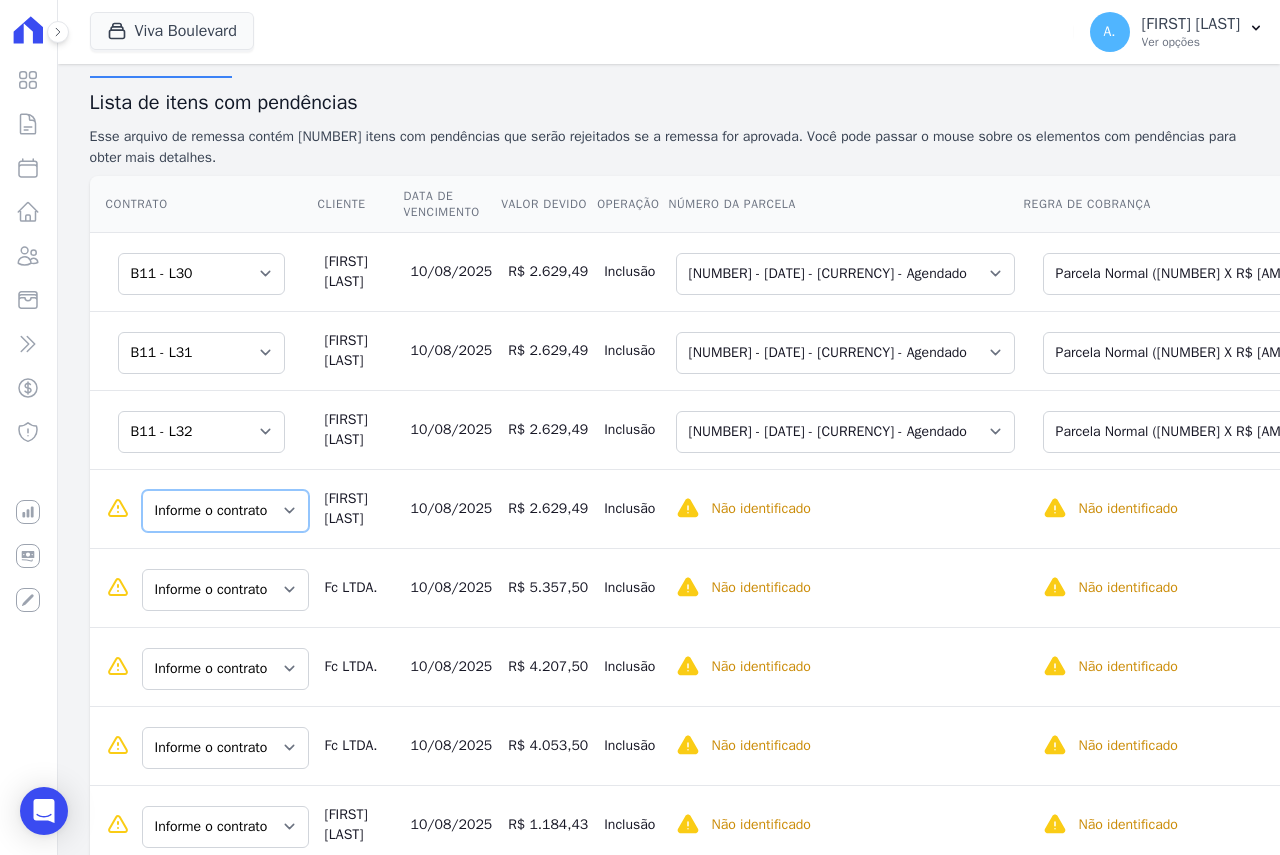 click on "Informe o contrato B11 - L30
B11 - L31
B11 - L32
B11 - L33" at bounding box center (225, 511) 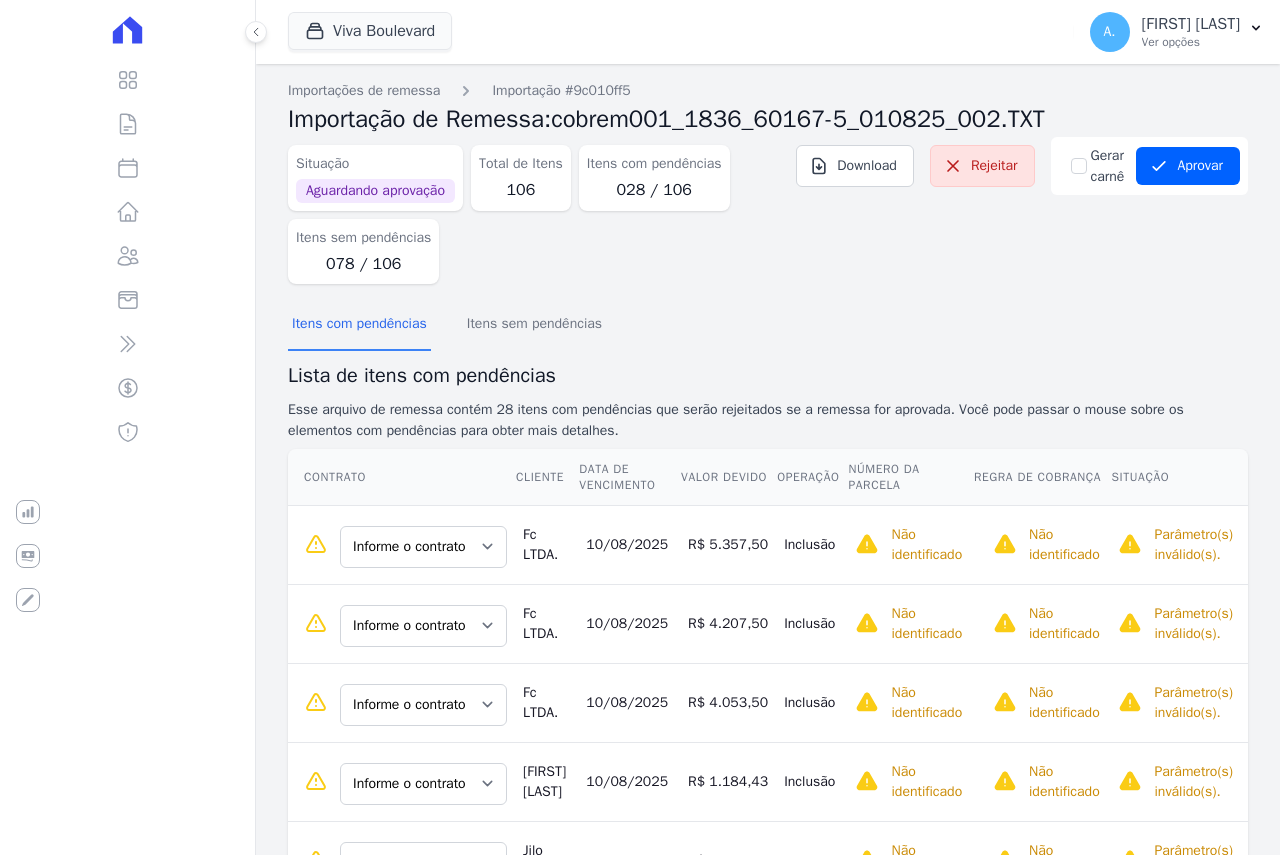 scroll, scrollTop: 0, scrollLeft: 0, axis: both 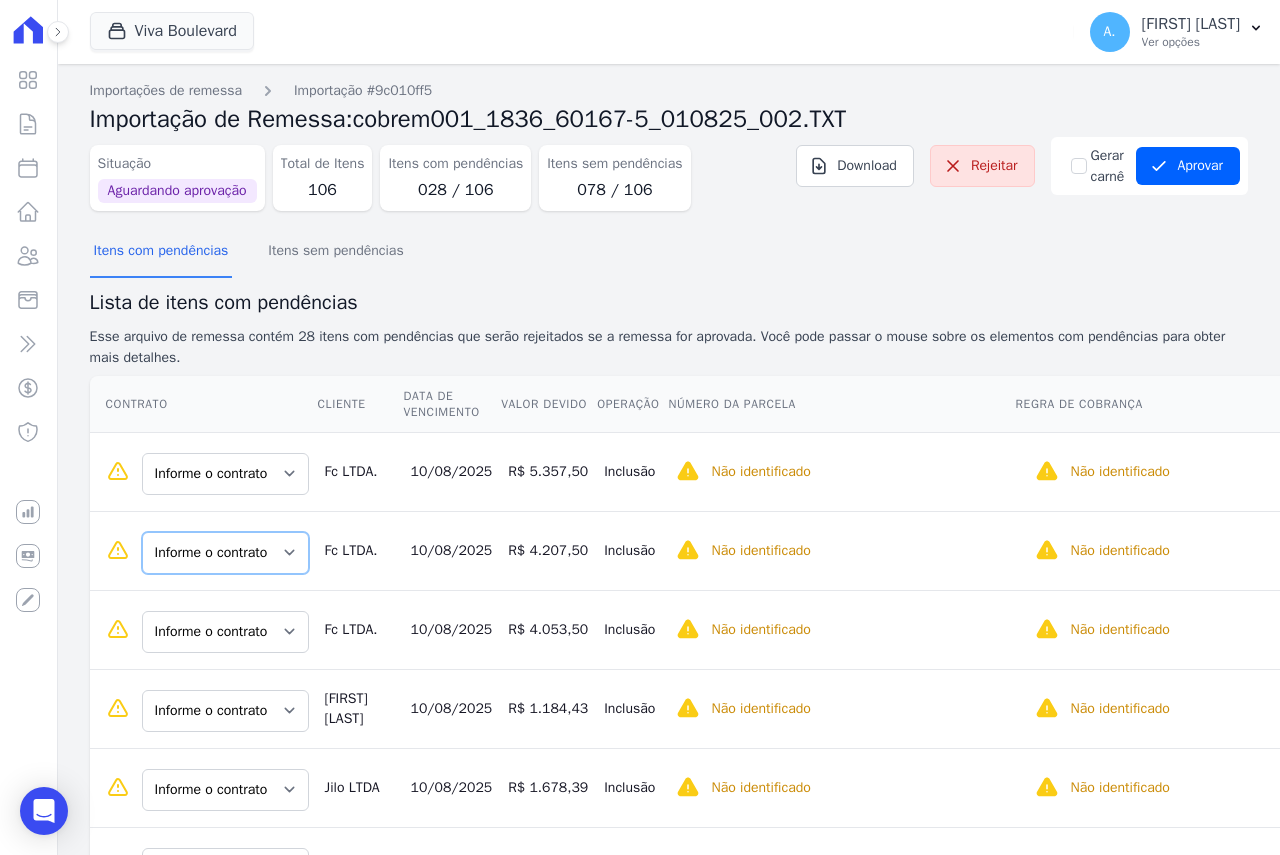 click on "Informe o contrato B20-L03
B20-L04
B20-L05" at bounding box center [225, 553] 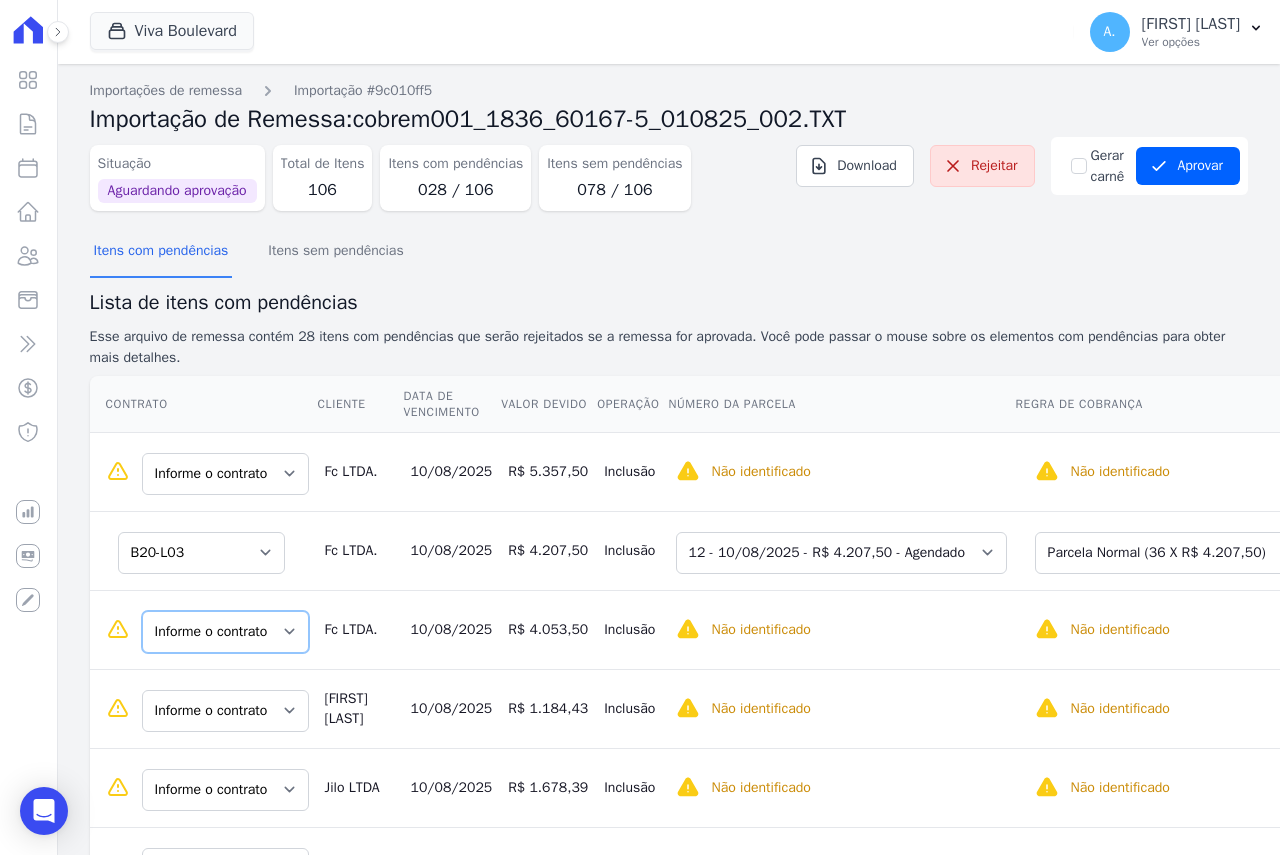 click on "Informe o contrato B20-L03
B20-L04
B20-L05" at bounding box center [225, 632] 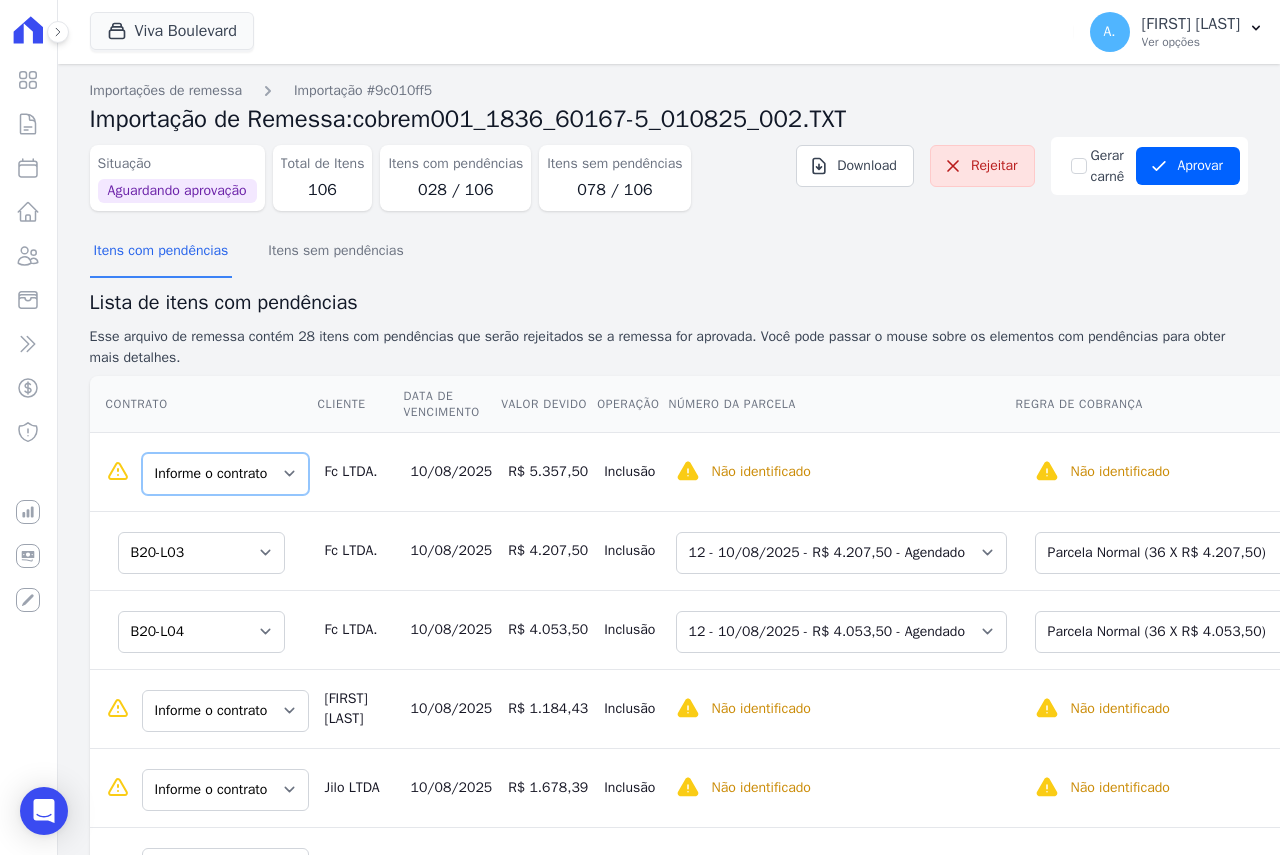 click on "Informe o contrato B20-L03
B20-L04
B20-L05" at bounding box center [225, 474] 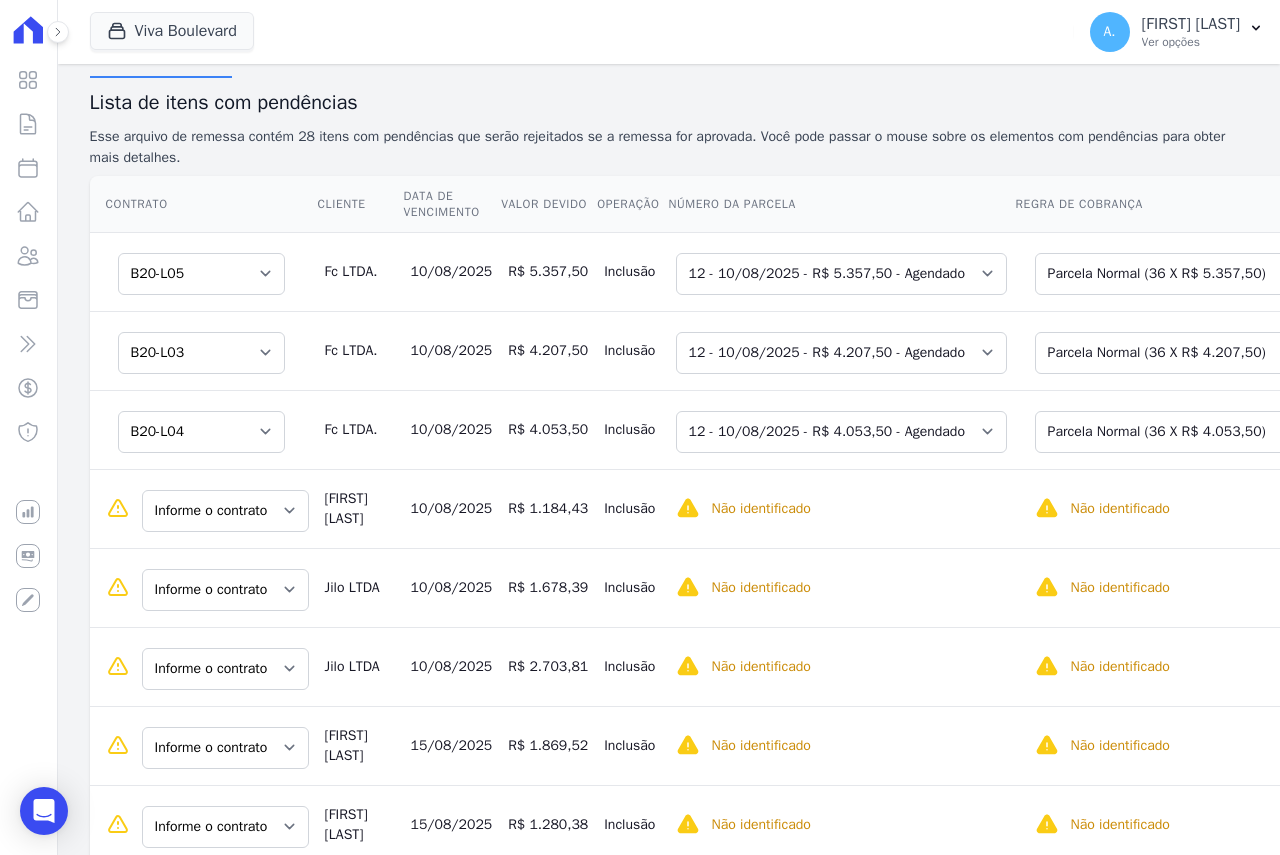 scroll, scrollTop: 300, scrollLeft: 0, axis: vertical 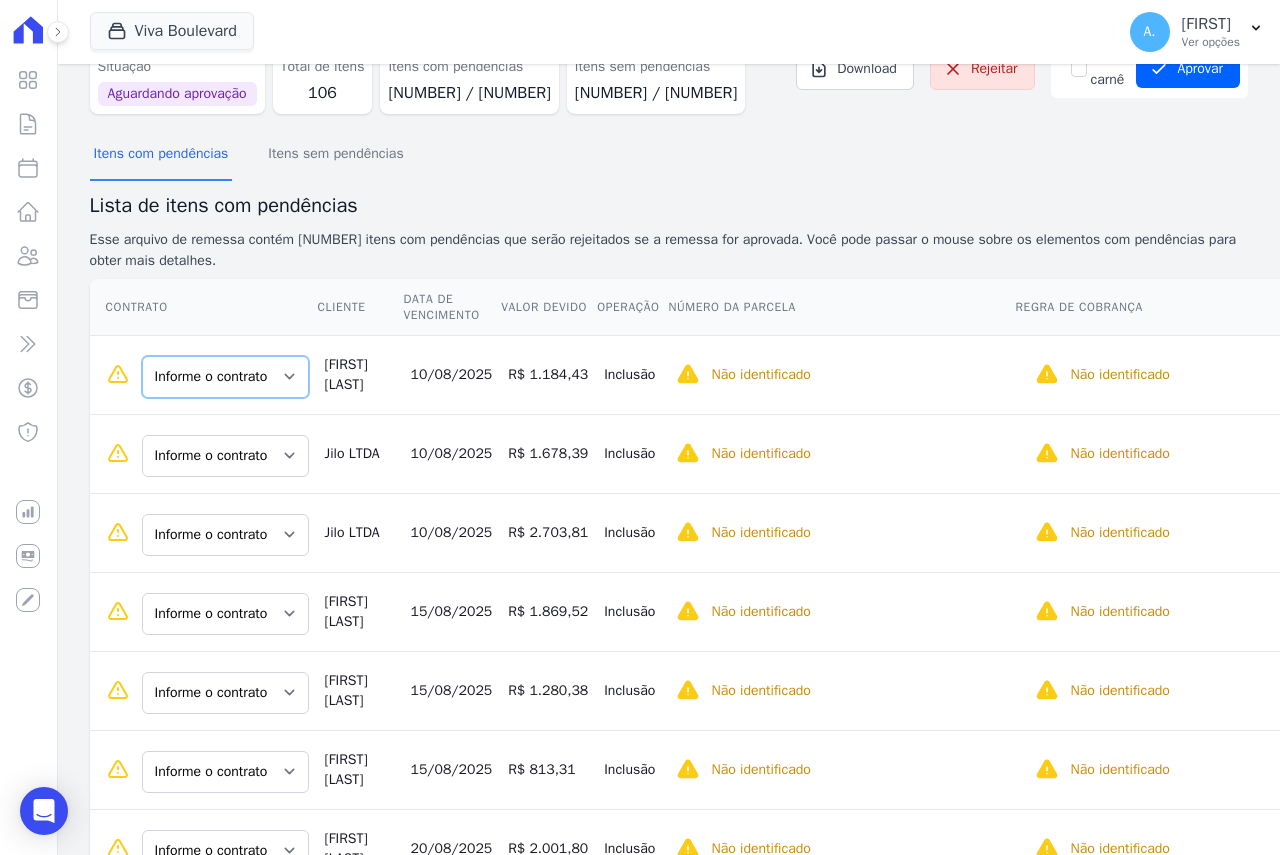 click on "Informe o contrato V9 - 11
V9 - 12" at bounding box center (225, 377) 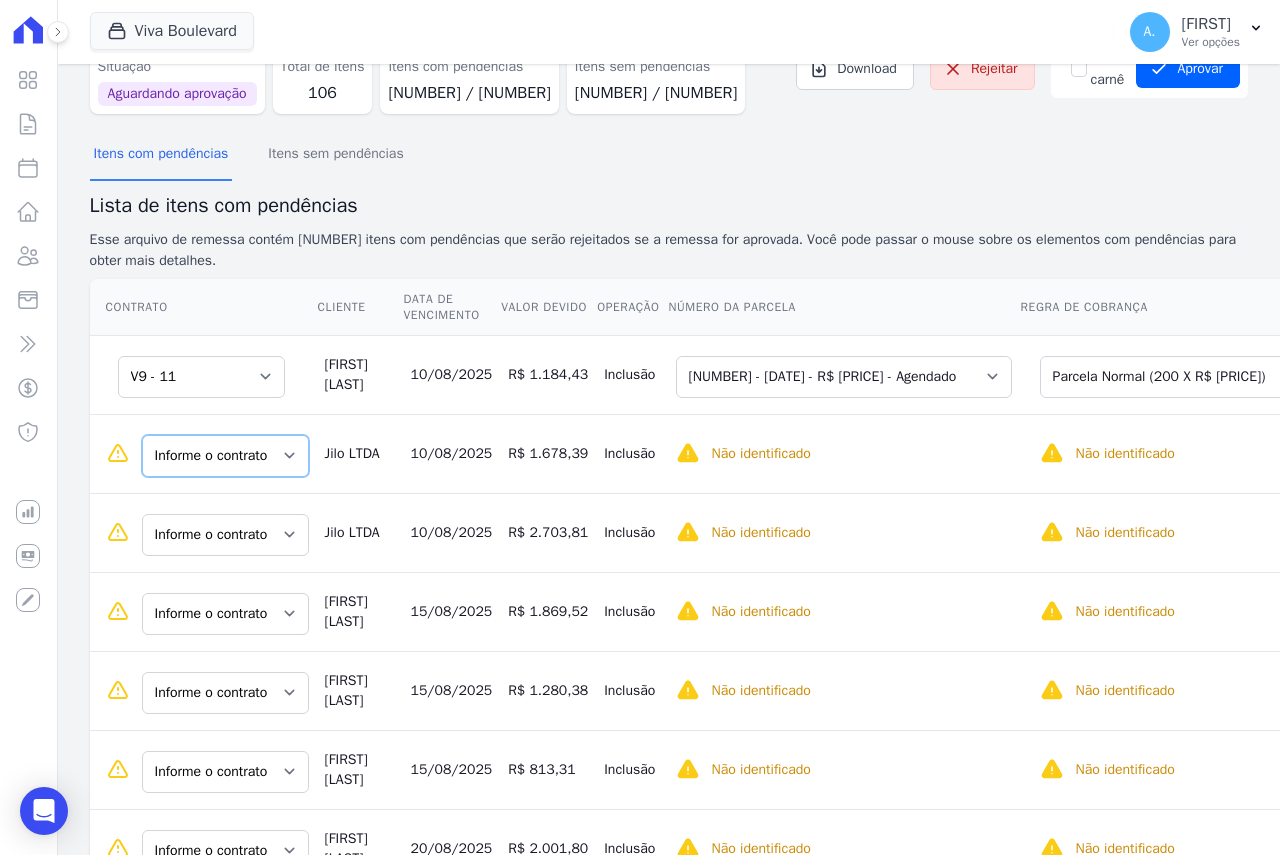 click on "Informe o contrato V14 - 9
B11 - L34" at bounding box center (225, 456) 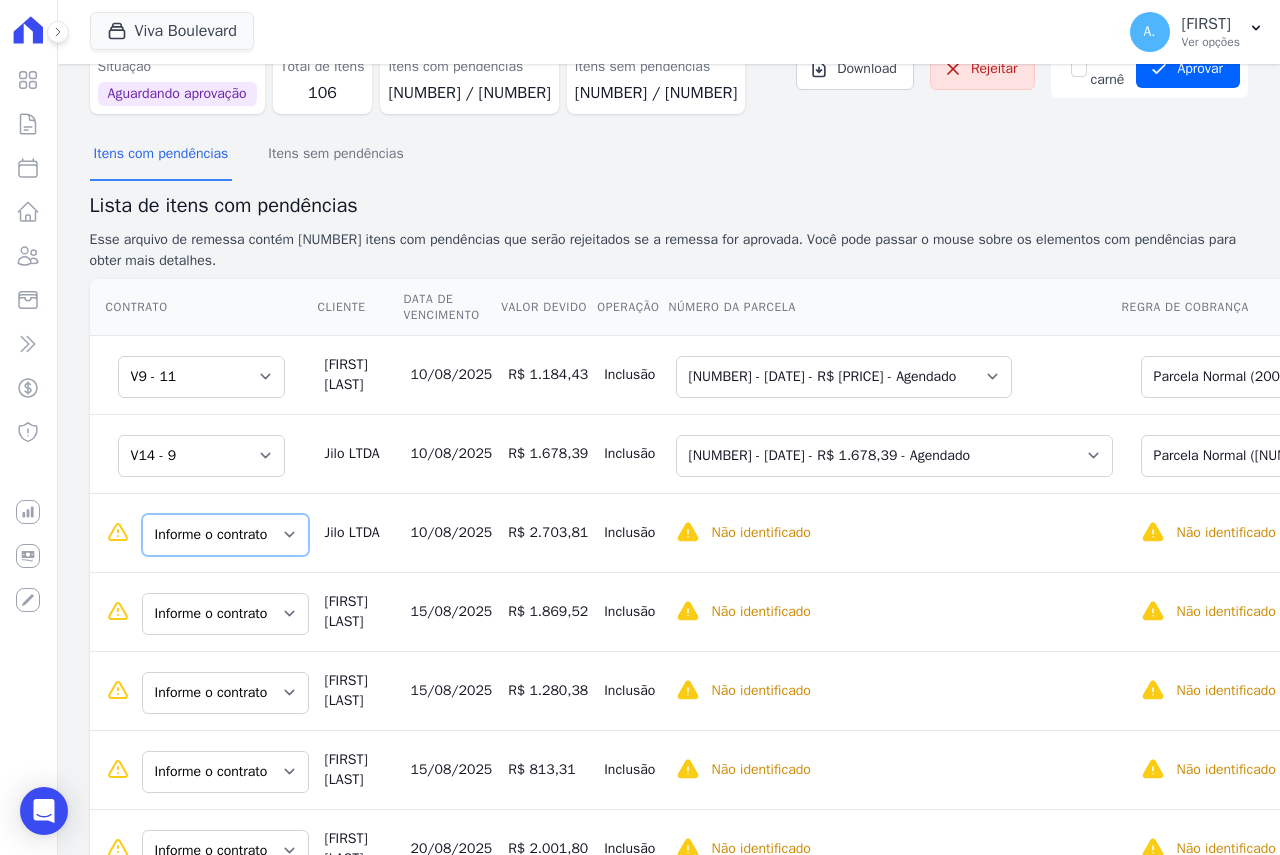 click on "Informe o contrato V14 - 9
B11 - L34" at bounding box center [225, 535] 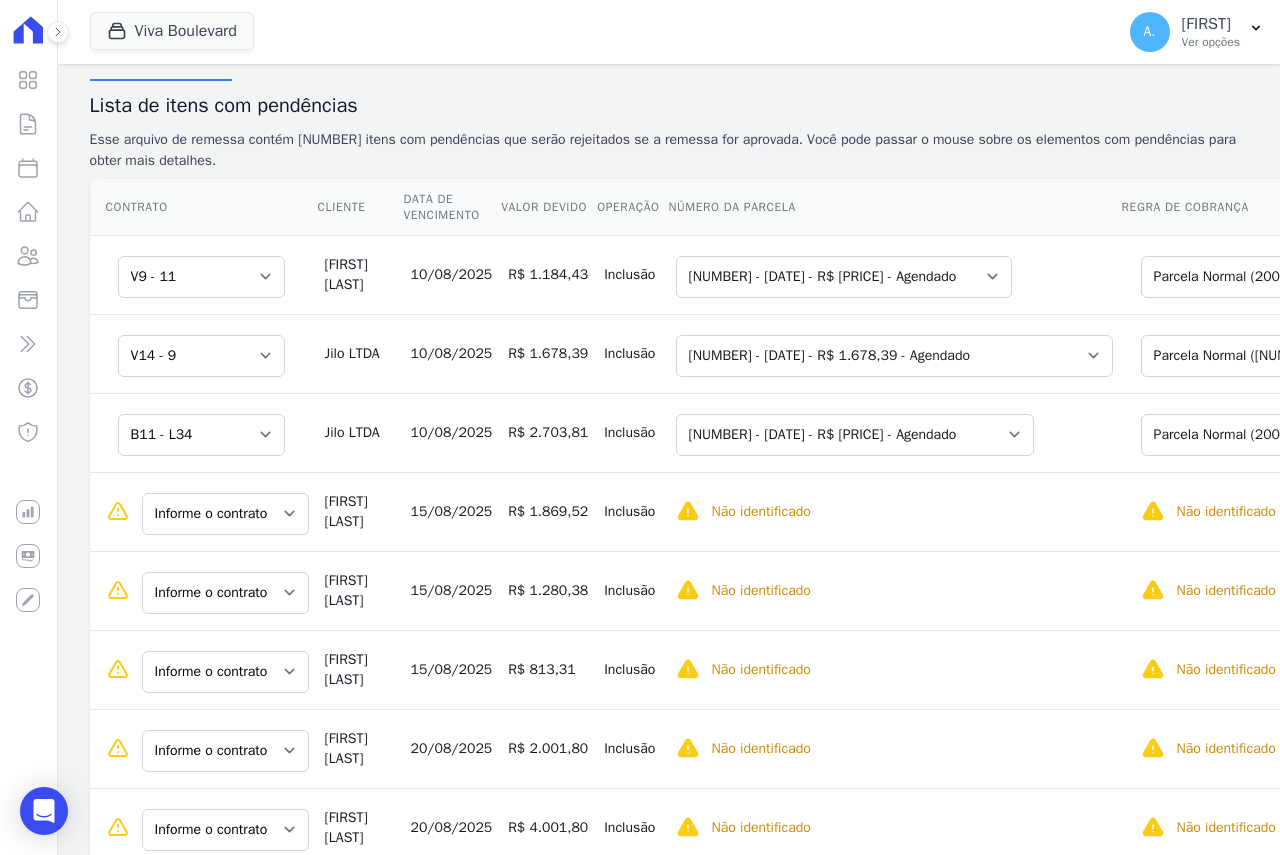 scroll, scrollTop: 297, scrollLeft: 0, axis: vertical 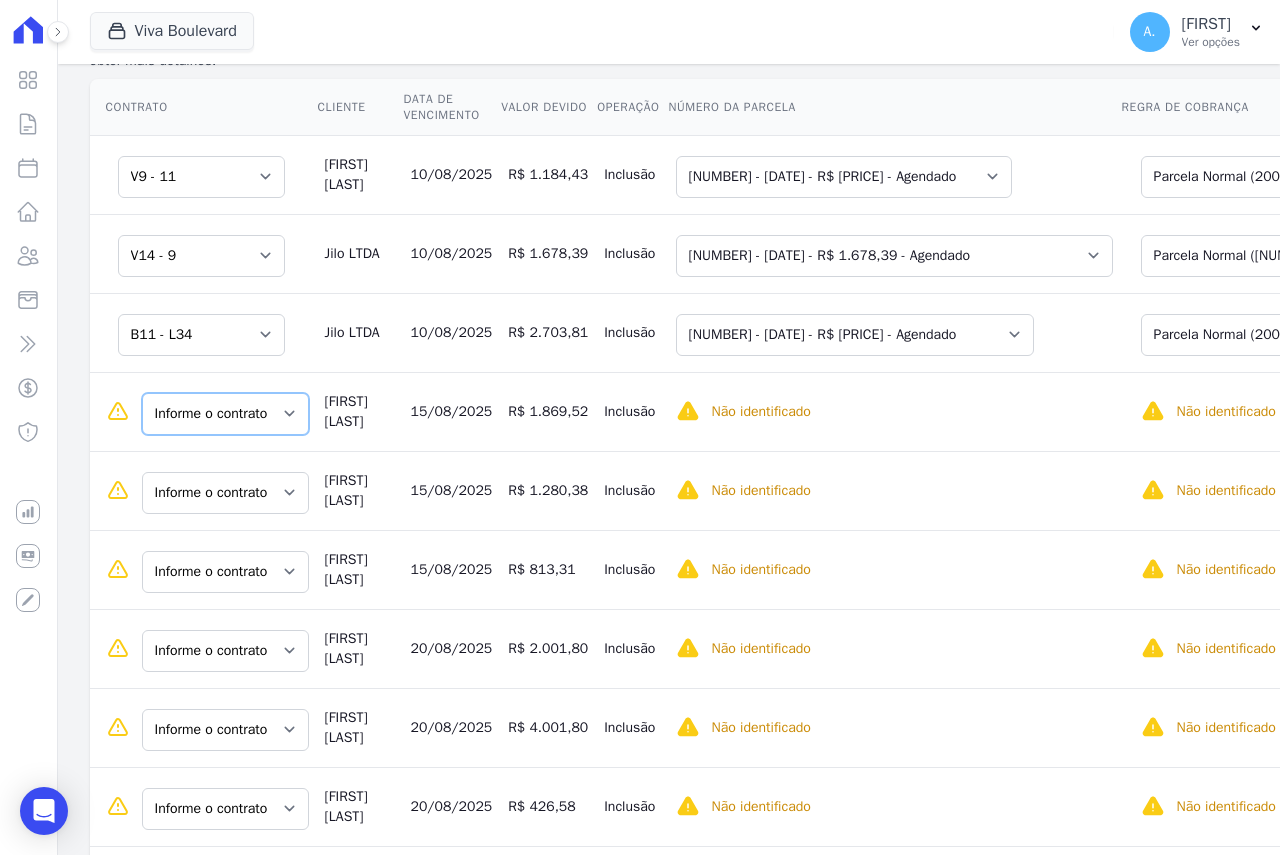 click on "Informe o contrato B09 - L09
V08 - 04" at bounding box center [225, 414] 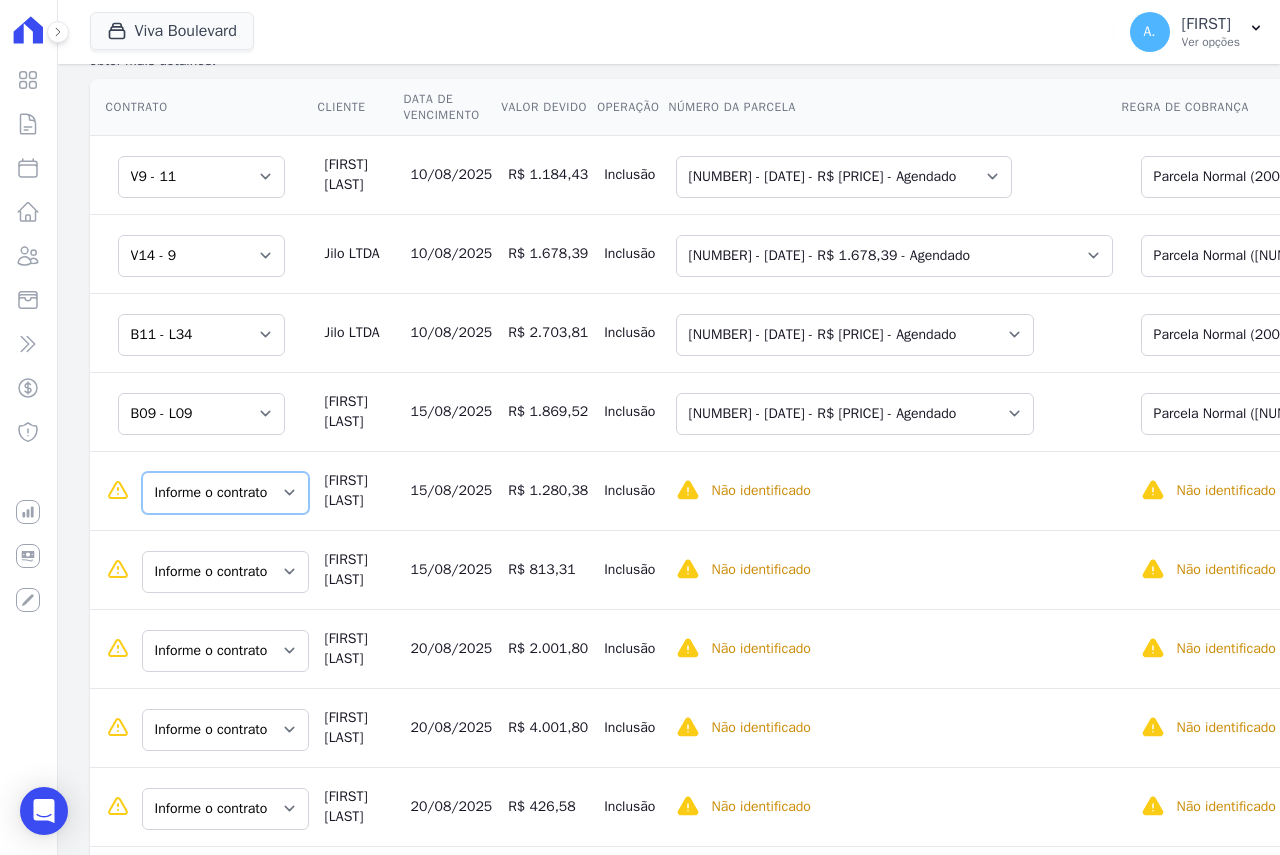 click on "Informe o contrato B09 - L09
V08 - 04" at bounding box center (225, 493) 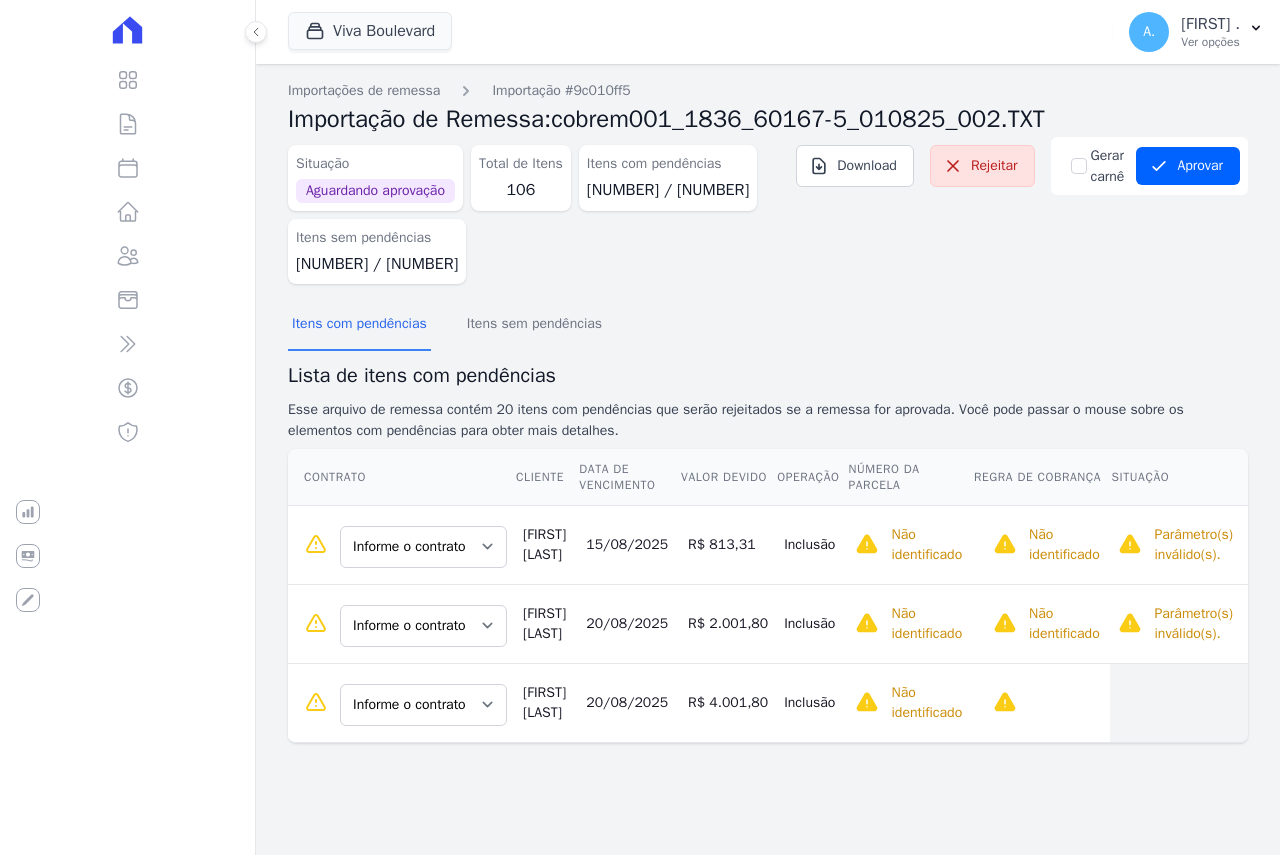 scroll, scrollTop: 0, scrollLeft: 0, axis: both 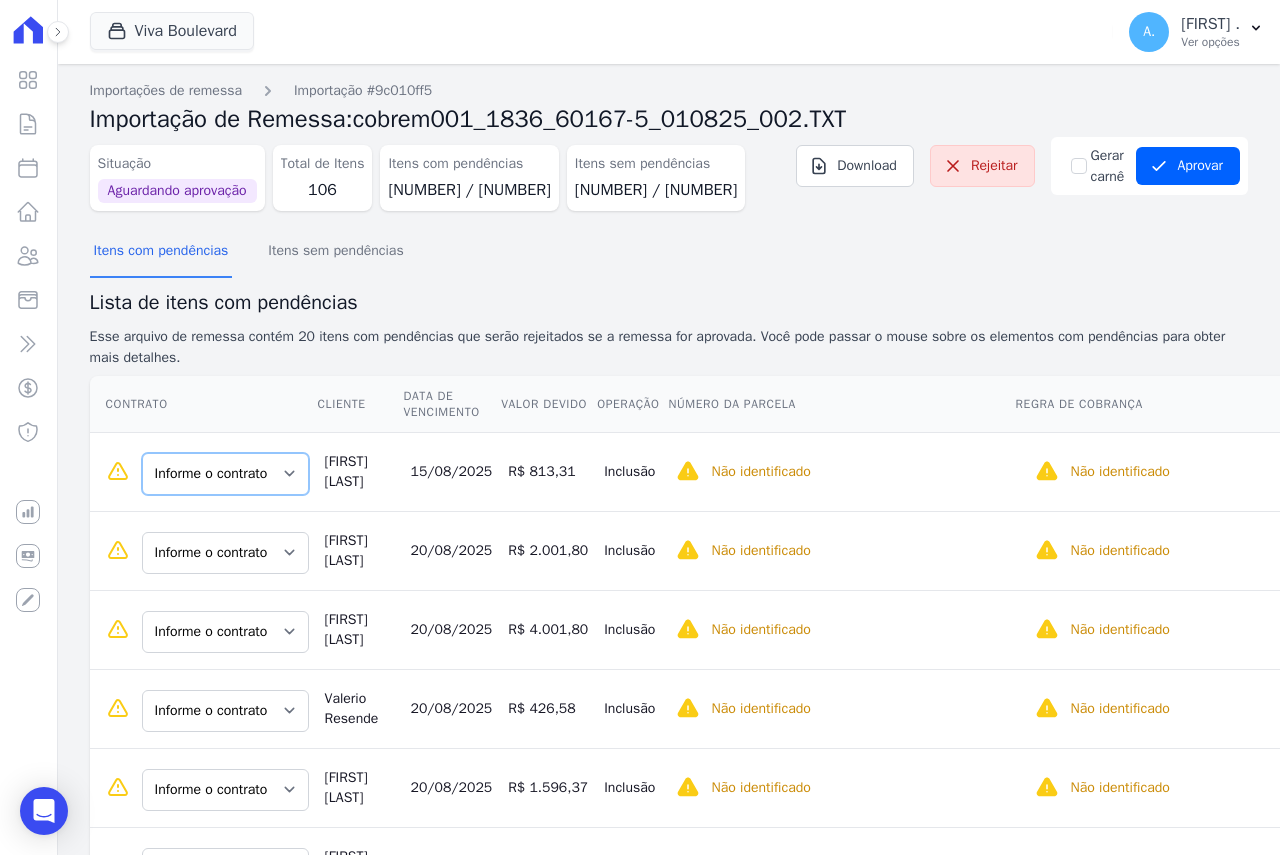 click on "Informe o contrato V03-L01
V03-L01" at bounding box center (225, 474) 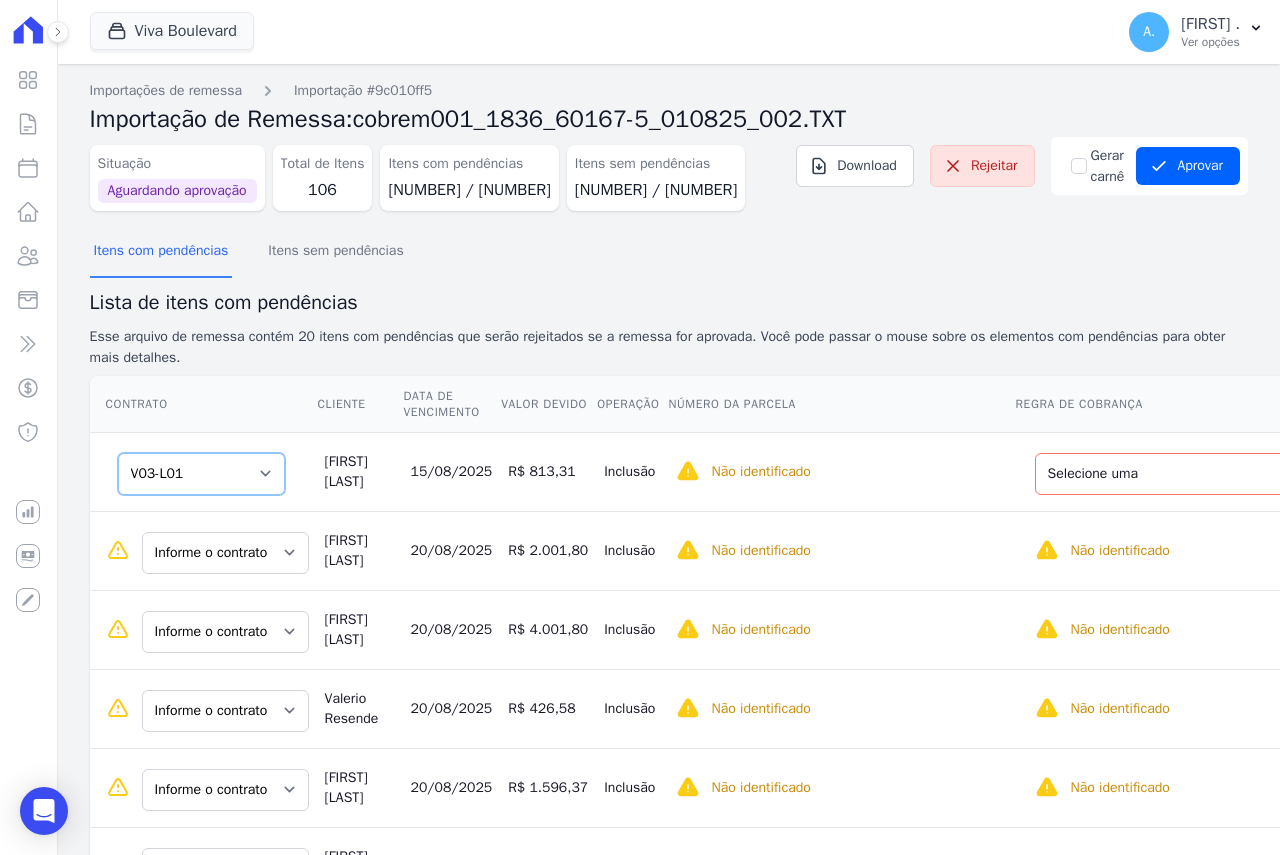 click on "Informe o contrato V03-L01
V03-L01" at bounding box center [201, 474] 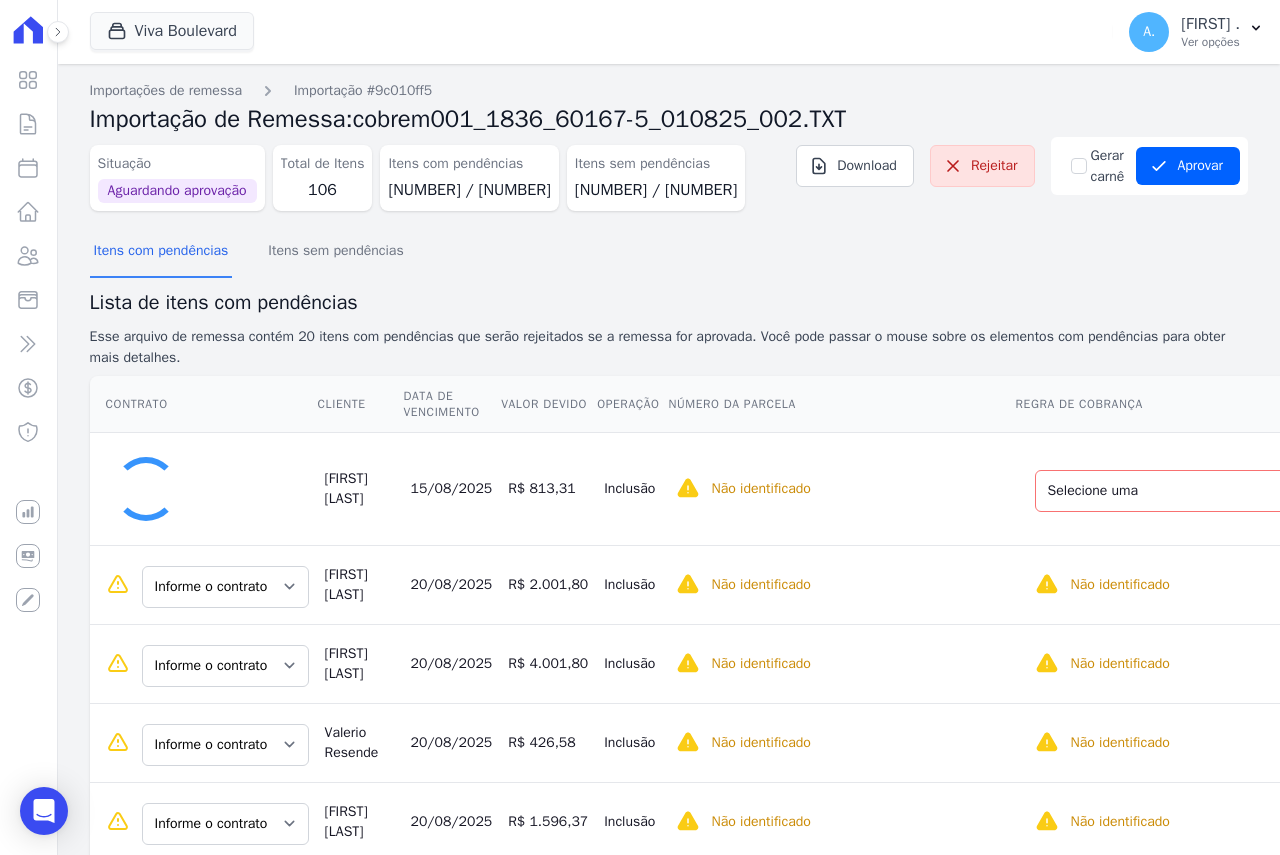 select on "a0cda5c9-4c48-4f86-b61b-93a173dcede1" 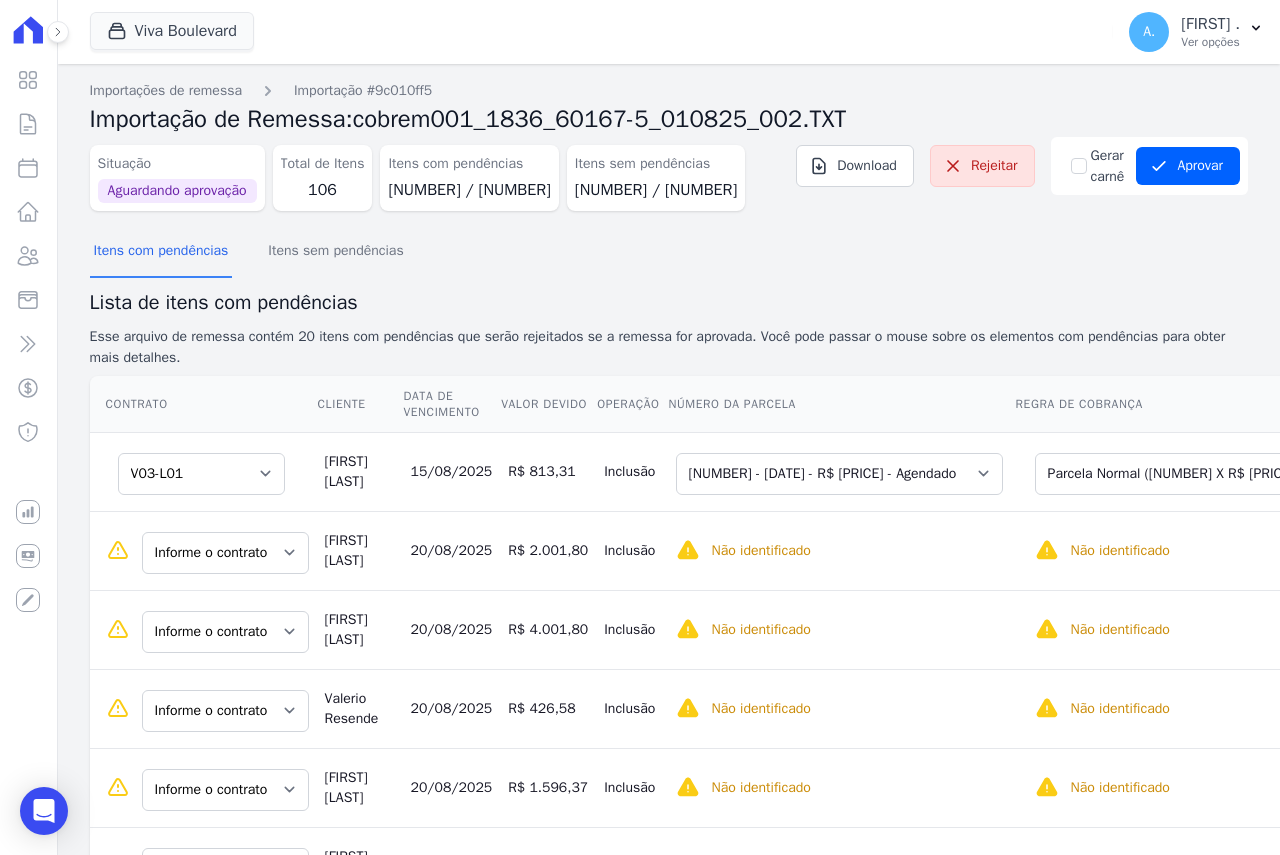 scroll, scrollTop: 100, scrollLeft: 0, axis: vertical 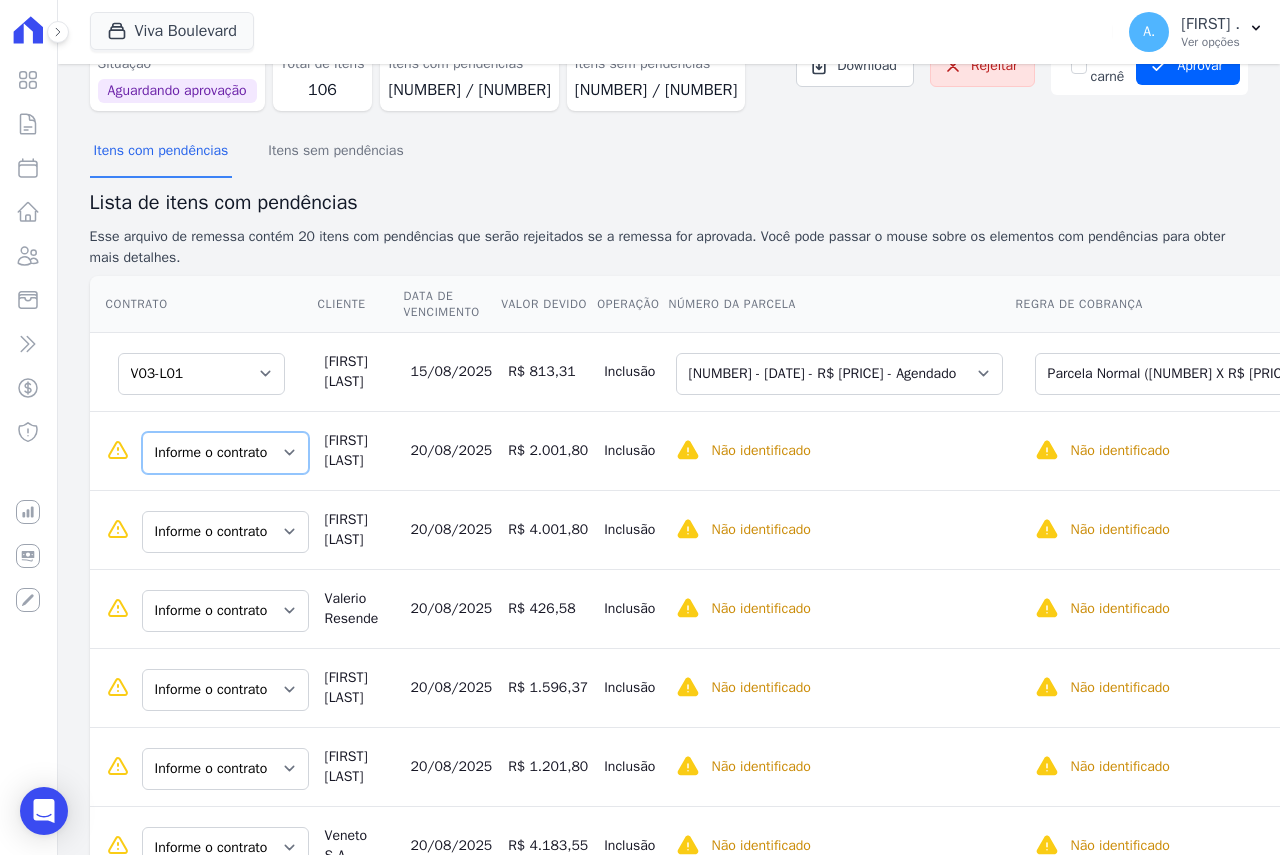 click on "Informe o contrato V8 - 01
B4 - L6" at bounding box center (225, 453) 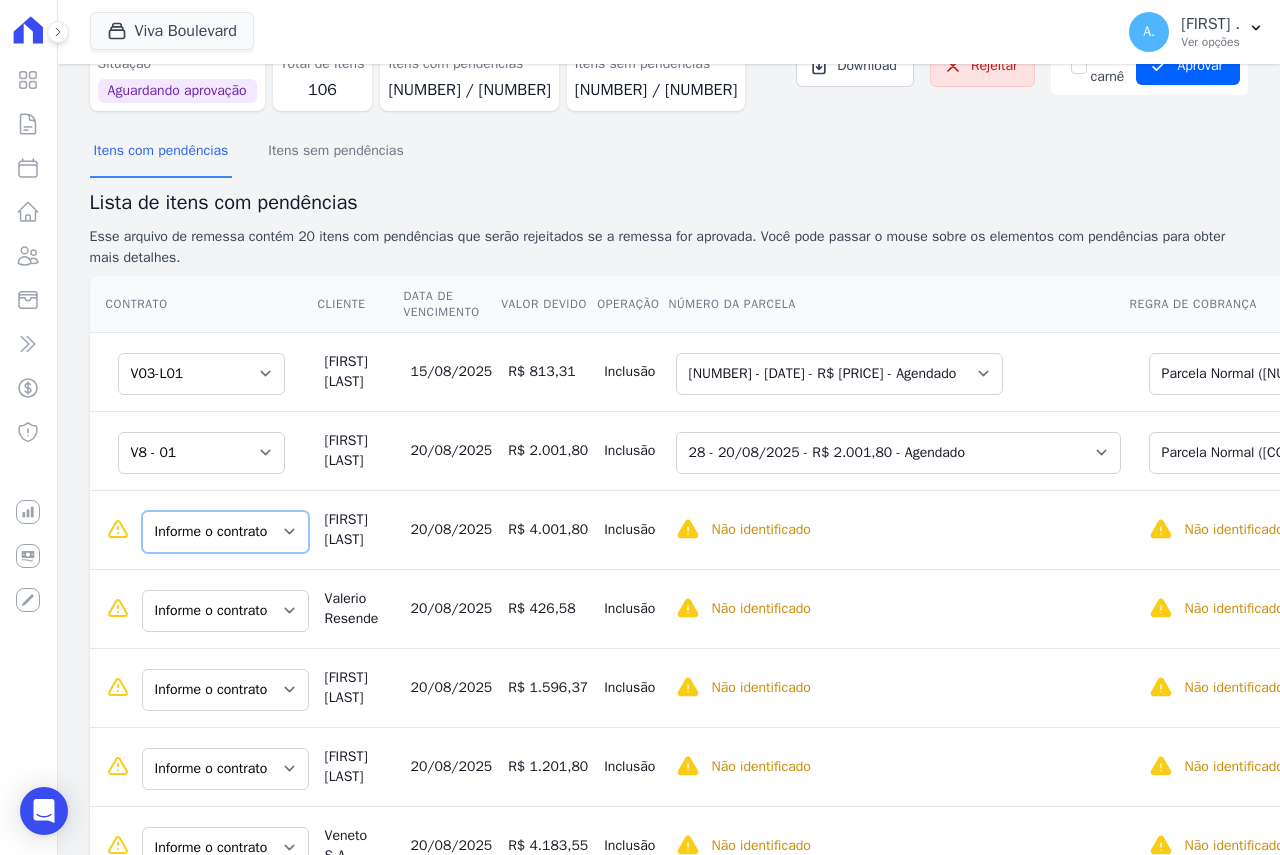 click on "Informe o contrato V8 - 01
B4 - L6" at bounding box center [225, 532] 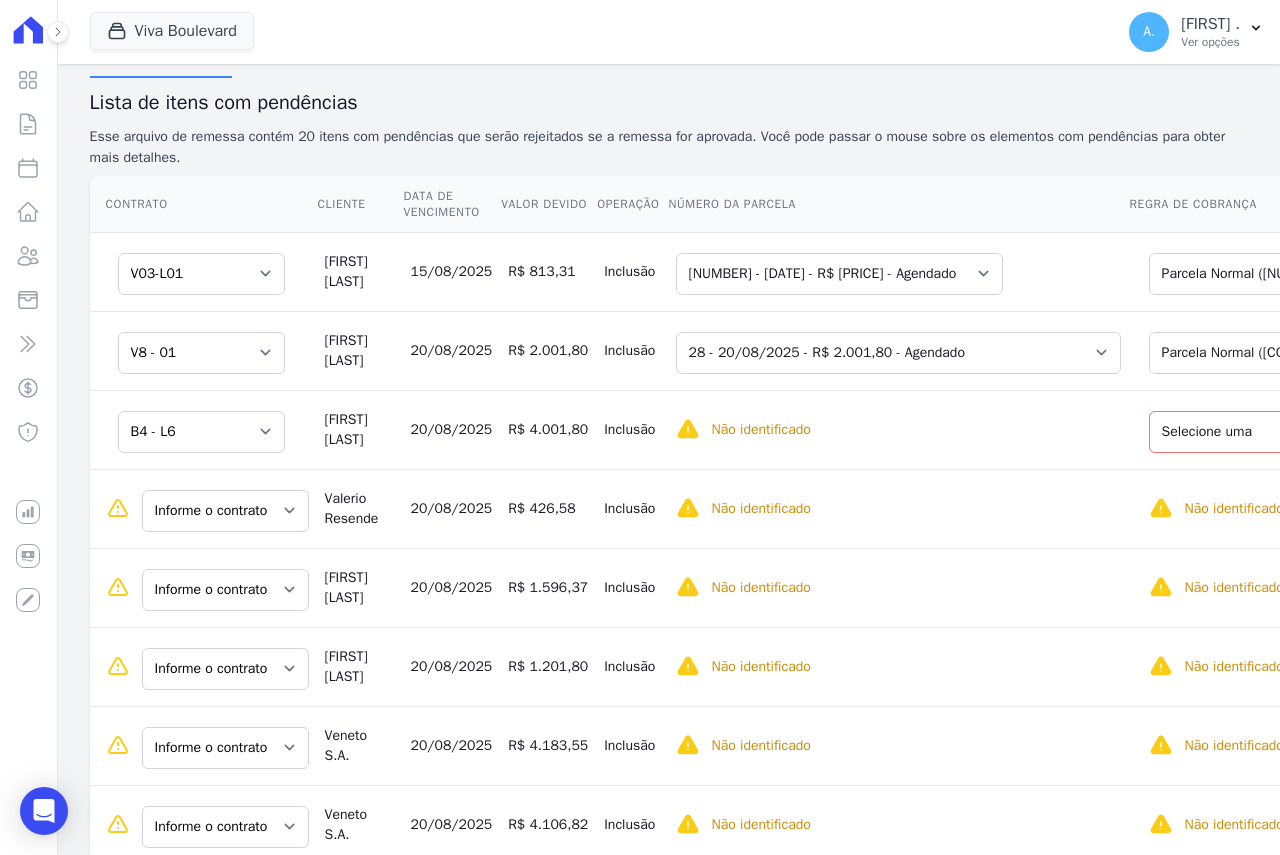scroll, scrollTop: 300, scrollLeft: 0, axis: vertical 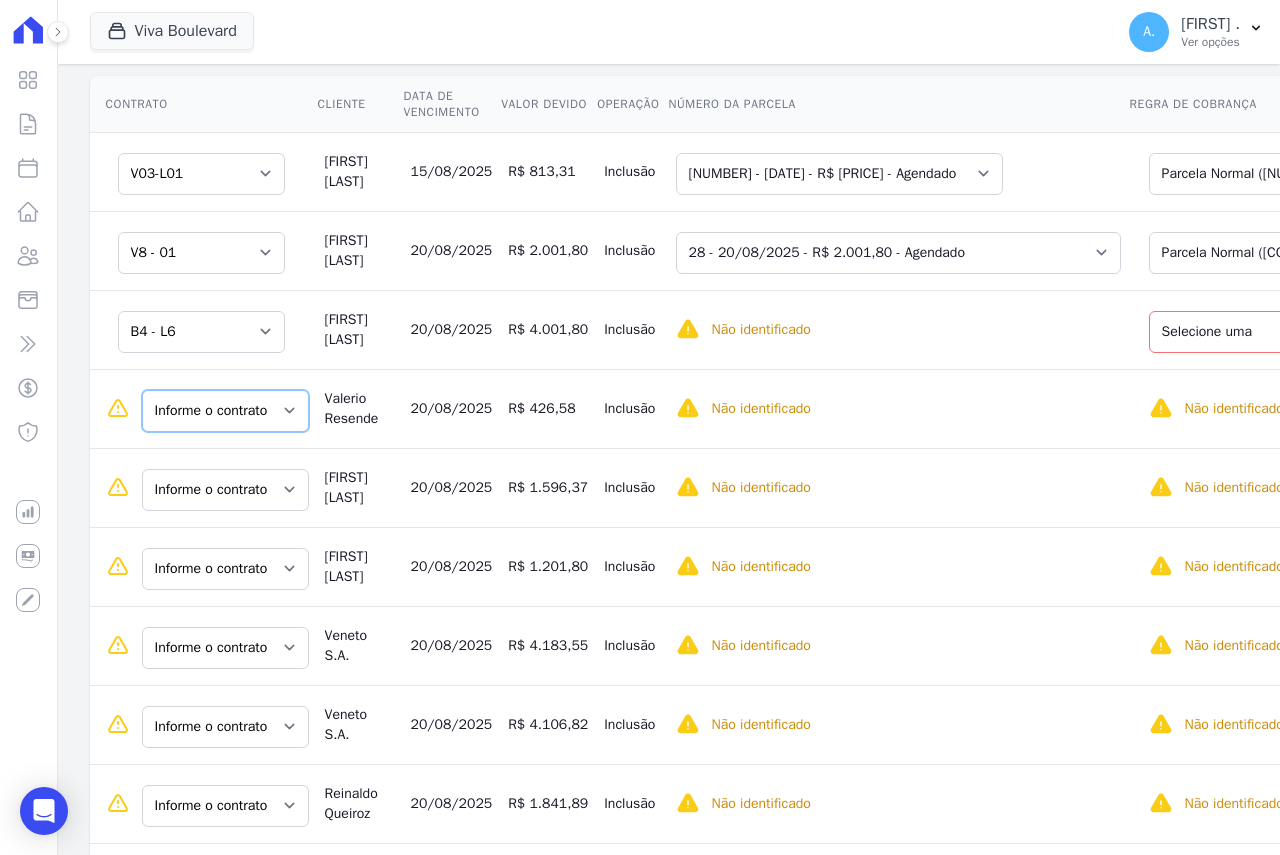 click on "Informe o contrato V9 - 11
V9 - 12" at bounding box center [225, 411] 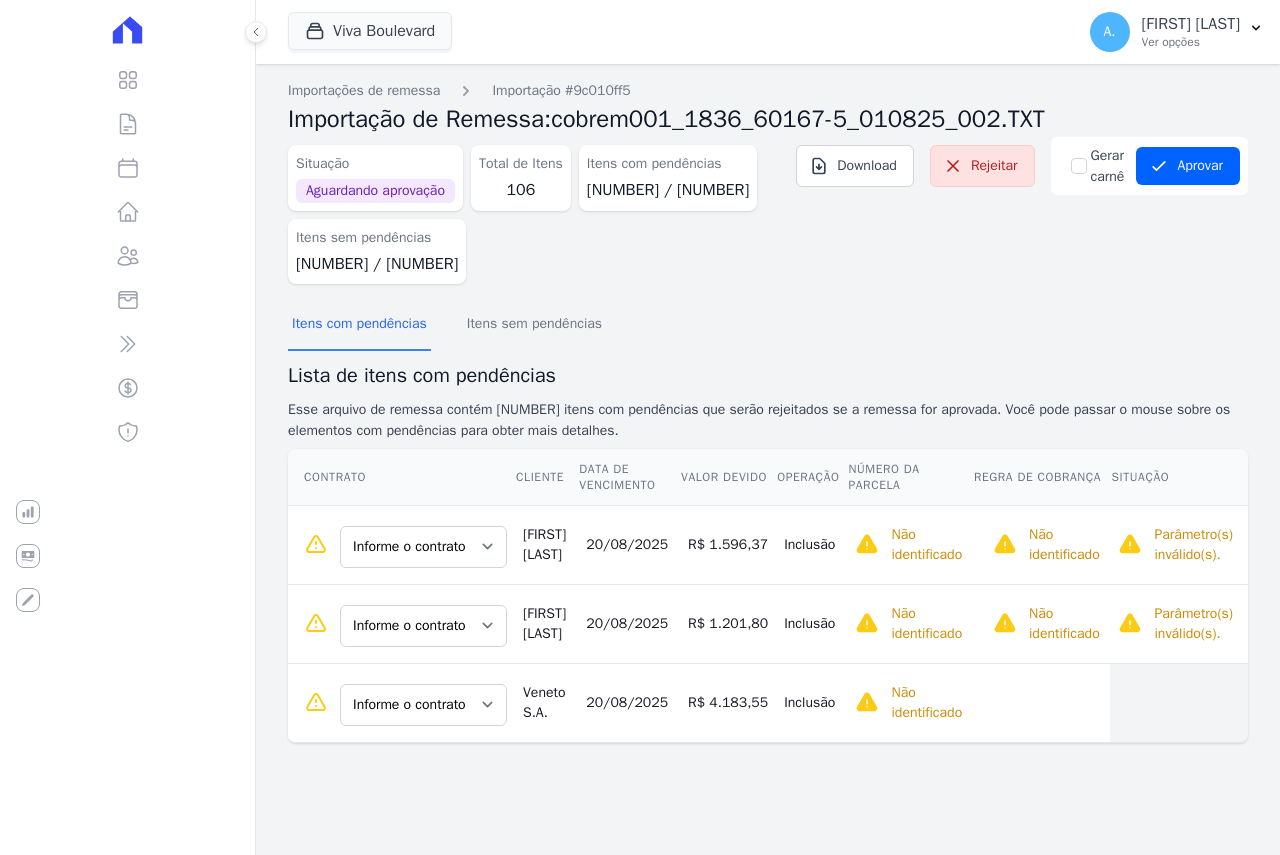 scroll, scrollTop: 0, scrollLeft: 0, axis: both 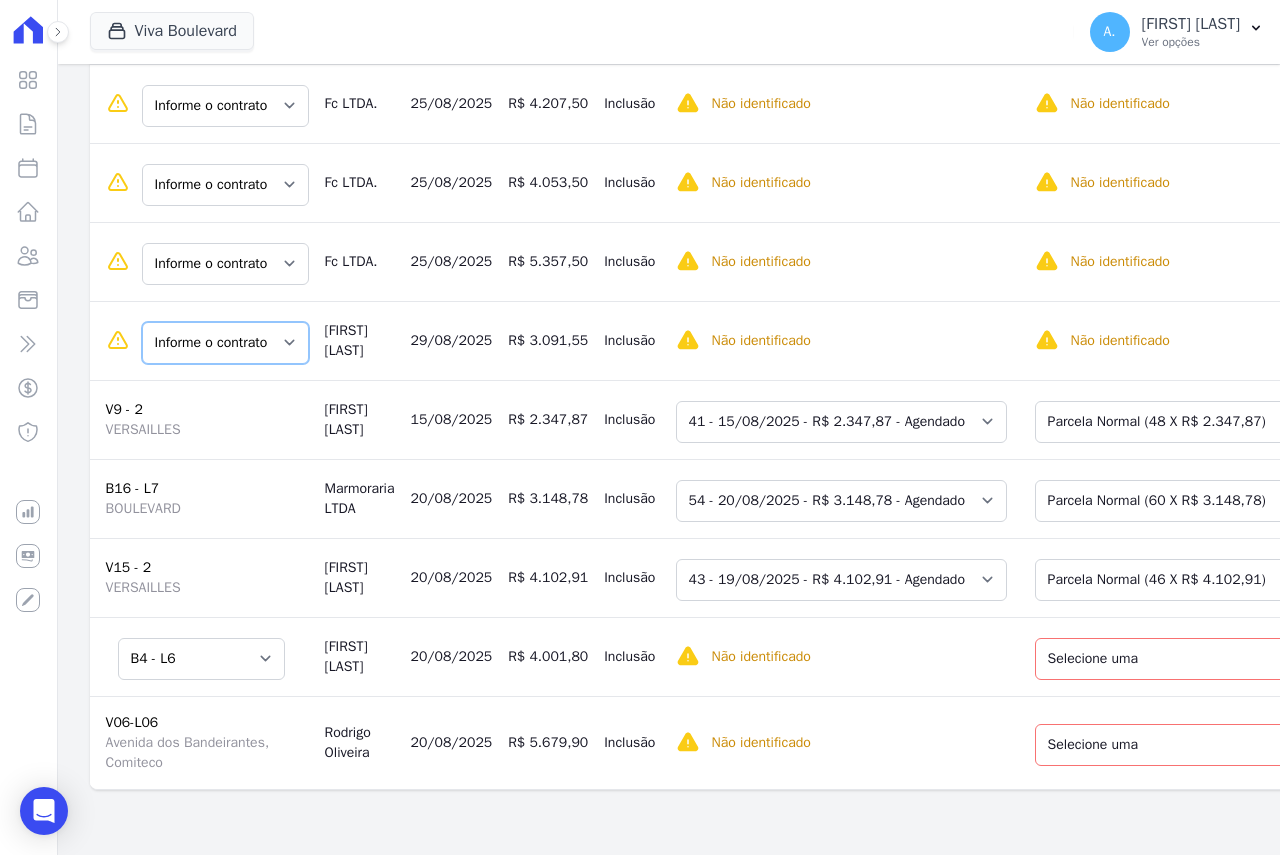 click on "Informe o contrato B[NUMBER] - L[NUMBER]
B[NUMBER]-L[NUMBER]" at bounding box center [225, 343] 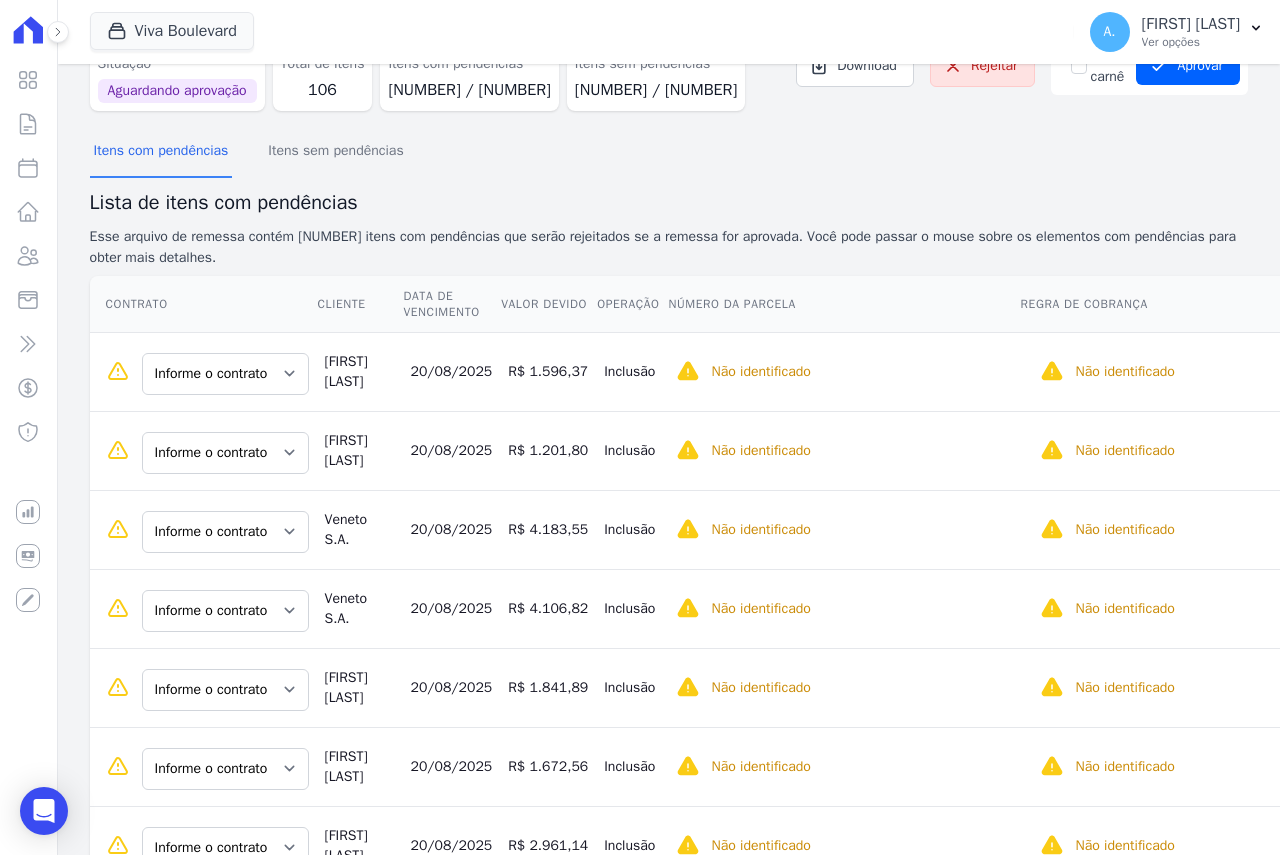 scroll, scrollTop: 0, scrollLeft: 0, axis: both 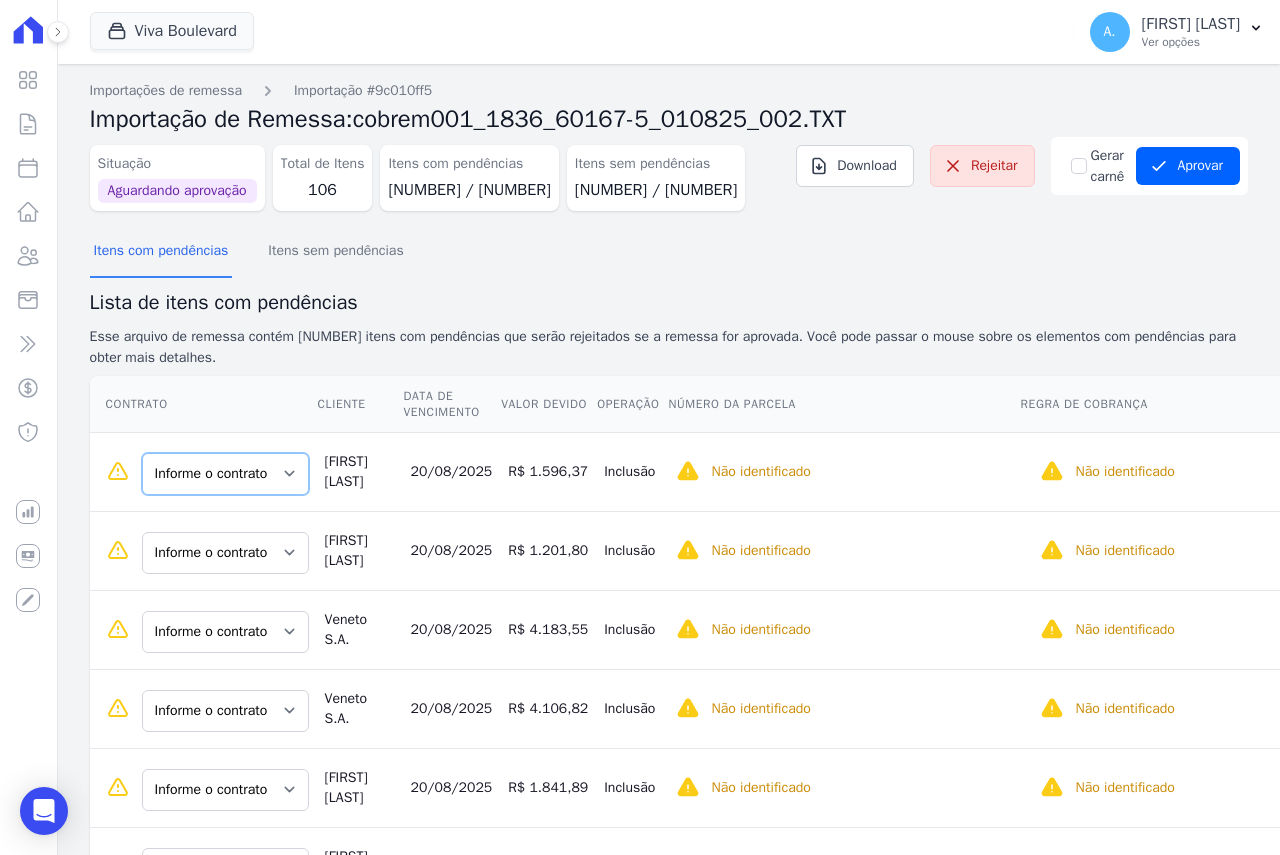 click on "Informe o contrato B[NUMBER] - L[NUMBER]
B[NUMBER]-L[NUMBER]" at bounding box center [225, 474] 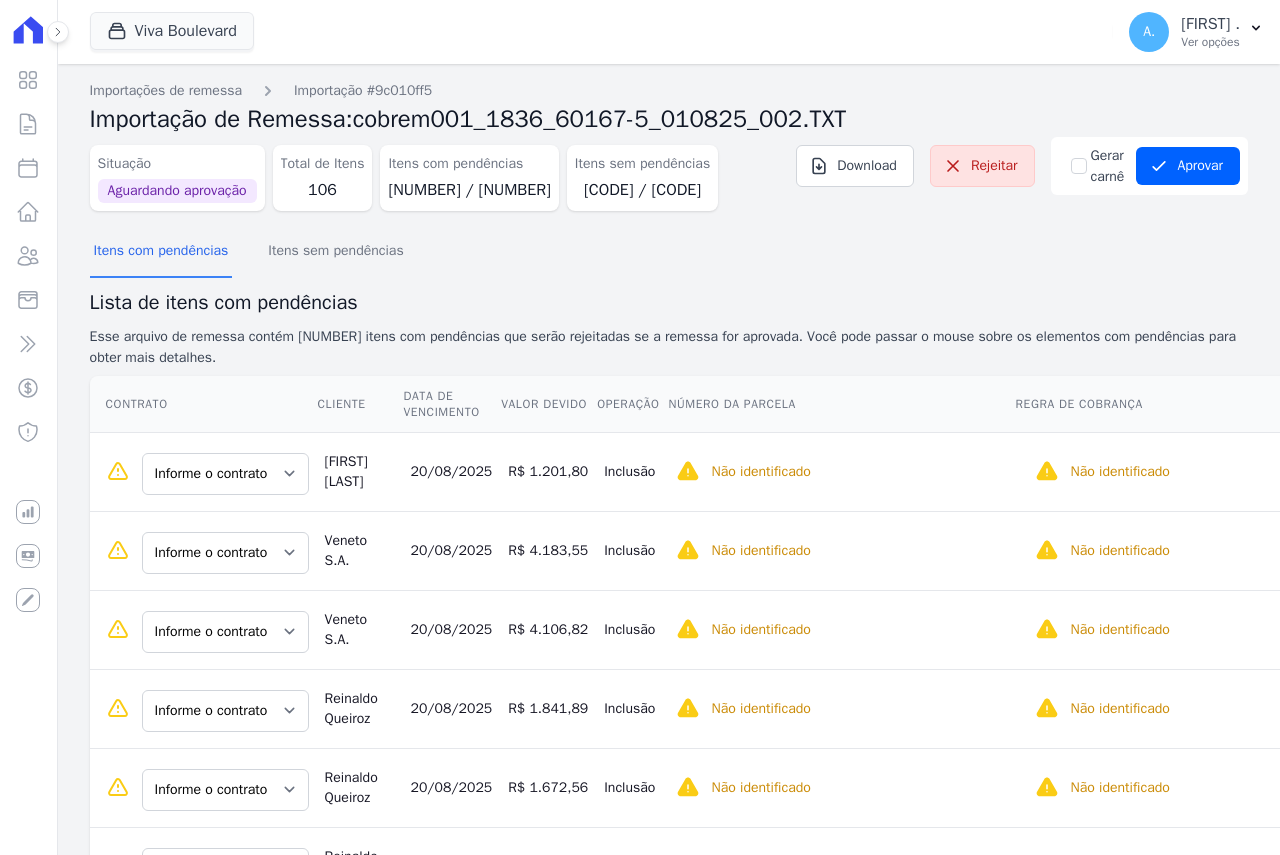 scroll, scrollTop: 0, scrollLeft: 0, axis: both 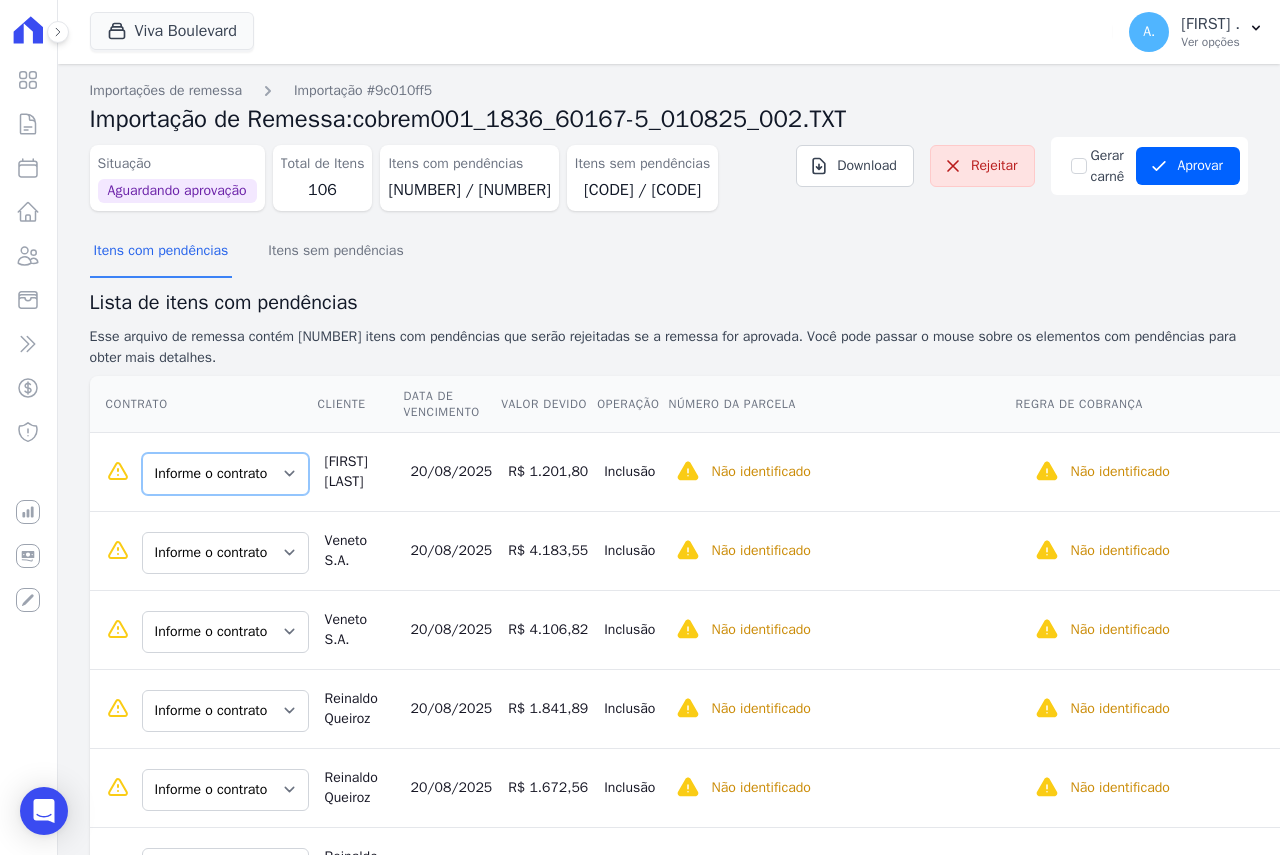 click on "Informe o contrato [CODE] [CODE]" at bounding box center (225, 474) 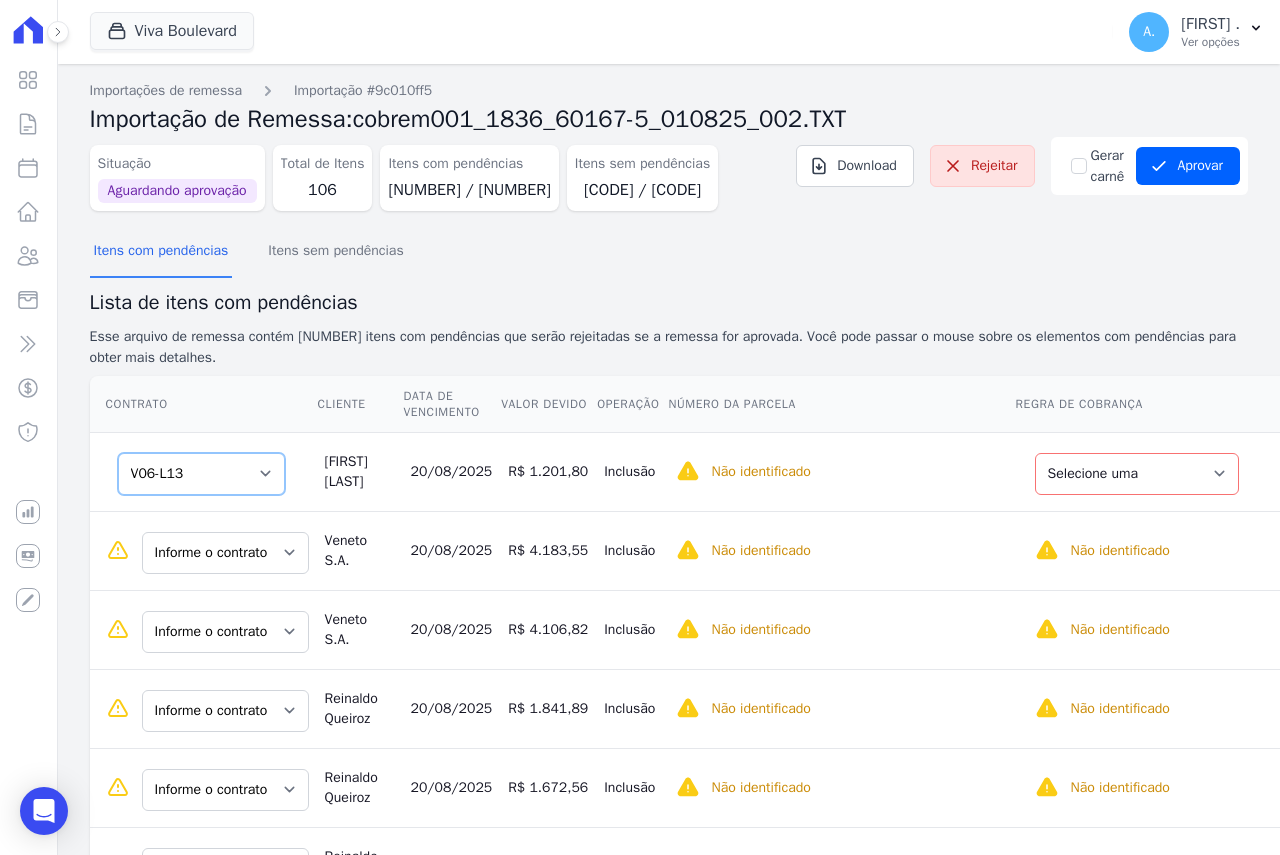 click on "Informe o contrato V06-L13 V06-L13" at bounding box center [201, 474] 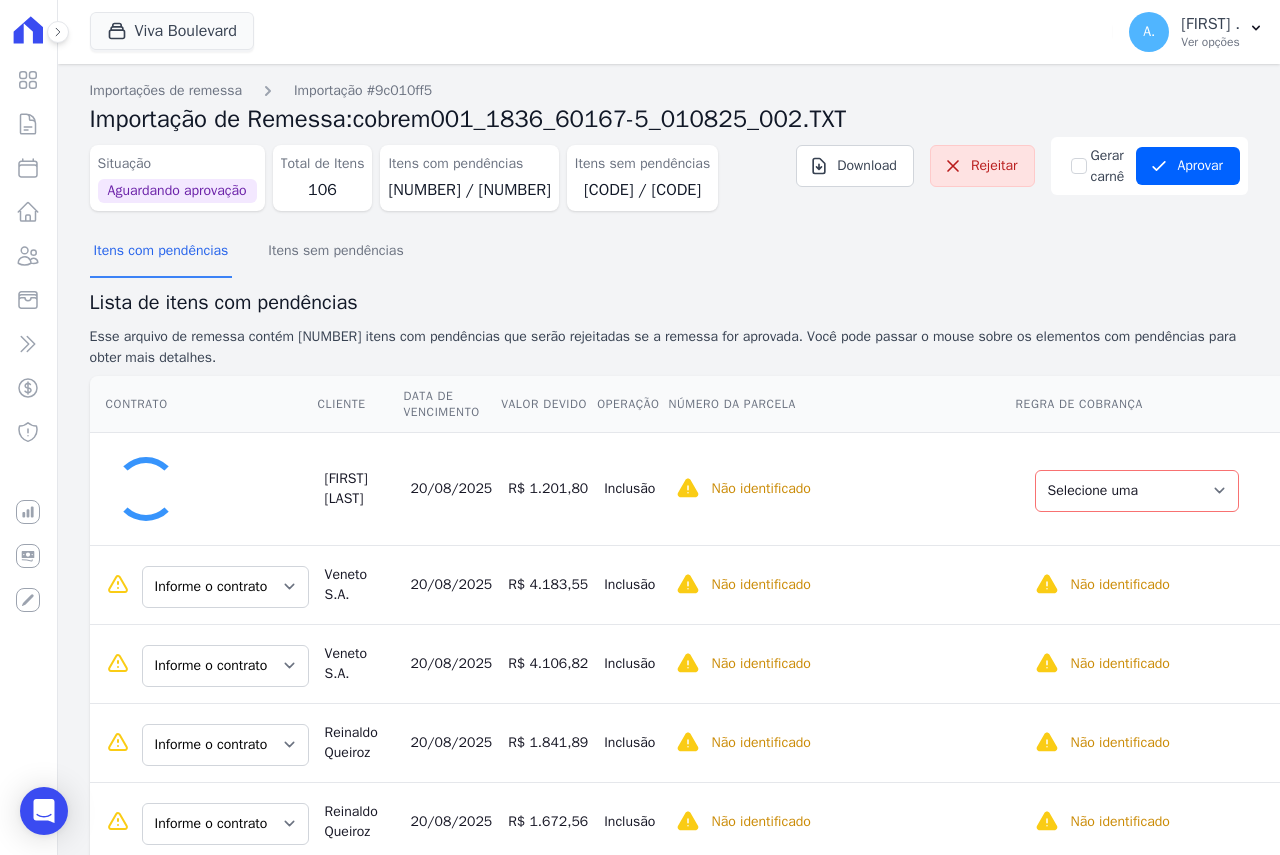 select on "f451cf0c-c107-4ea6-8ddb-7060a5d4364d" 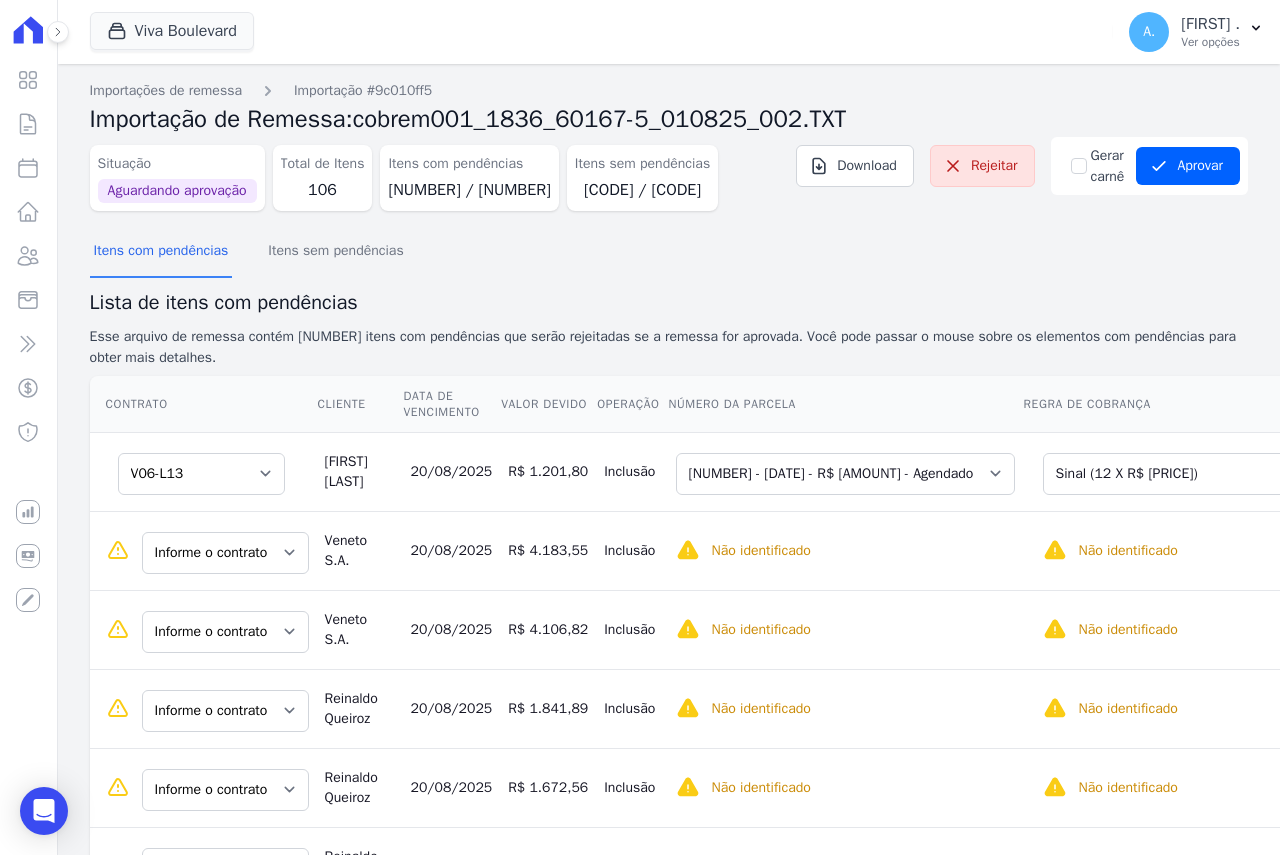 scroll, scrollTop: 200, scrollLeft: 0, axis: vertical 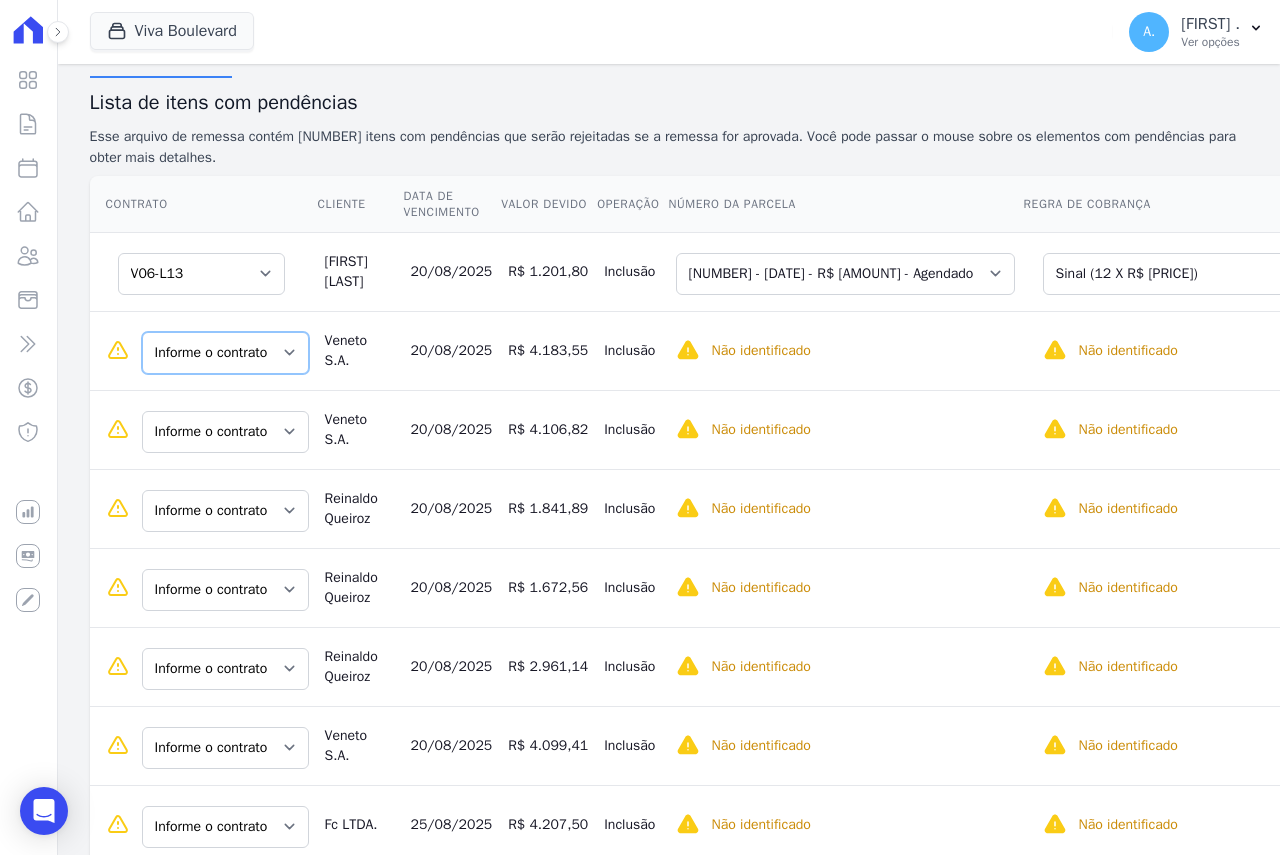 click on "Informe o contrato B9 - L2
B9 - L3
B9 - L4" at bounding box center (225, 353) 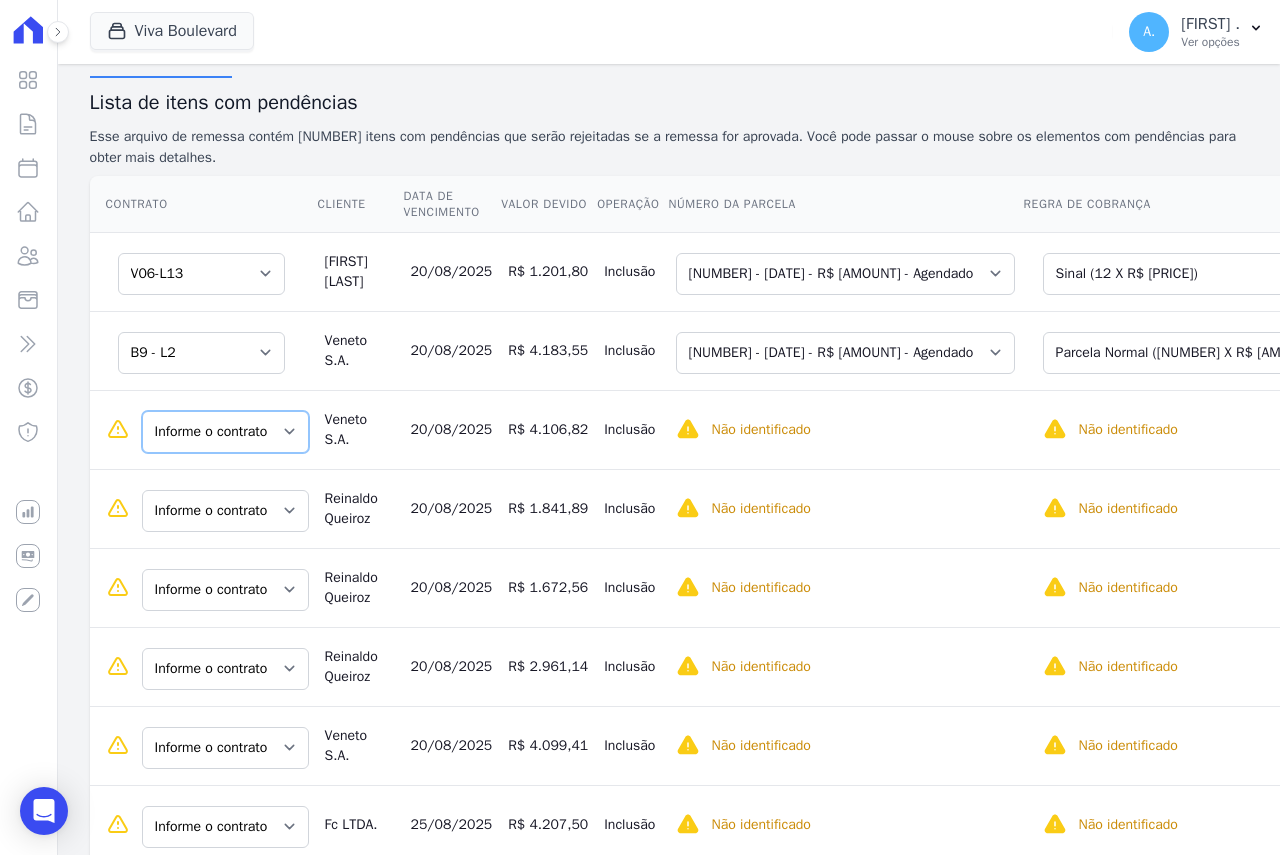 click on "Informe o contrato B9 - L2
B9 - L3
B9 - L4" at bounding box center [225, 432] 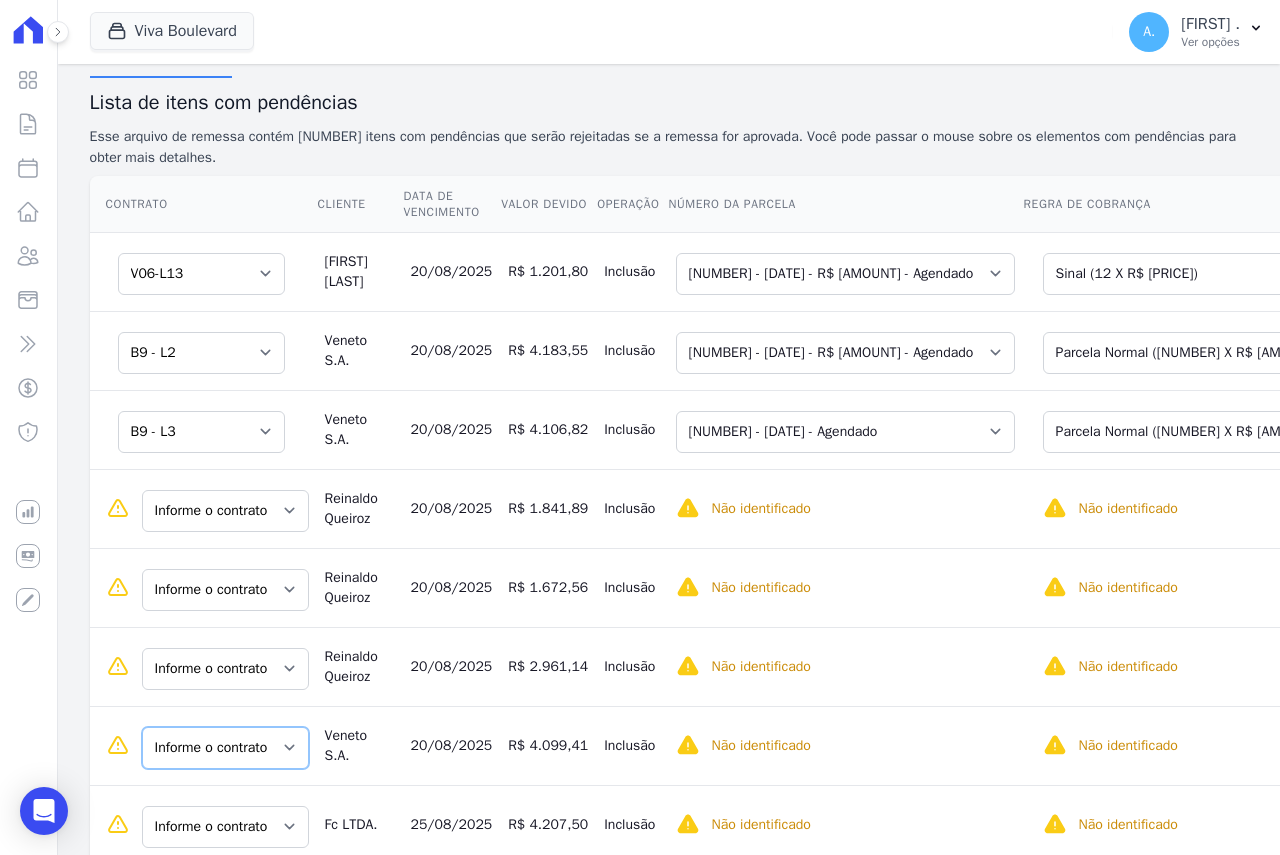 click on "Informe o contrato B9 - L2
B9 - L3
B9 - L4" at bounding box center (225, 748) 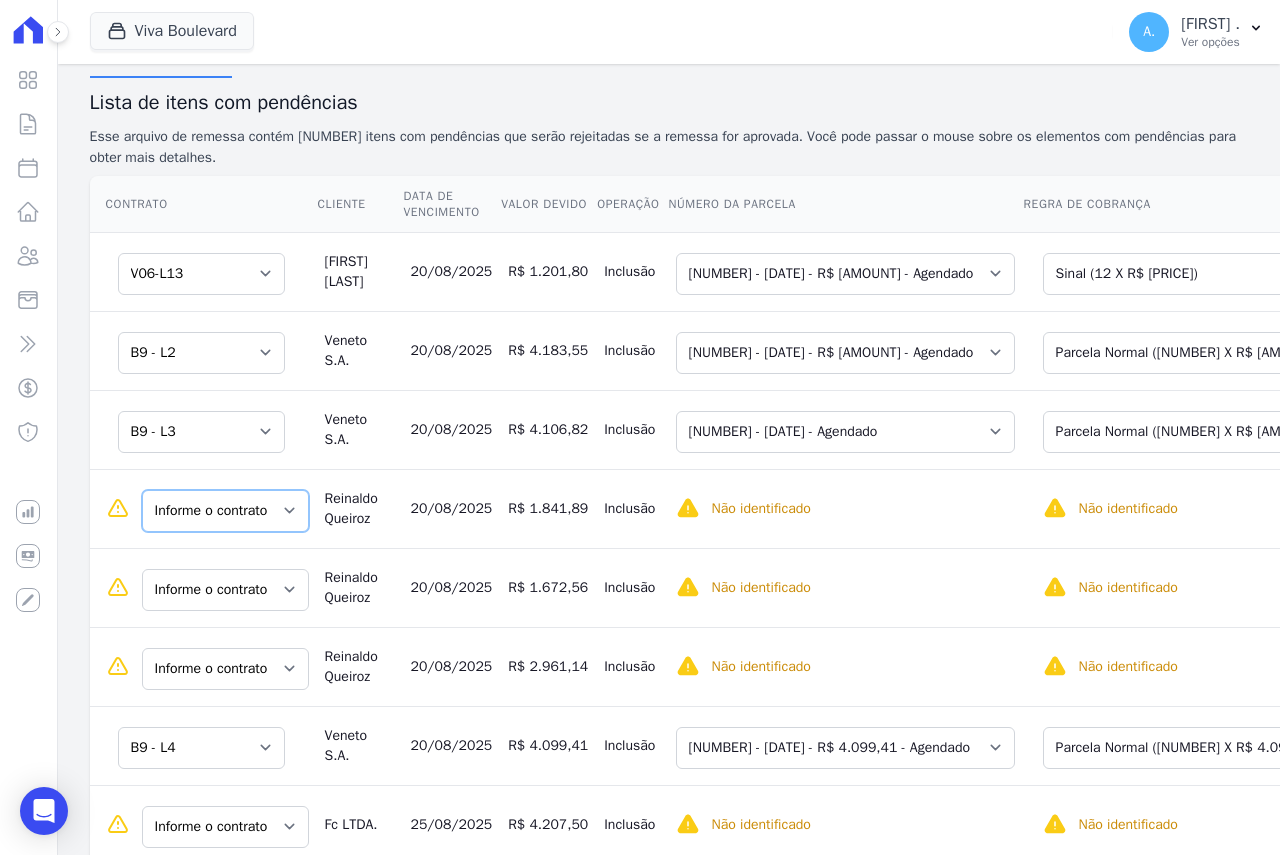 click on "Informe o contrato B11 - L1
B11 - L2
B11 - L38" at bounding box center [225, 511] 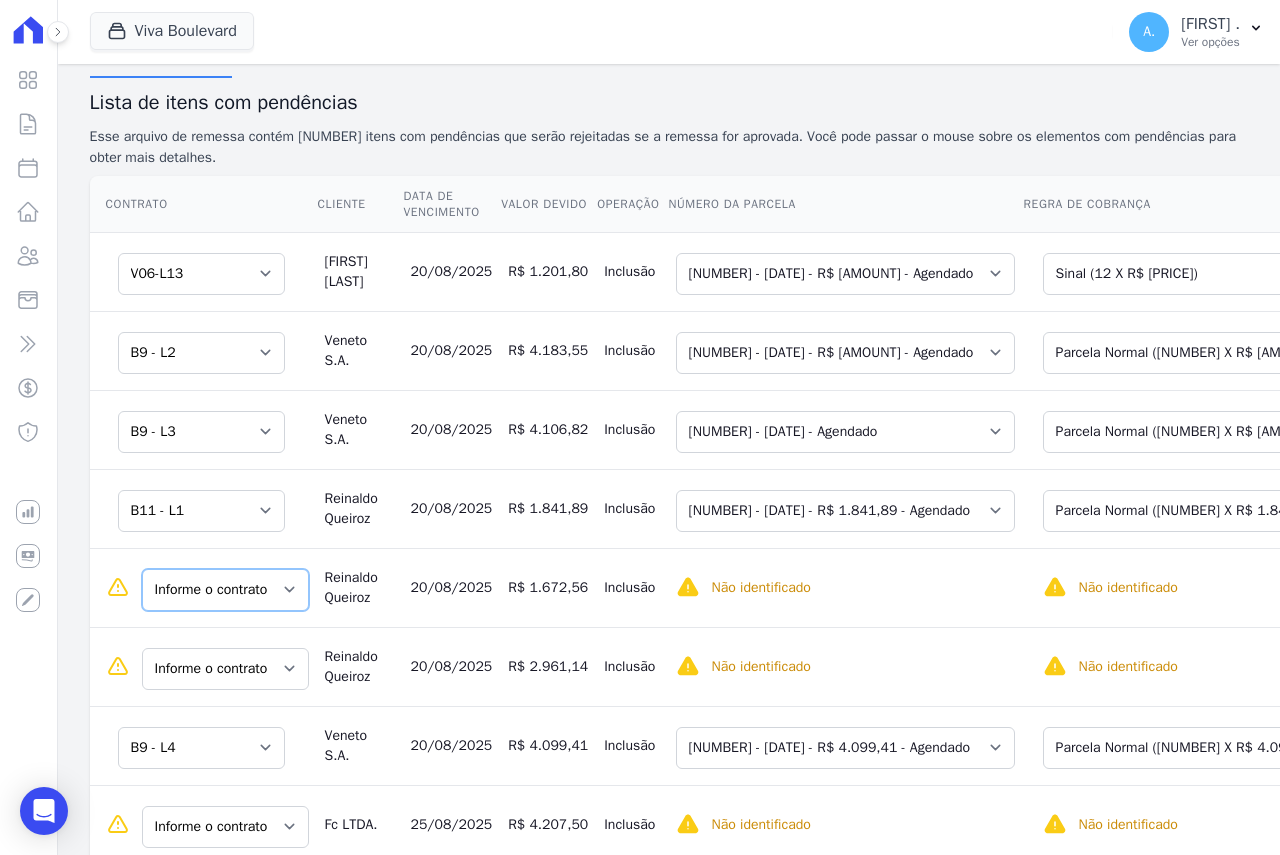 click on "Informe o contrato B11 - L1
B11 - L2
B11 - L38" at bounding box center [225, 590] 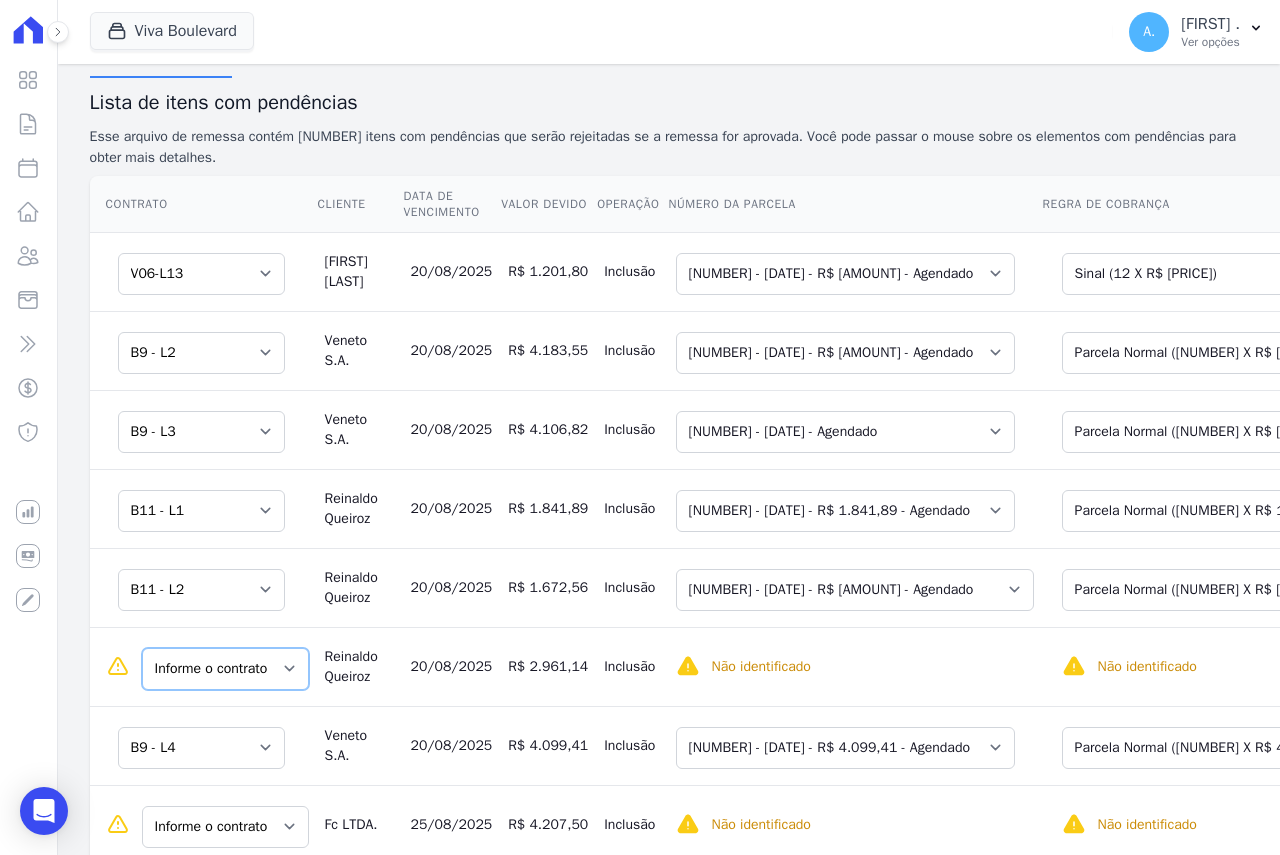 click on "Informe o contrato B11 - L1
B11 - L2
B11 - L38" at bounding box center (225, 669) 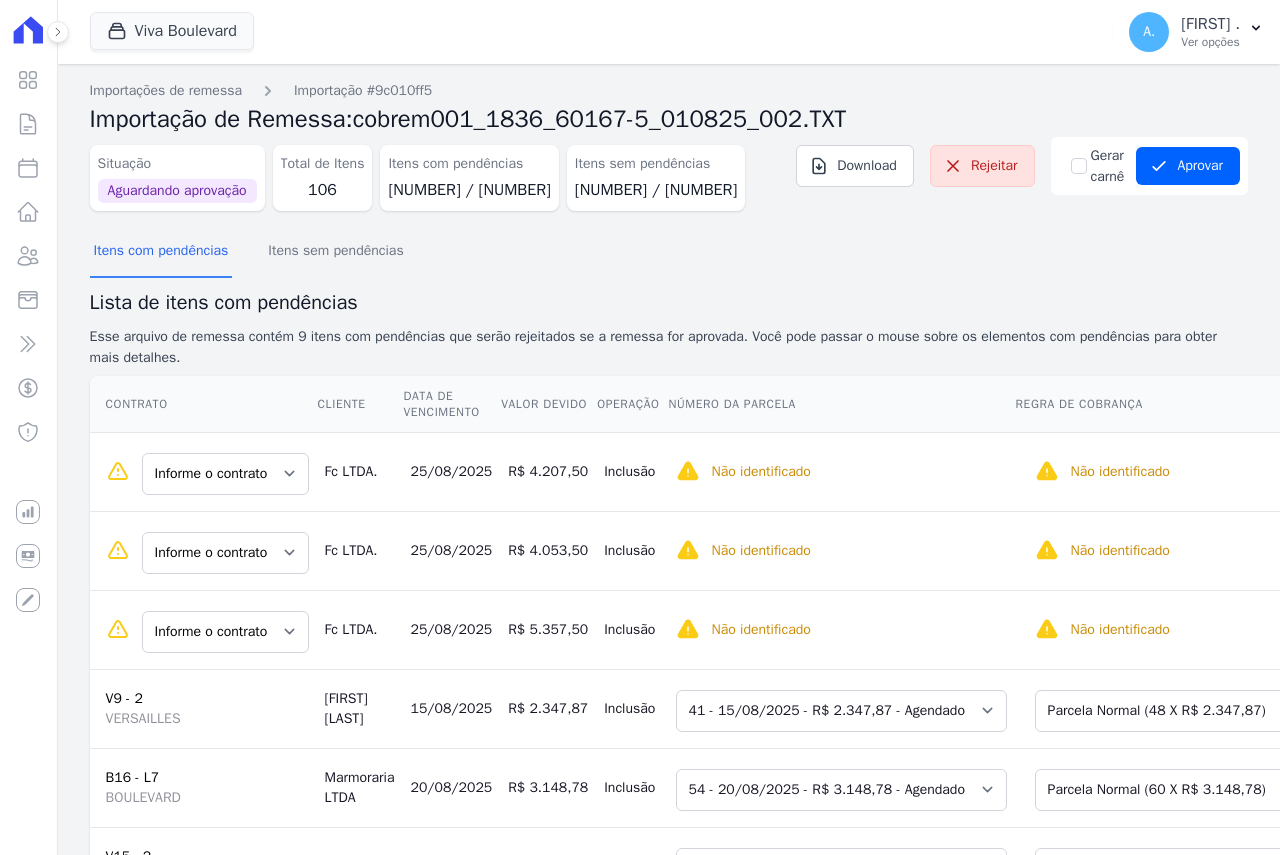 scroll, scrollTop: 0, scrollLeft: 0, axis: both 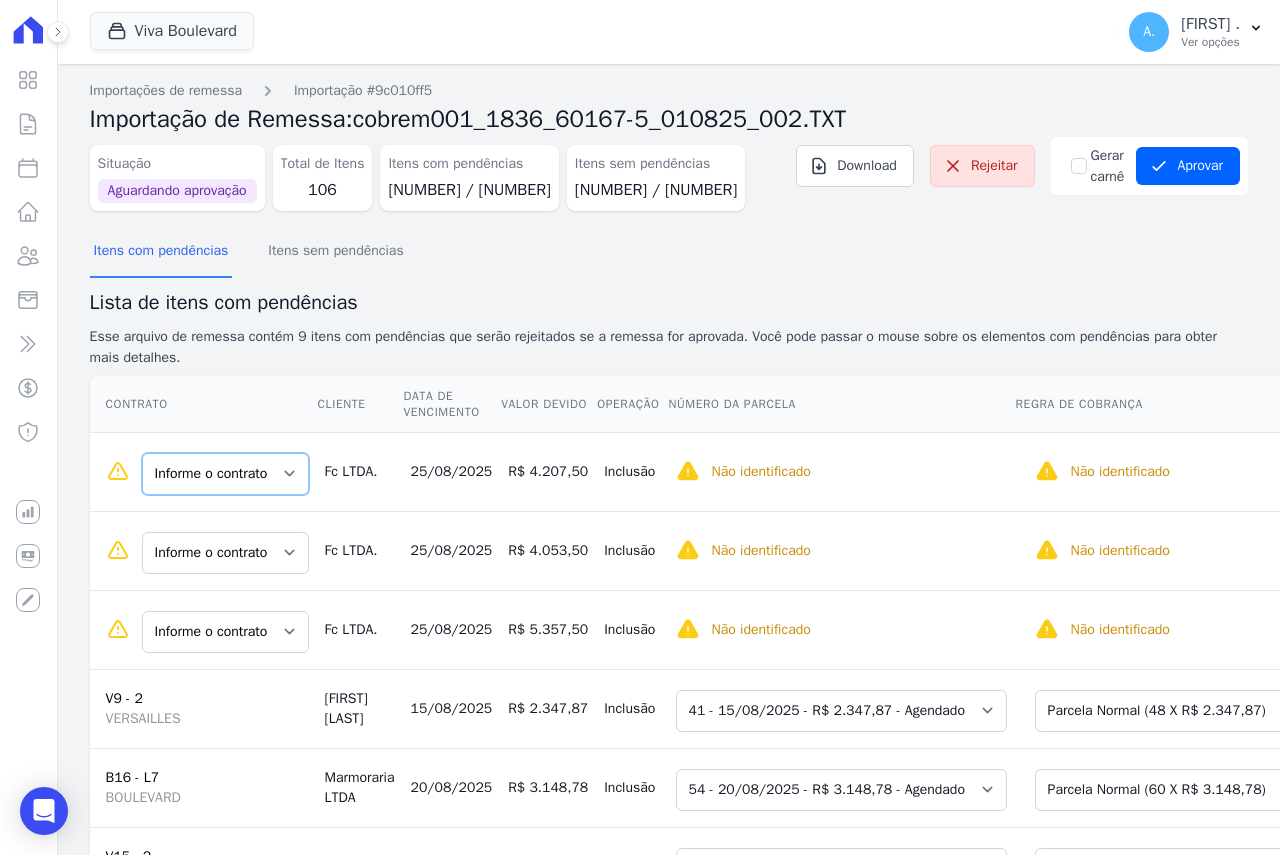click on "Informe o contrato B20-L03
B20-L04
B20-L05" at bounding box center [225, 474] 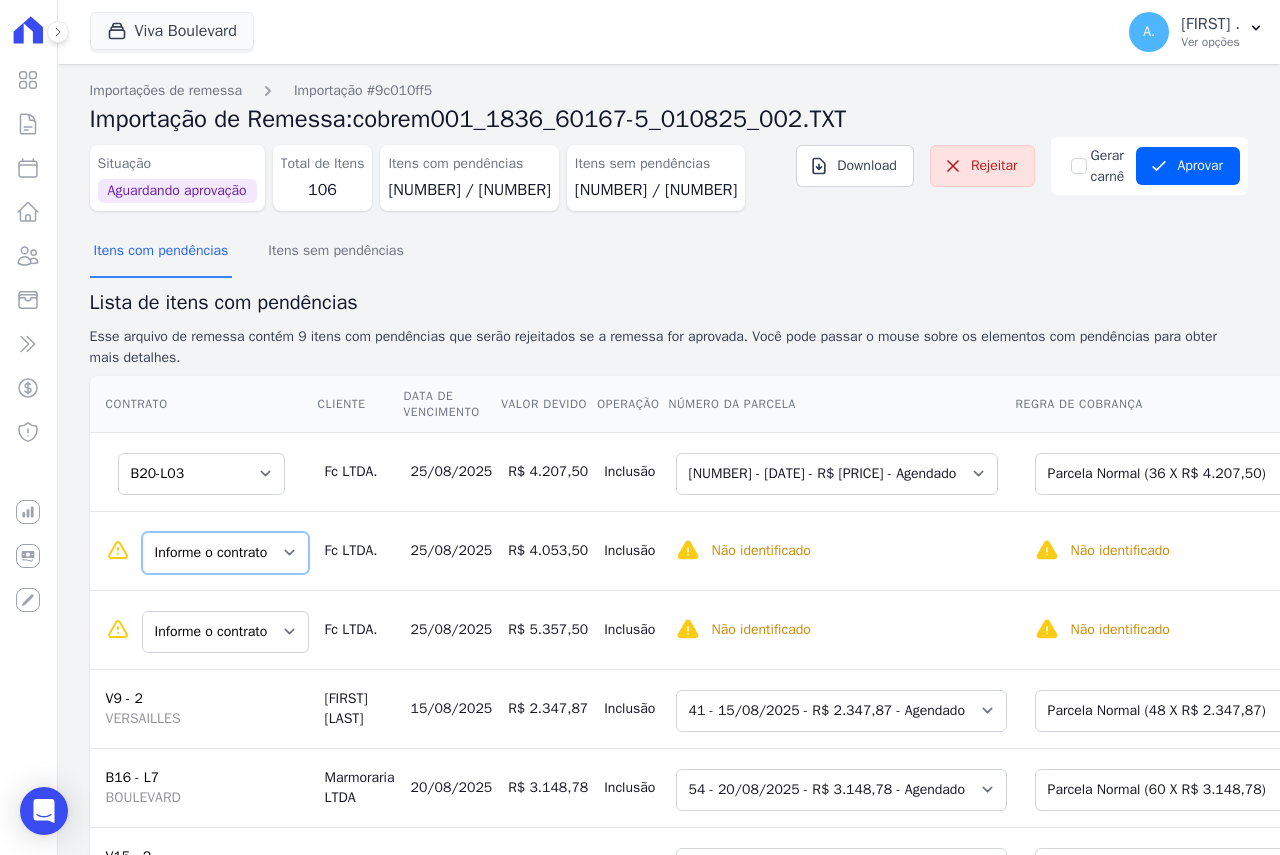 click on "Informe o contrato B20-L03
B20-L04
B20-L05" at bounding box center (225, 553) 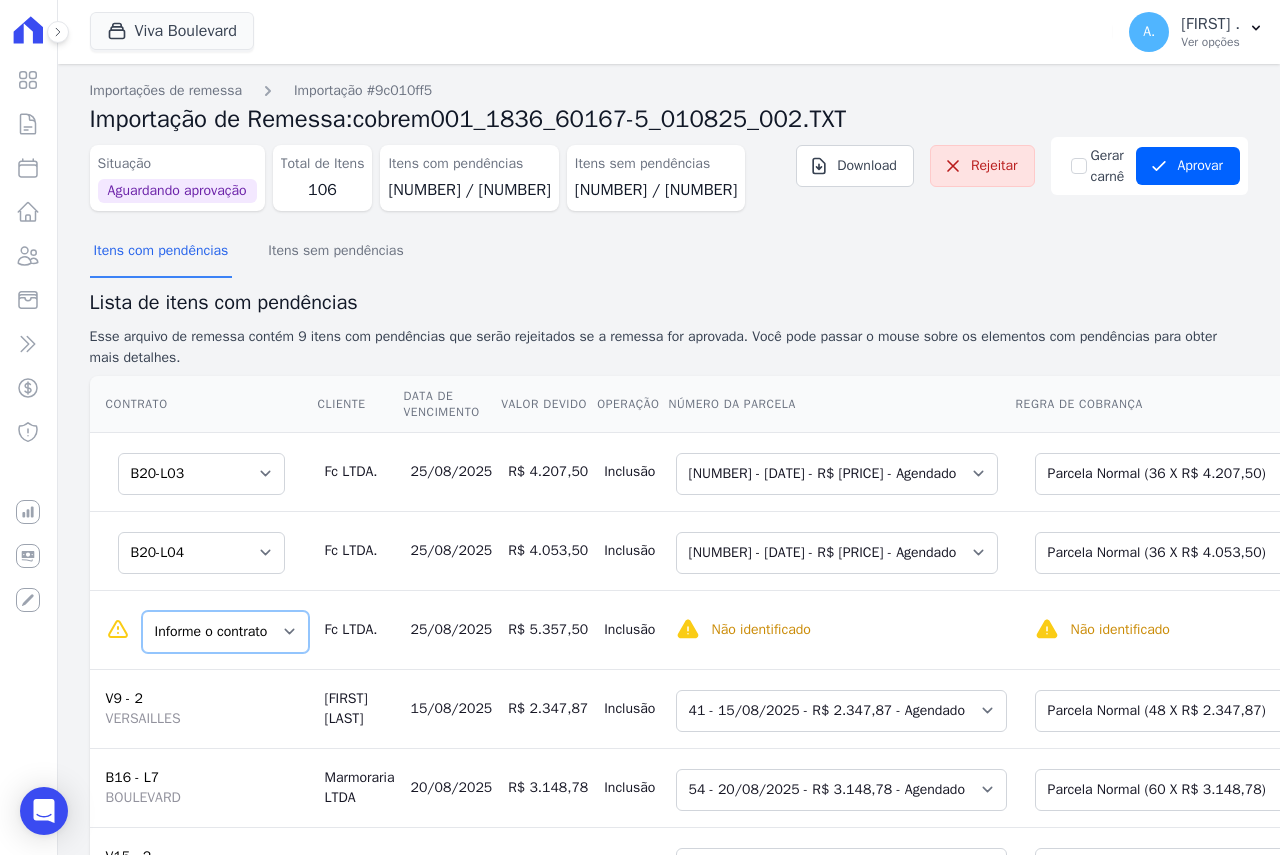 click on "Informe o contrato B20-L03
B20-L04
B20-L05" at bounding box center [225, 632] 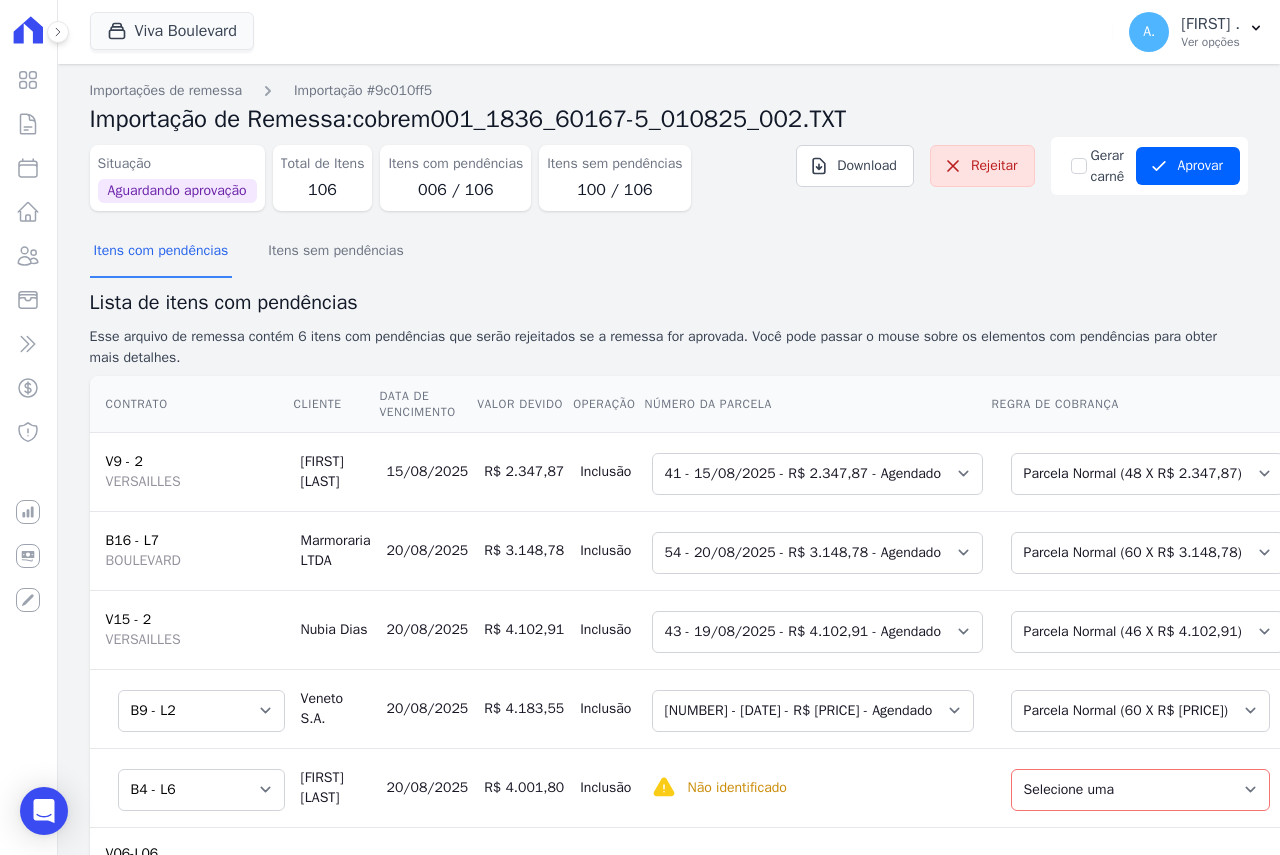 scroll, scrollTop: 0, scrollLeft: 0, axis: both 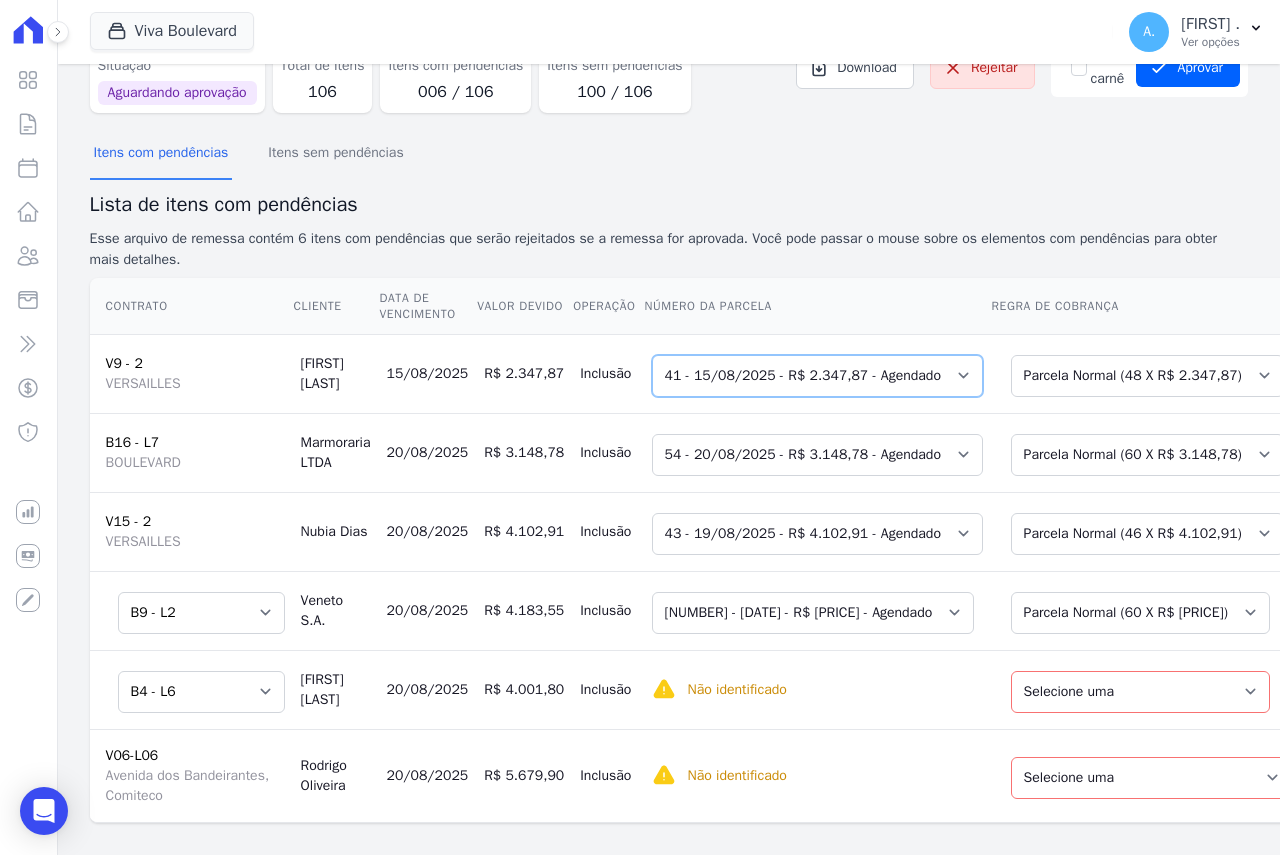 click on "Selecione uma
40 - 15/07/2025 - R$ 2.347,87 - Agendado
41 - 15/08/2025 - R$ 2.347,87 - Agendado
42 - 15/09/2025 - R$ 2.347,87 - Agendado
43 - 15/10/2025 - R$ 2.347,87 - Agendado
44 - 15/11/2025 - R$ 2.347,87 - Agendado
45 - 15/12/2025 - R$ 2.347,87 - Agendado
46 - 15/01/2026 - R$ 2.347,87 - Agendado
47 - 15/02/2026 - R$ 2.347,87 - Agendado
48 - 15/03/2026 - R$ 2.347,87 - Agendado" at bounding box center (817, 376) 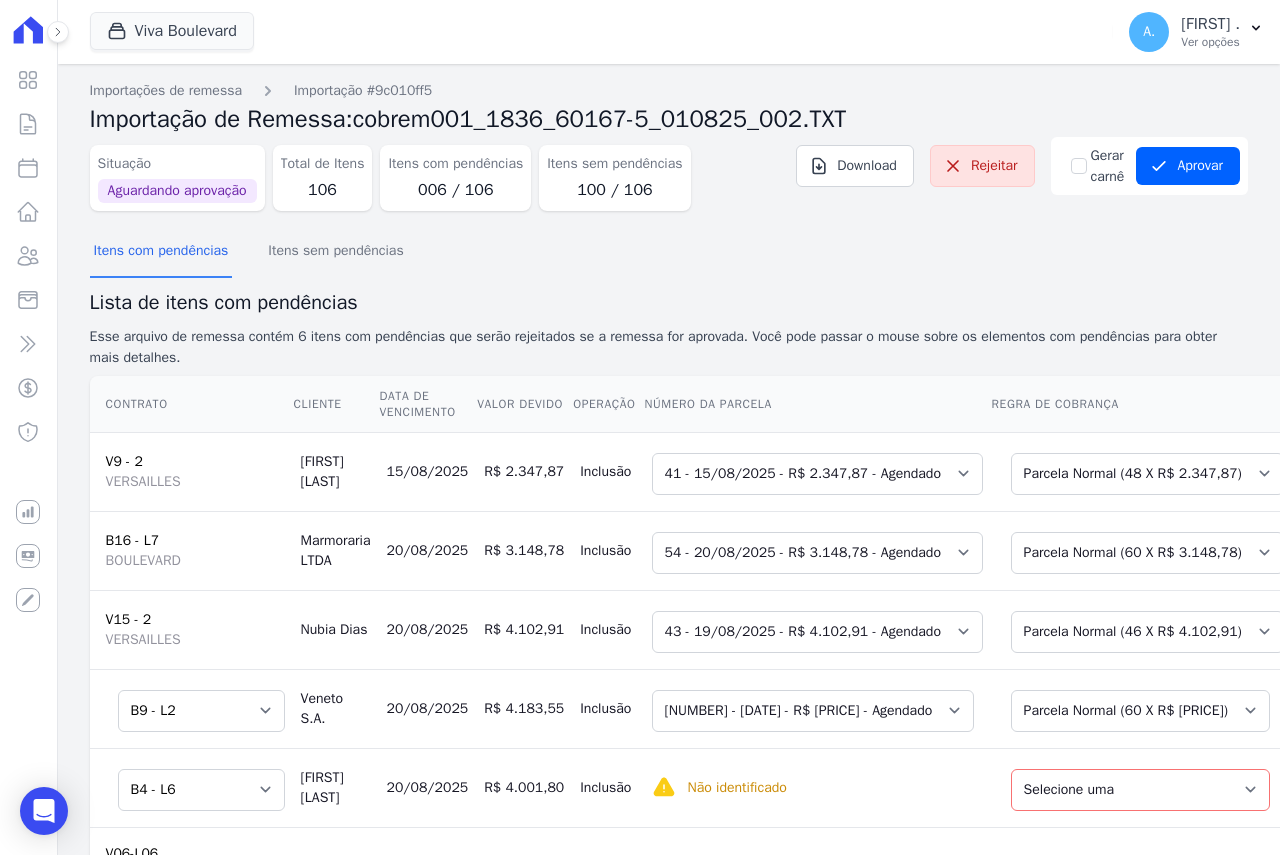 scroll, scrollTop: 0, scrollLeft: 0, axis: both 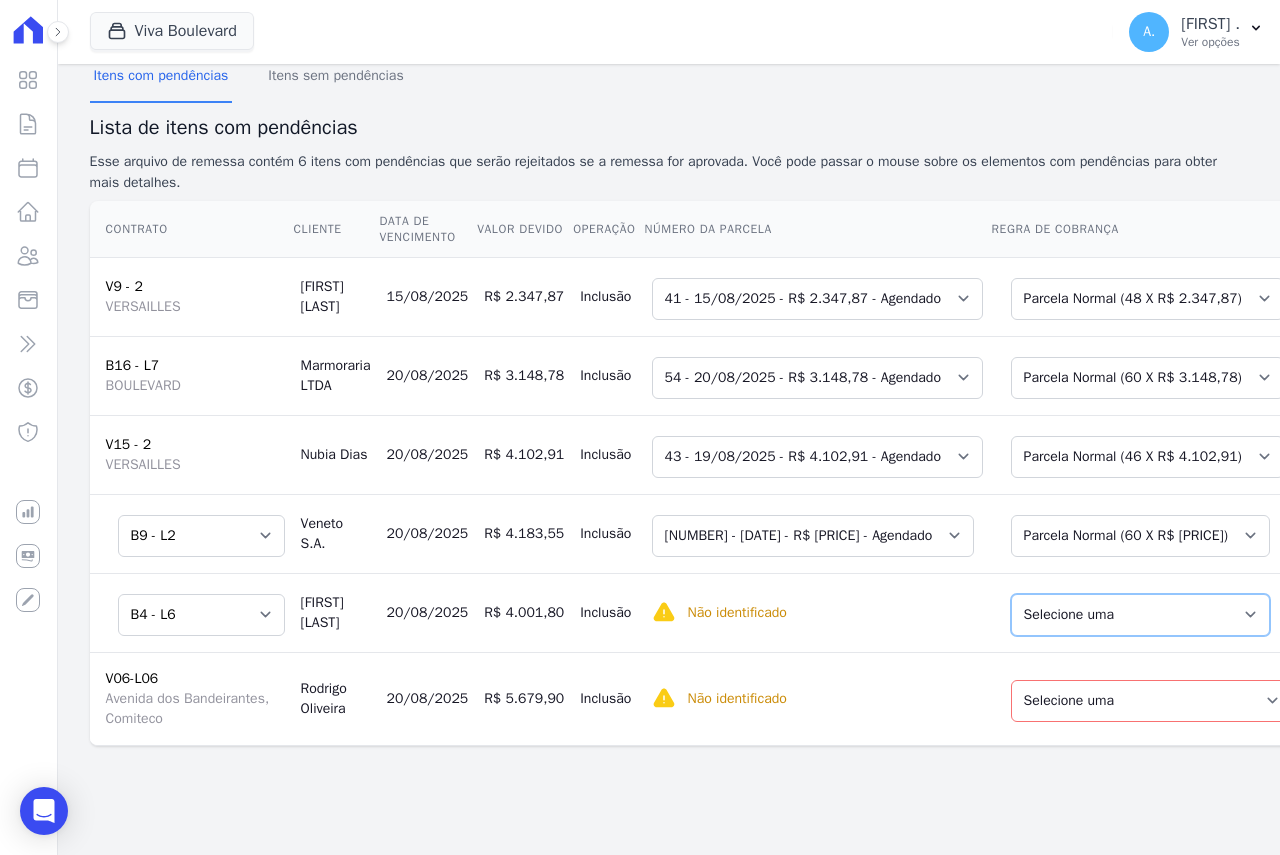 click on "Selecione uma
Nova Parcela Avulsa
Parcela Avulsa Existente
Sinal (1 X R$ [PRICE])
Intercalada (3 X R$ [PRICE])
Parcela Normal (60 X R$ [PRICE])" at bounding box center (1140, 615) 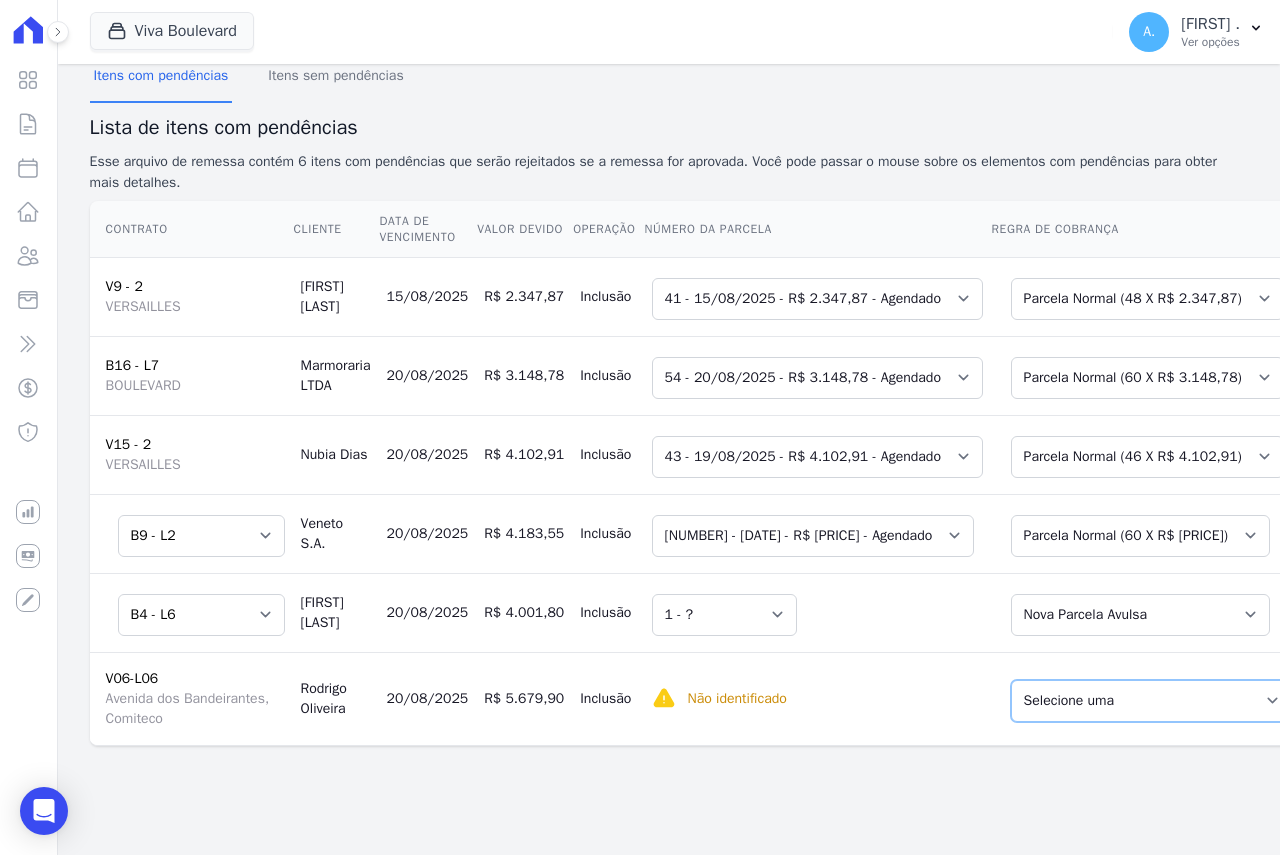 click on "Selecione uma
Nova Parcela Avulsa
Parcela Avulsa Existente
Sinal (1 X R$ 3.785,39)
Parcela Normal (200 X R$ 1.319,37)" at bounding box center (1151, 701) 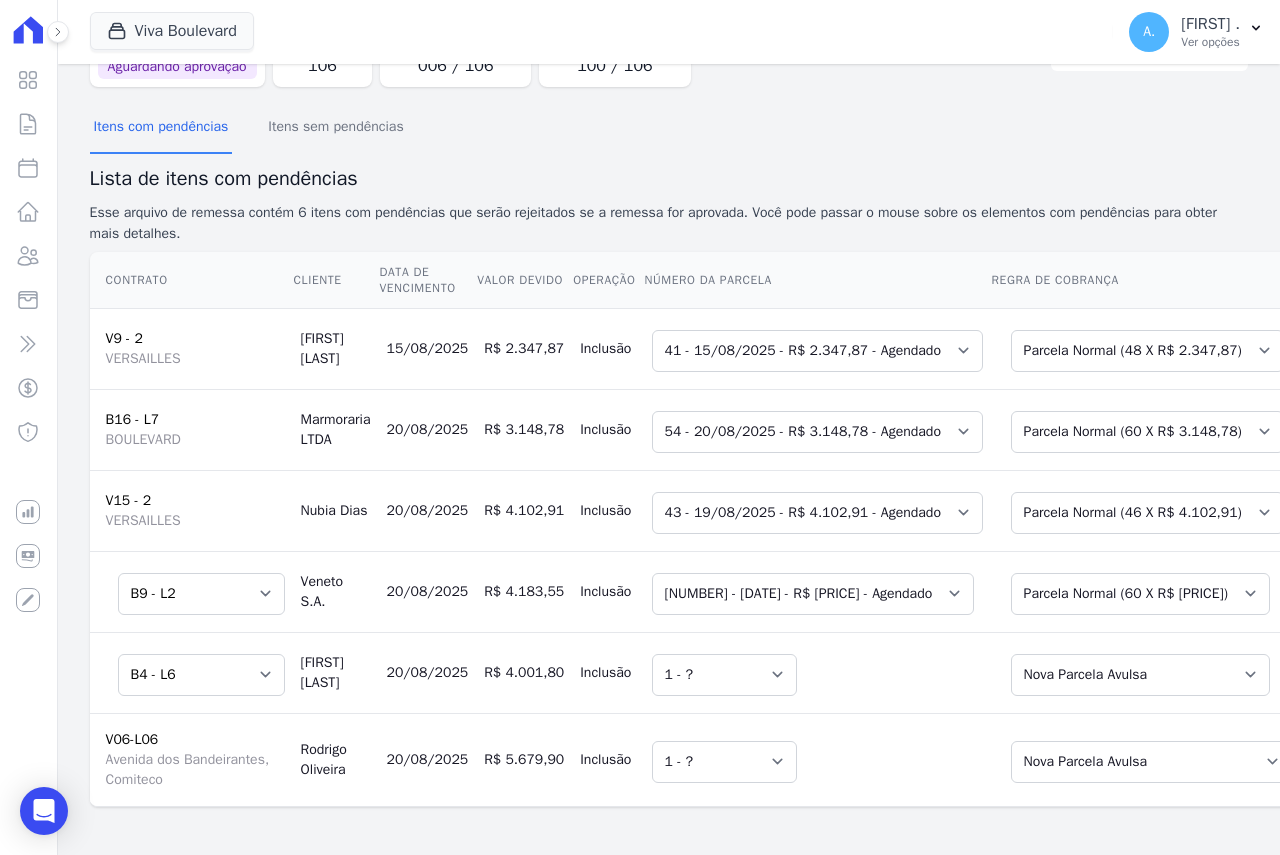 scroll, scrollTop: 39, scrollLeft: 0, axis: vertical 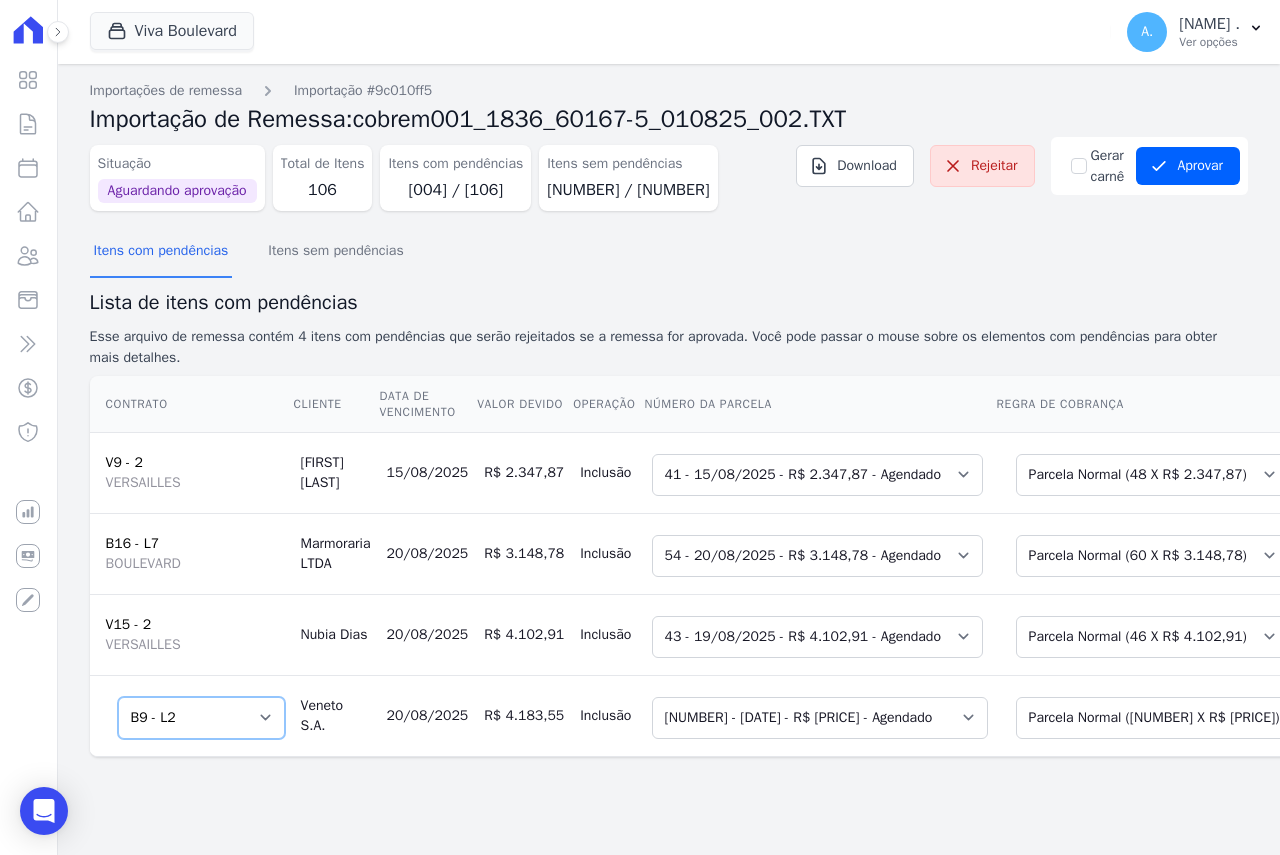 click on "Informe o contrato B9 - L2
B9 - L3
B9 - L4" at bounding box center [201, 718] 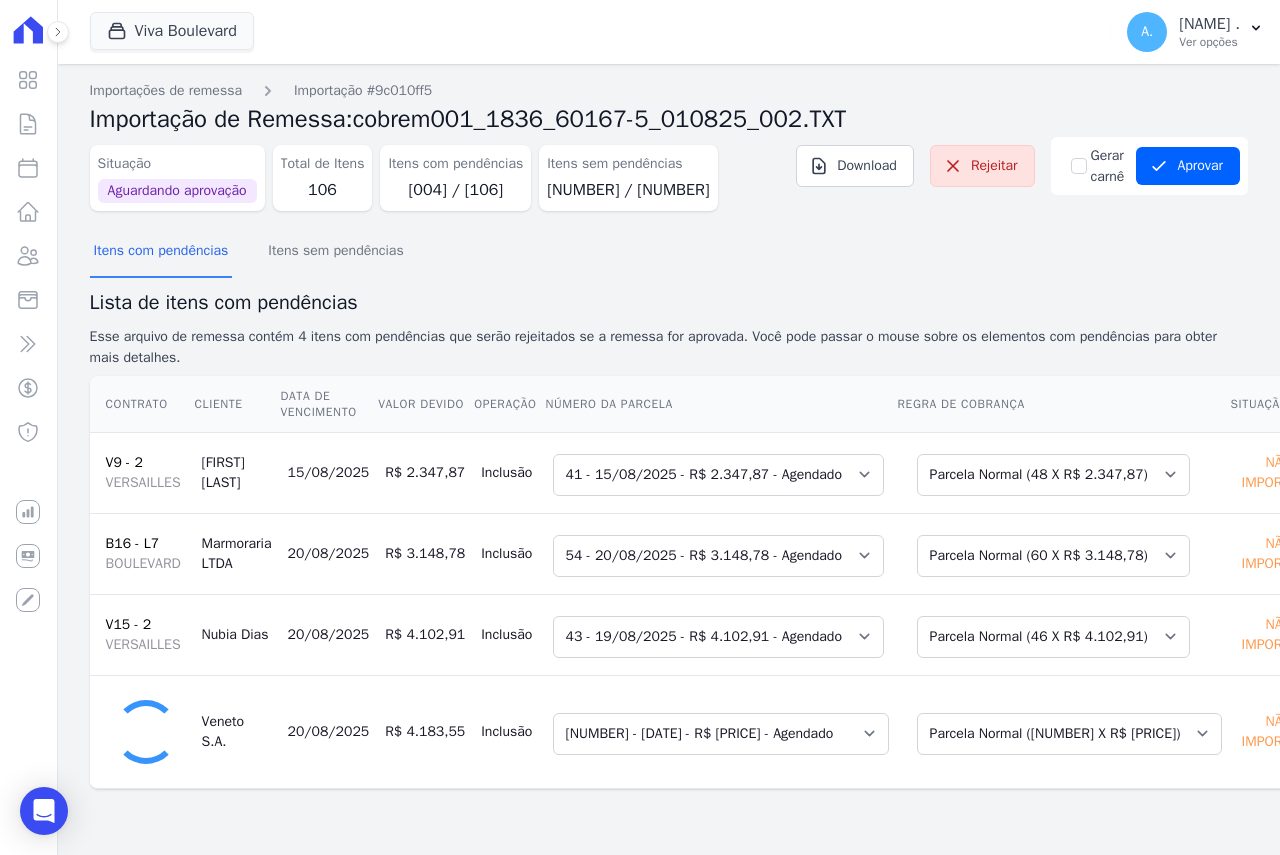 select on "0" 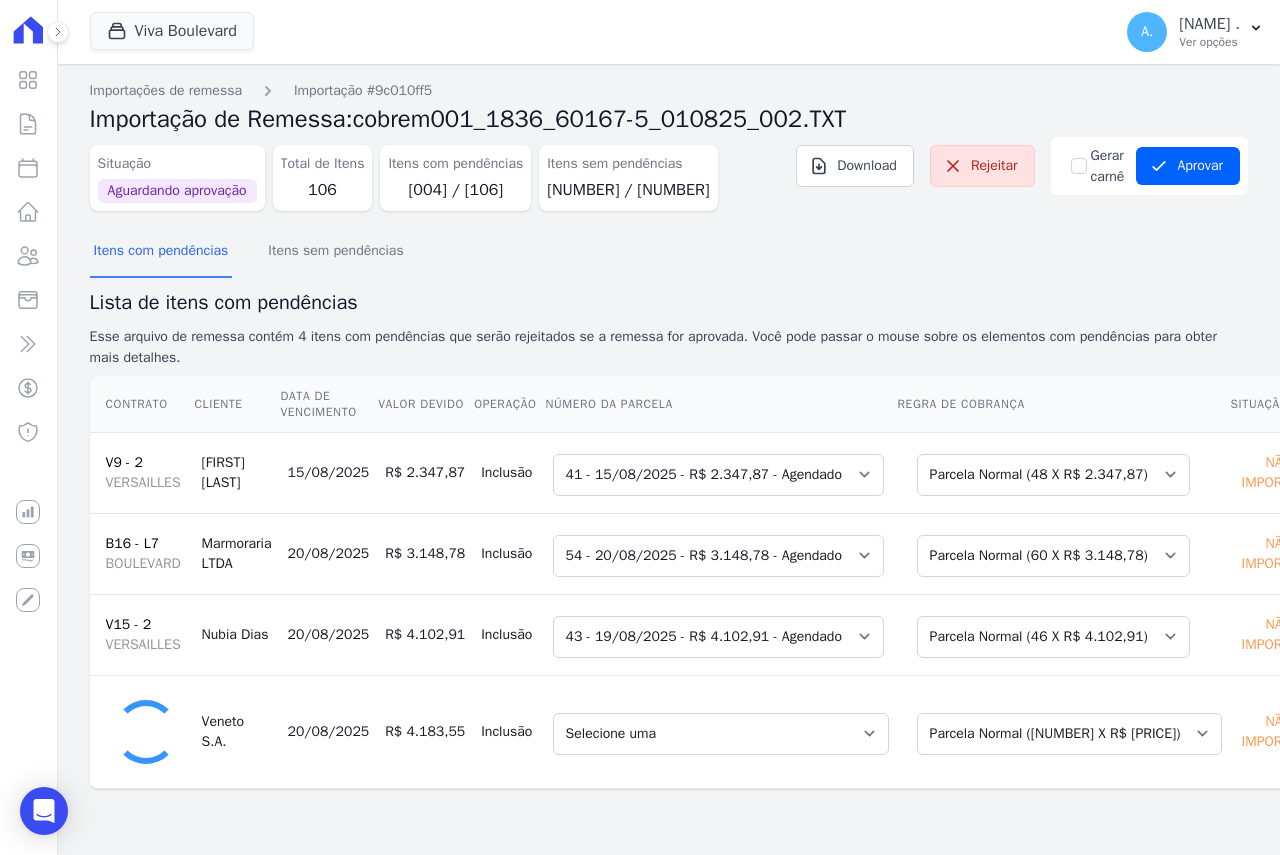 select on "none" 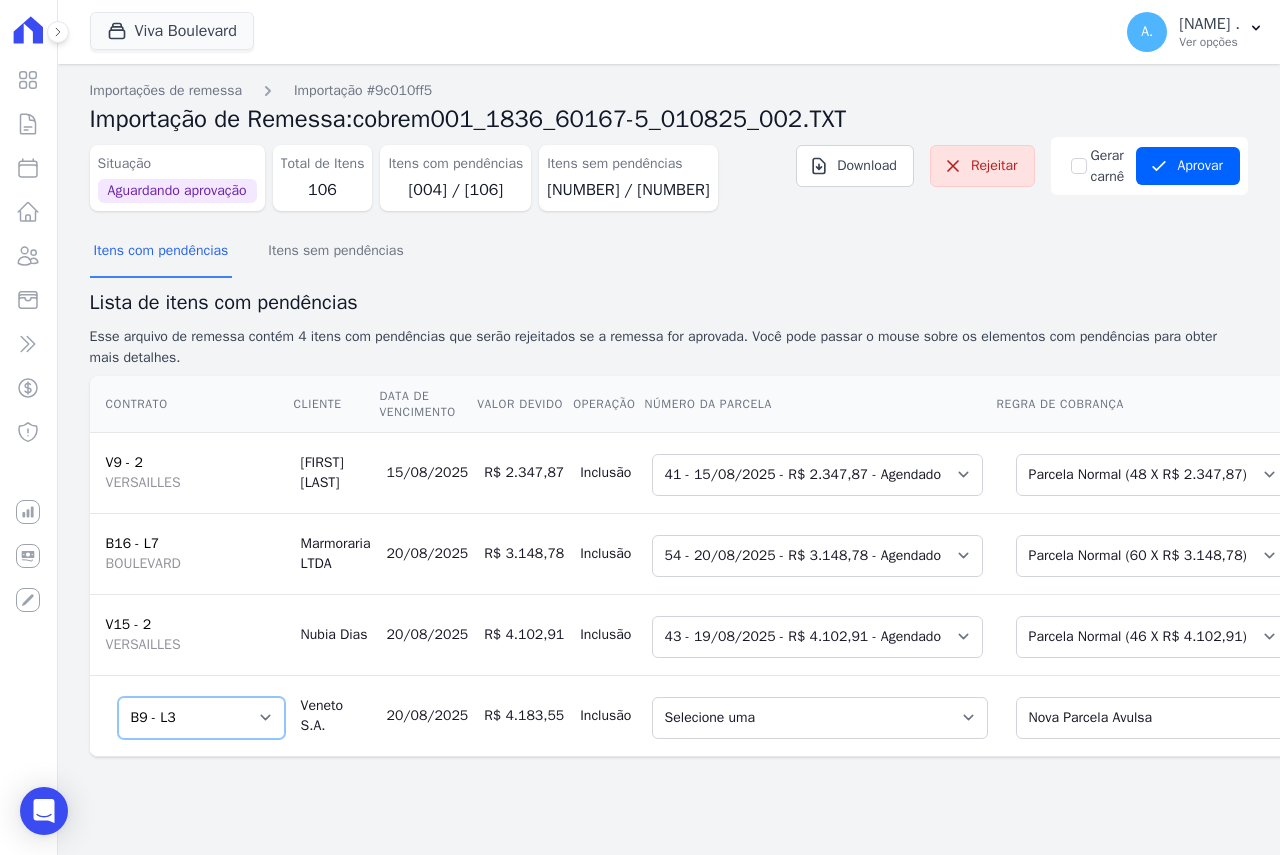 click on "Informe o contrato B9 - L2
B9 - L3
B9 - L4" at bounding box center [201, 718] 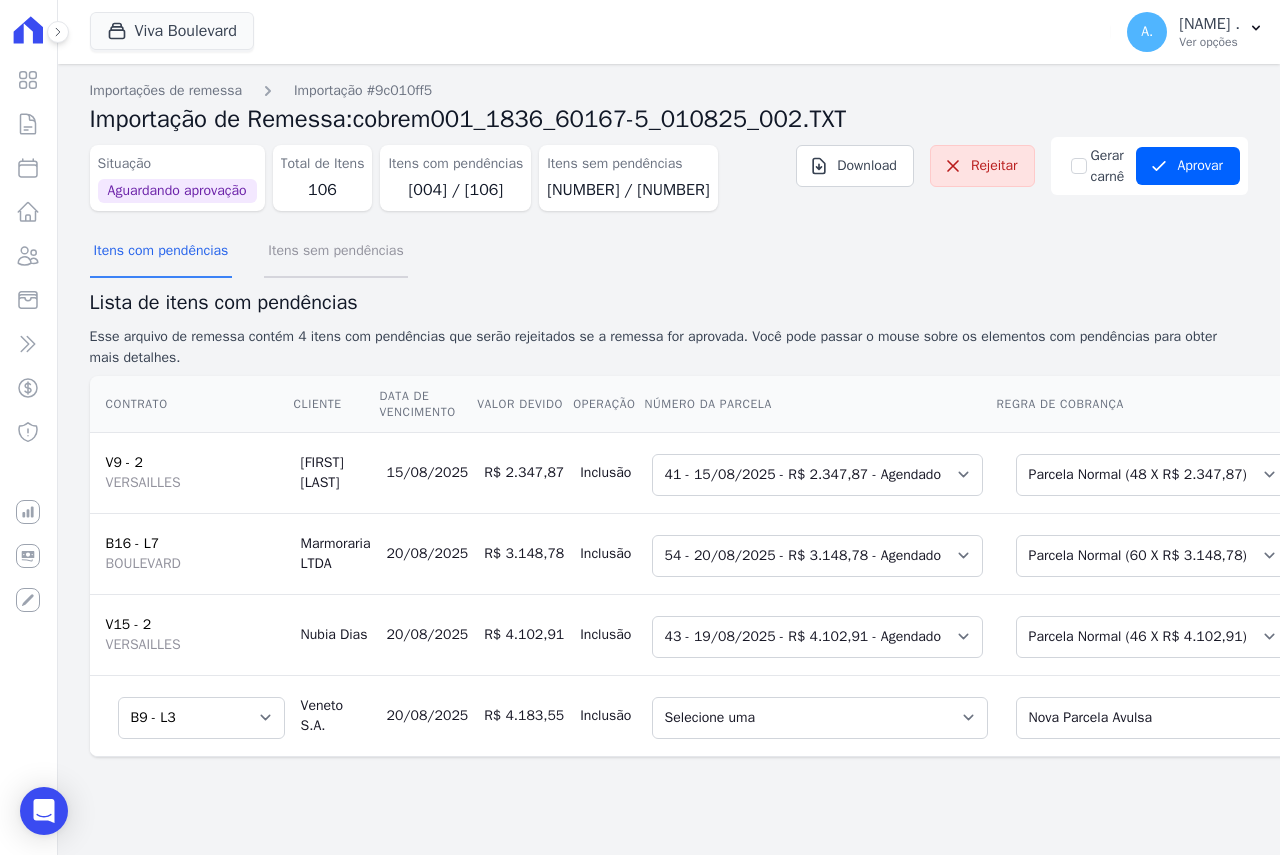 click on "Itens sem pendências" at bounding box center (335, 252) 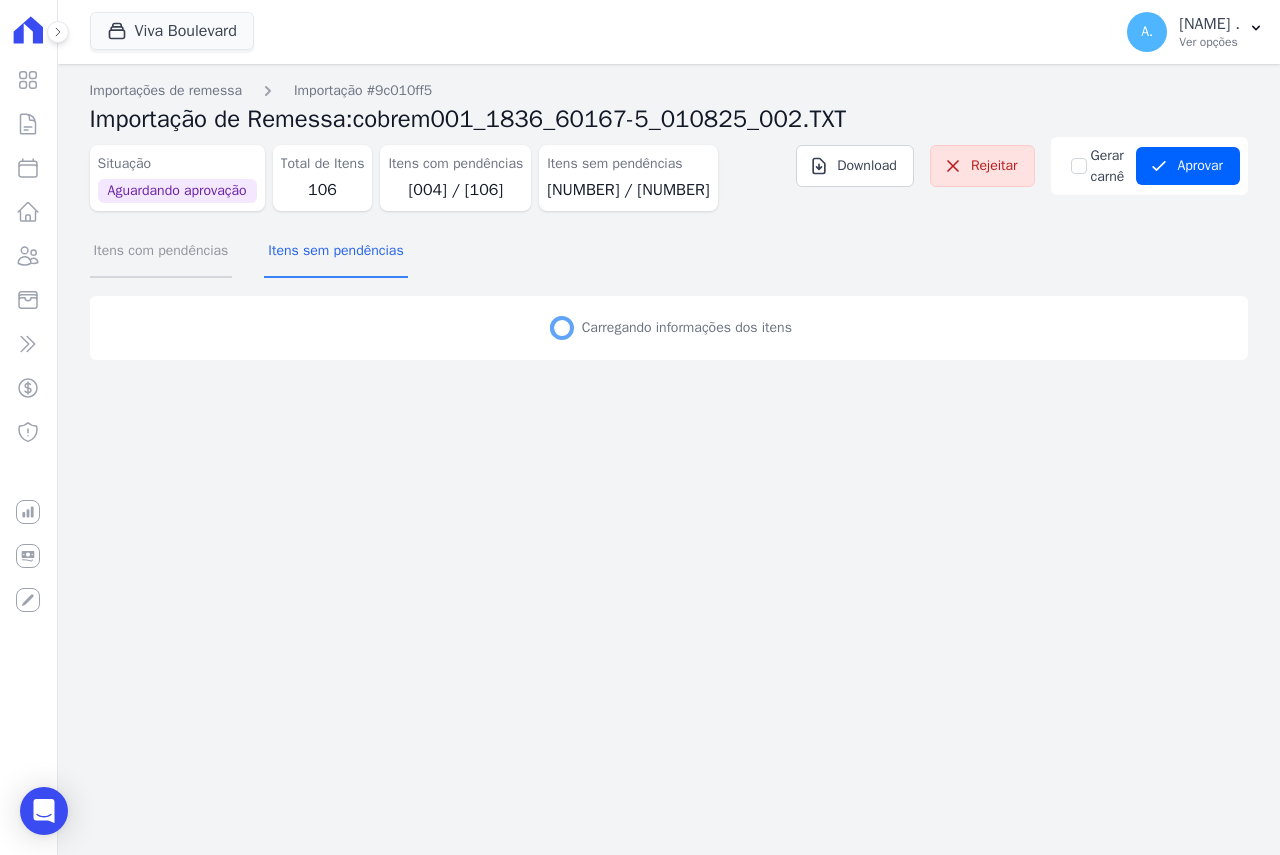 click on "Itens com pendências" at bounding box center (161, 252) 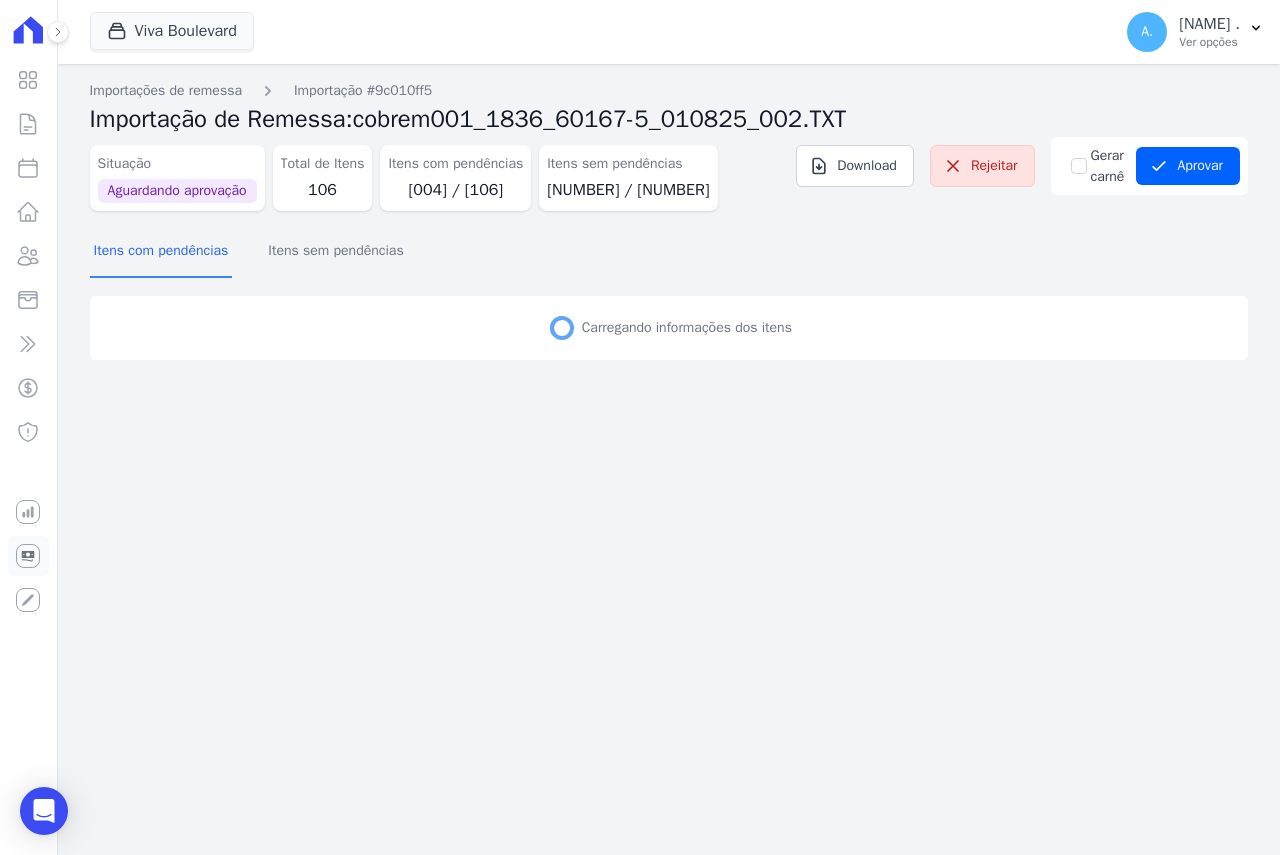select on "none" 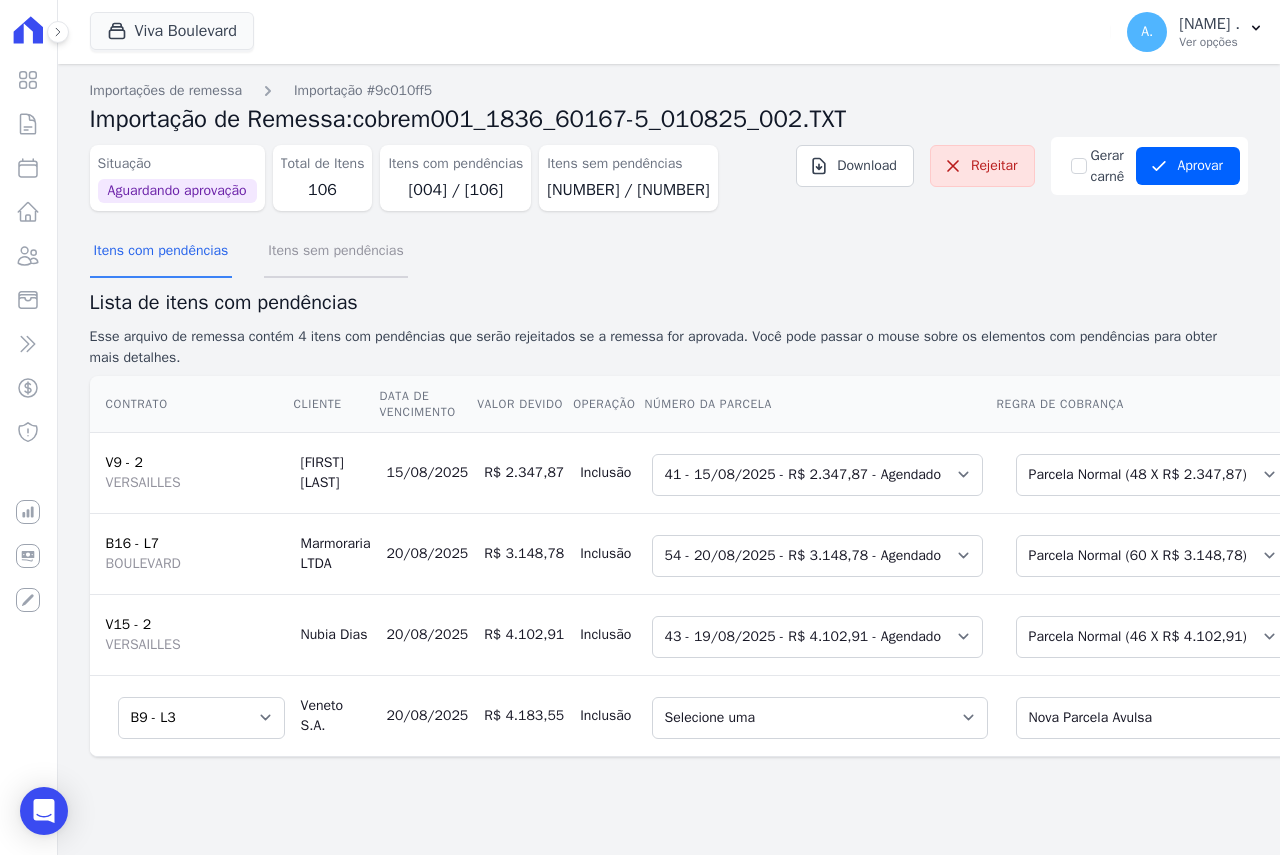 click on "Itens sem pendências" at bounding box center [335, 252] 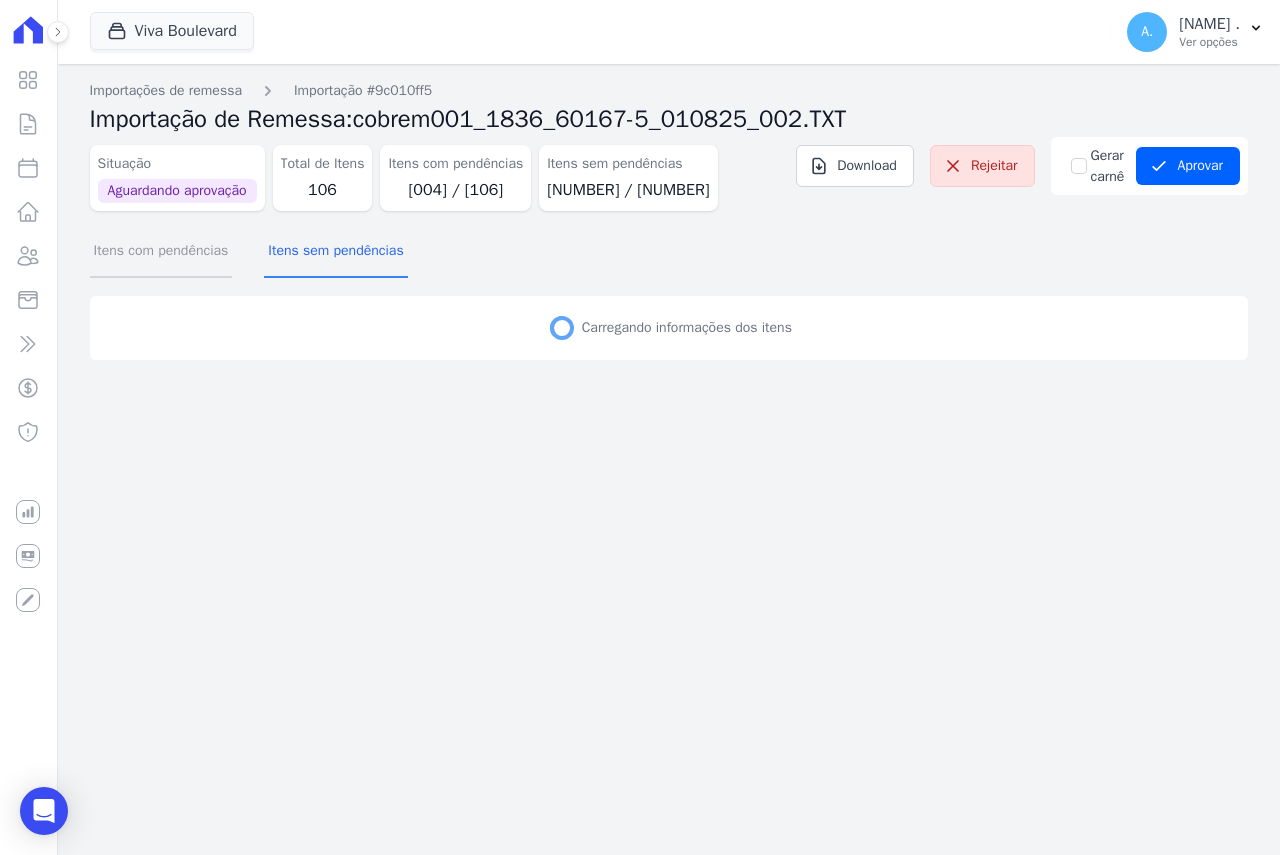click on "Itens com pendências" at bounding box center (161, 252) 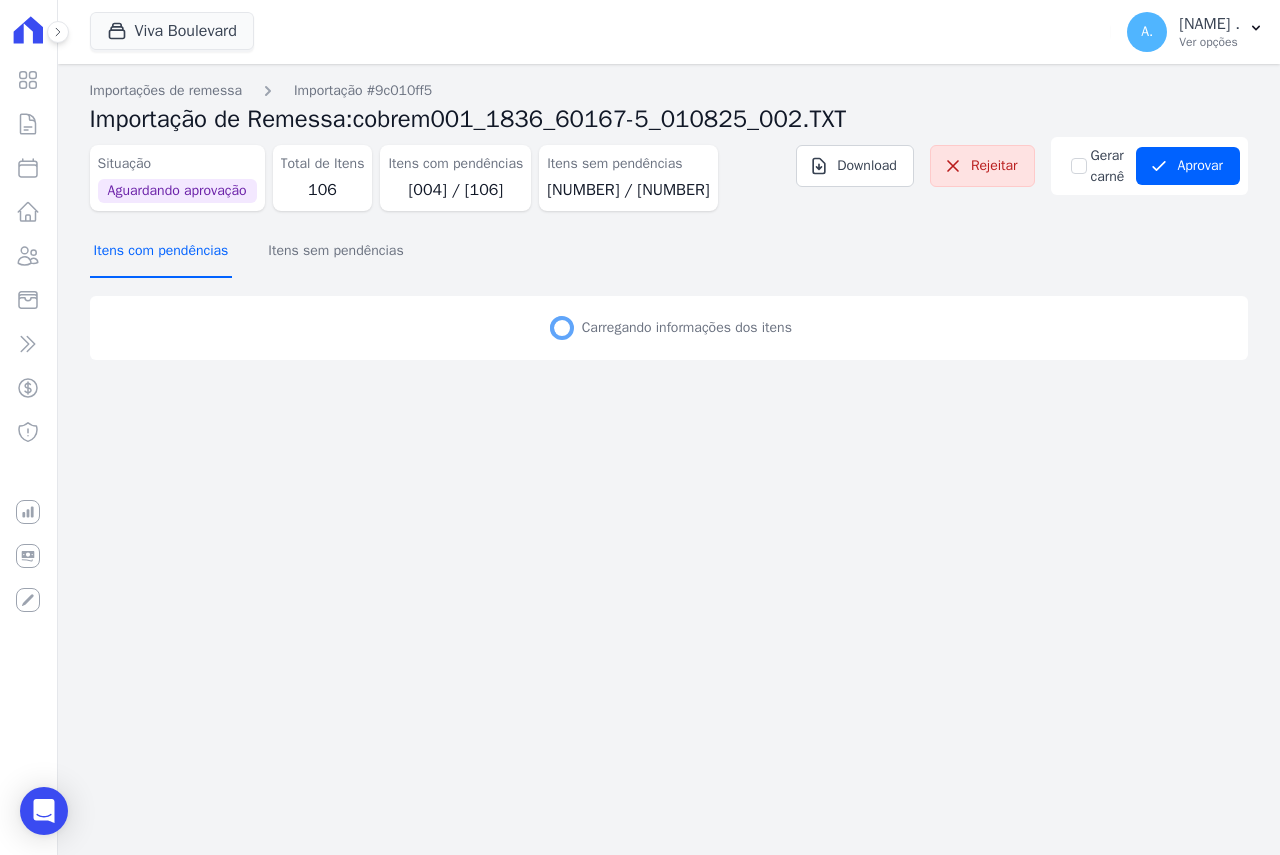 select on "none" 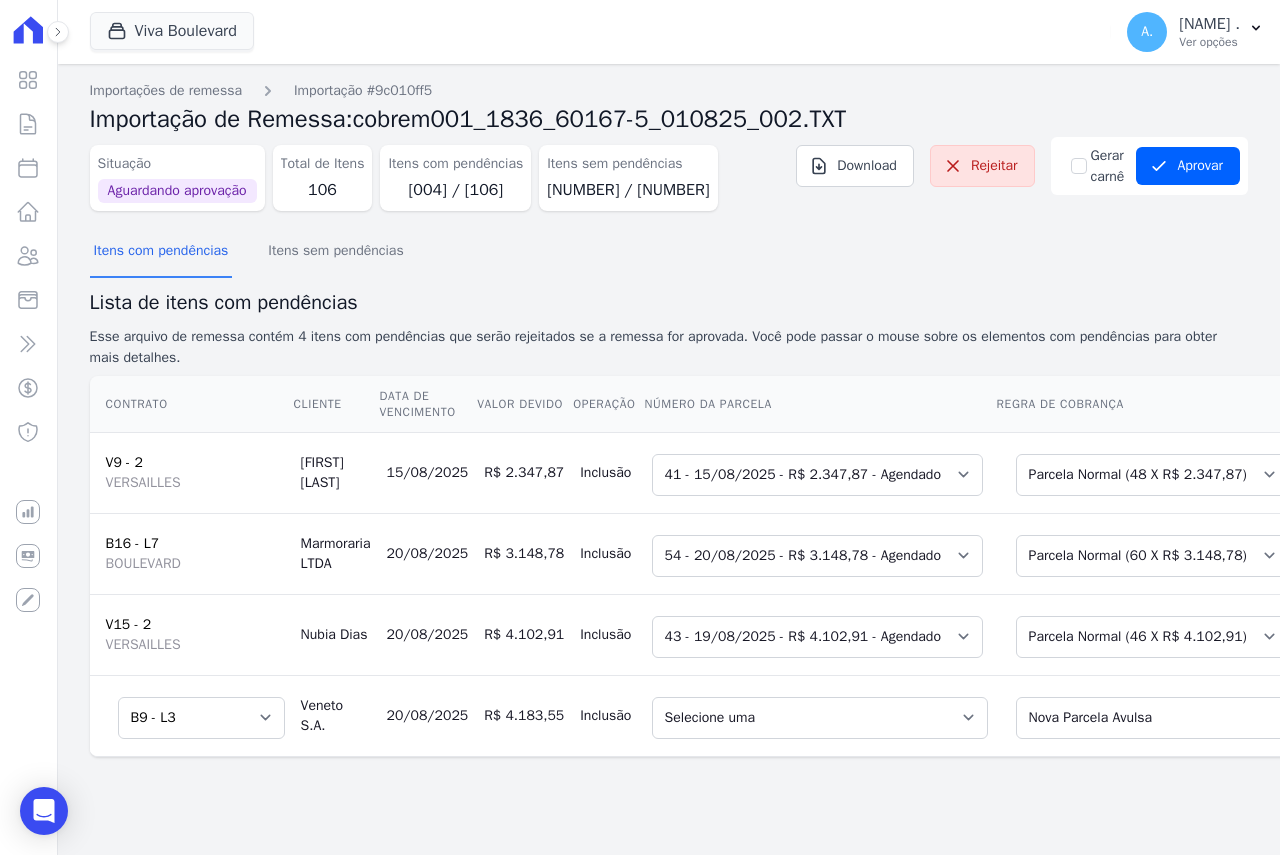 click on "Selecione uma
Nova Parcela Avulsa
Parcela Avulsa Existente
Sinal ([NUMBER] X R$ 3.936,40)
Outros ([NUMBER] X R$ 2.733,62)
Intercalada ([NUMBER] X R$ 5.685,95)
Parcela Normal ([NUMBER] X R$ 4.106,82)" at bounding box center (1174, 715) 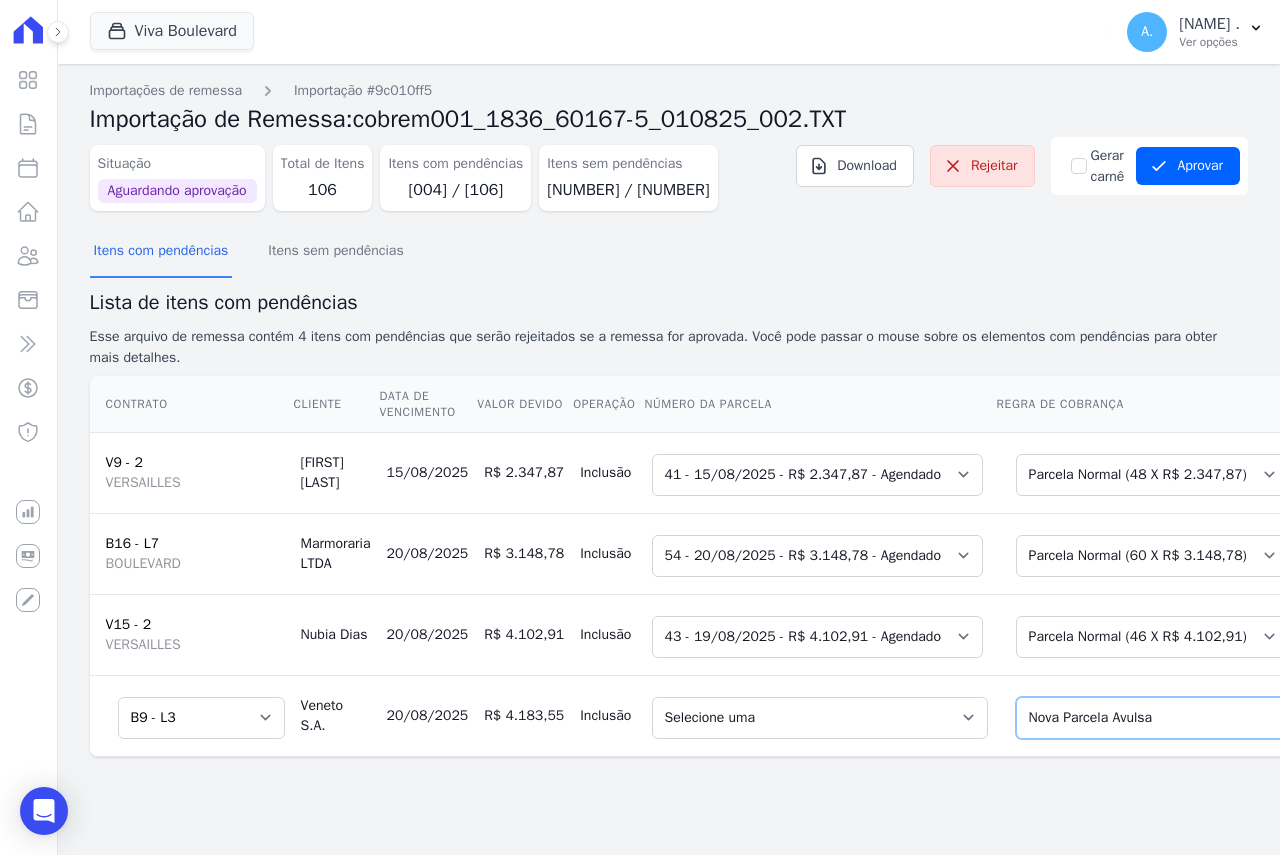 click on "Selecione uma
Nova Parcela Avulsa
Parcela Avulsa Existente
Sinal ([NUMBER] X R$ 3.936,40)
Outros ([NUMBER] X R$ 2.733,62)
Intercalada ([NUMBER] X R$ 5.685,95)
Parcela Normal ([NUMBER] X R$ 4.106,82)" at bounding box center [1180, 718] 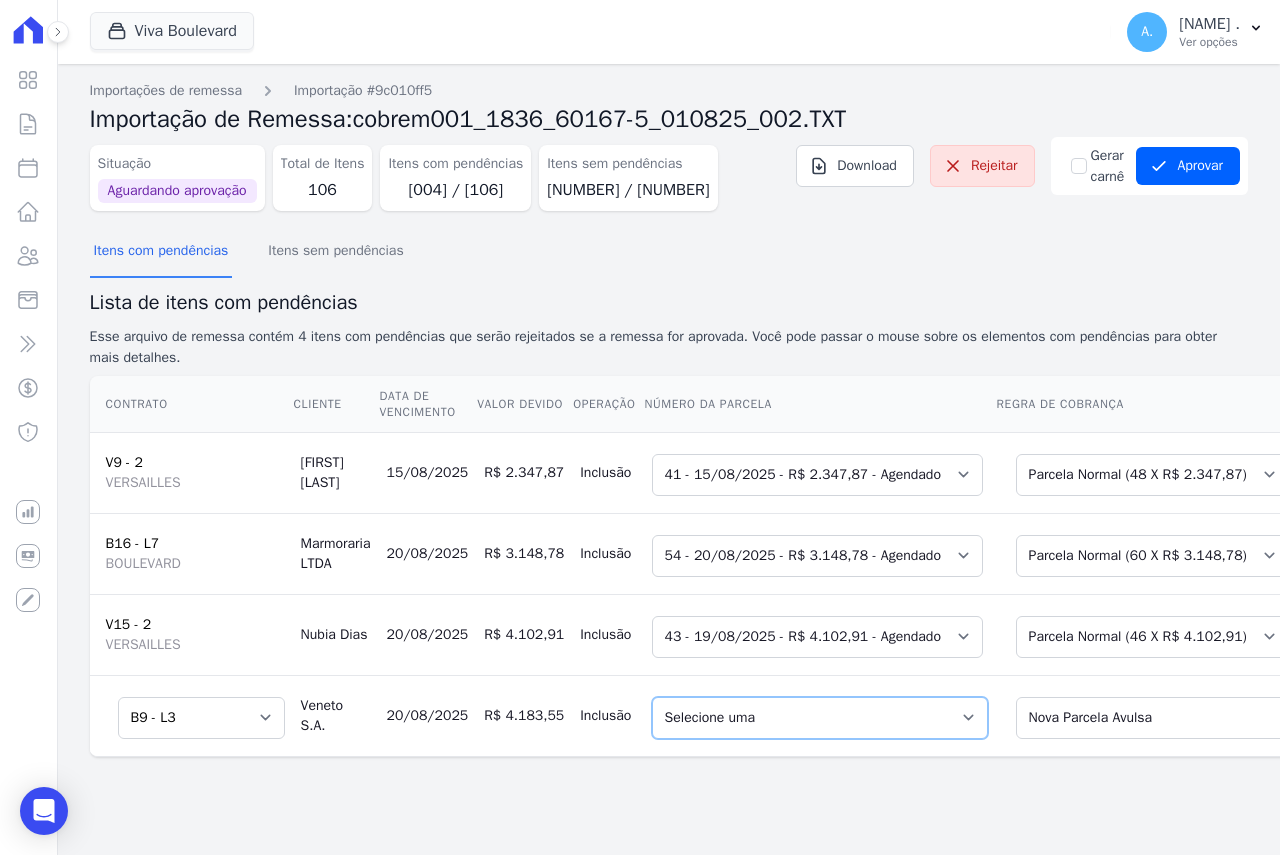 click on "Selecione uma
[NUMBER] - [DATE] - R$ [PRICE] - Agendado
[NUMBER] - [DATE] - R$ [PRICE] - Agendado
[NUMBER] - [DATE] - R$ [PRICE] - Agendado
[NUMBER] - [DATE] - R$ [PRICE] - Agendado
[NUMBER] - [DATE] - R$ [PRICE] - Agendado
[NUMBER] - [DATE] - R$ [PRICE] - Agendado
[NUMBER] - [DATE] - R$ [PRICE] - Agendado
[NUMBER] - [DATE] - R$ [PRICE] - Agendado
[NUMBER] - [DATE] - R$ [PRICE] - Agendado
[NUMBER] - [DATE] - R$ [PRICE] - Agendado
[NUMBER] - [DATE] - R$ [PRICE] - Agendado
[NUMBER] - [DATE] - R$ [PRICE] - Agendado
[NUMBER] - [DATE] - R$ [PRICE] - Agendado
[NUMBER] - [DATE] - R$ [PRICE] - Agendado
[NUMBER] - [DATE] - R$ [PRICE] - Agendado
[NUMBER] - [DATE] - R$ [PRICE] - Agendado" at bounding box center (820, 718) 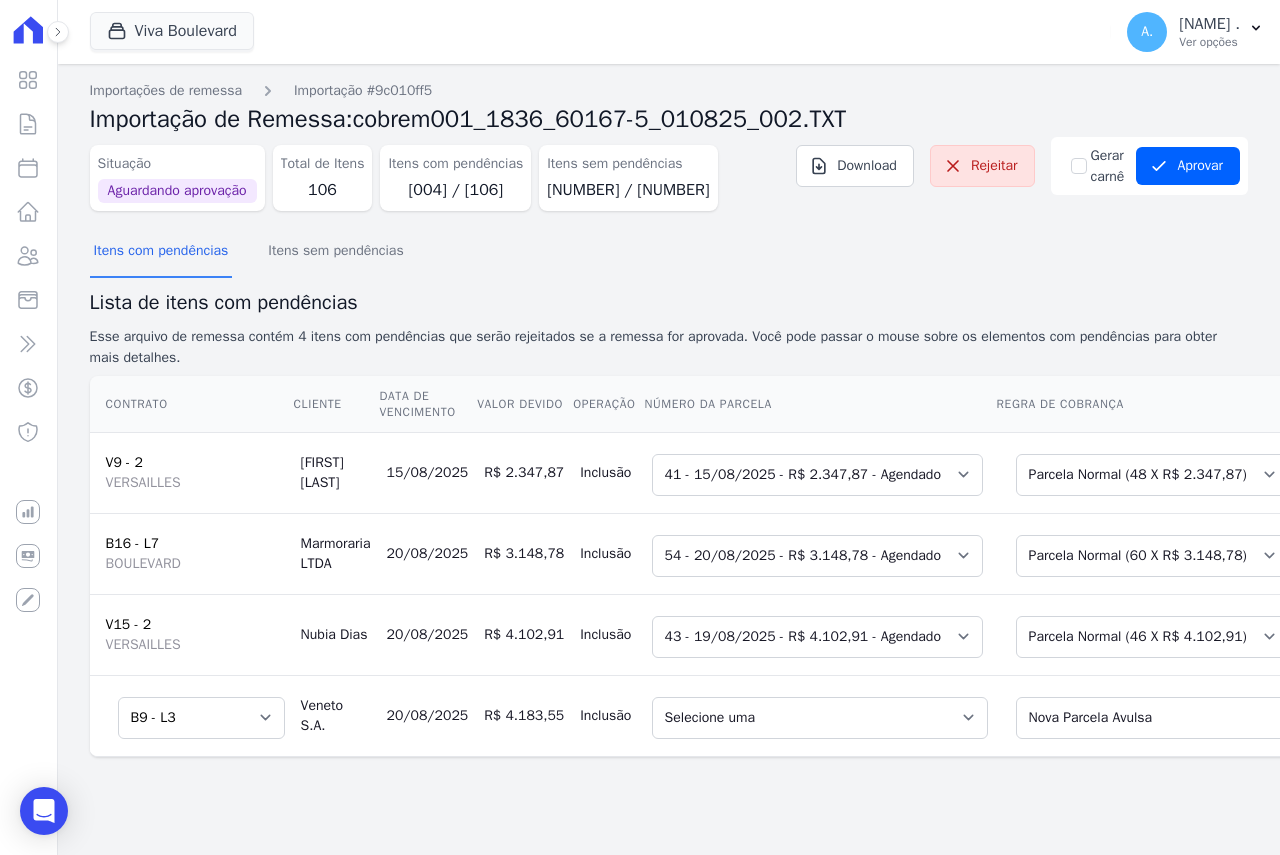 click on "Situação
Aguardando aprovação
Total de Itens
[NUMBER]
Itens com pendências
[NUMBER] / [NUMBER]
Itens sem pendências
[NUMBER] / [NUMBER]" at bounding box center (428, 174) 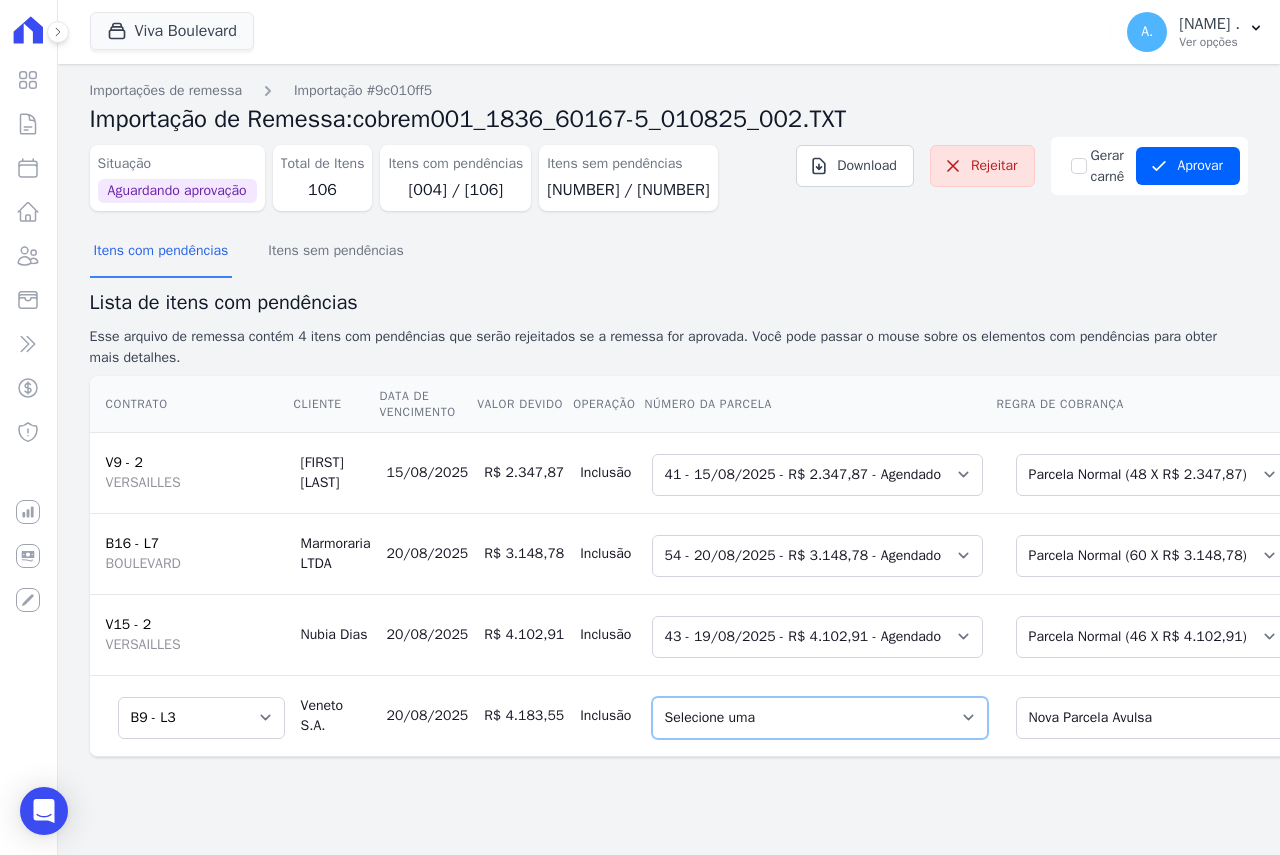 click on "Selecione uma
[NUMBER] - [DATE] - R$ [PRICE] - Agendado
[NUMBER] - [DATE] - R$ [PRICE] - Agendado
[NUMBER] - [DATE] - R$ [PRICE] - Agendado
[NUMBER] - [DATE] - R$ [PRICE] - Agendado
[NUMBER] - [DATE] - R$ [PRICE] - Agendado
[NUMBER] - [DATE] - R$ [PRICE] - Agendado
[NUMBER] - [DATE] - R$ [PRICE] - Agendado
[NUMBER] - [DATE] - R$ [PRICE] - Agendado
[NUMBER] - [DATE] - R$ [PRICE] - Agendado
[NUMBER] - [DATE] - R$ [PRICE] - Agendado
[NUMBER] - [DATE] - R$ [PRICE] - Agendado
[NUMBER] - [DATE] - R$ [PRICE] - Agendado
[NUMBER] - [DATE] - R$ [PRICE] - Agendado
[NUMBER] - [DATE] - R$ [PRICE] - Agendado
[NUMBER] - [DATE] - R$ [PRICE] - Agendado
[NUMBER] - [DATE] - R$ [PRICE] - Agendado" at bounding box center (820, 718) 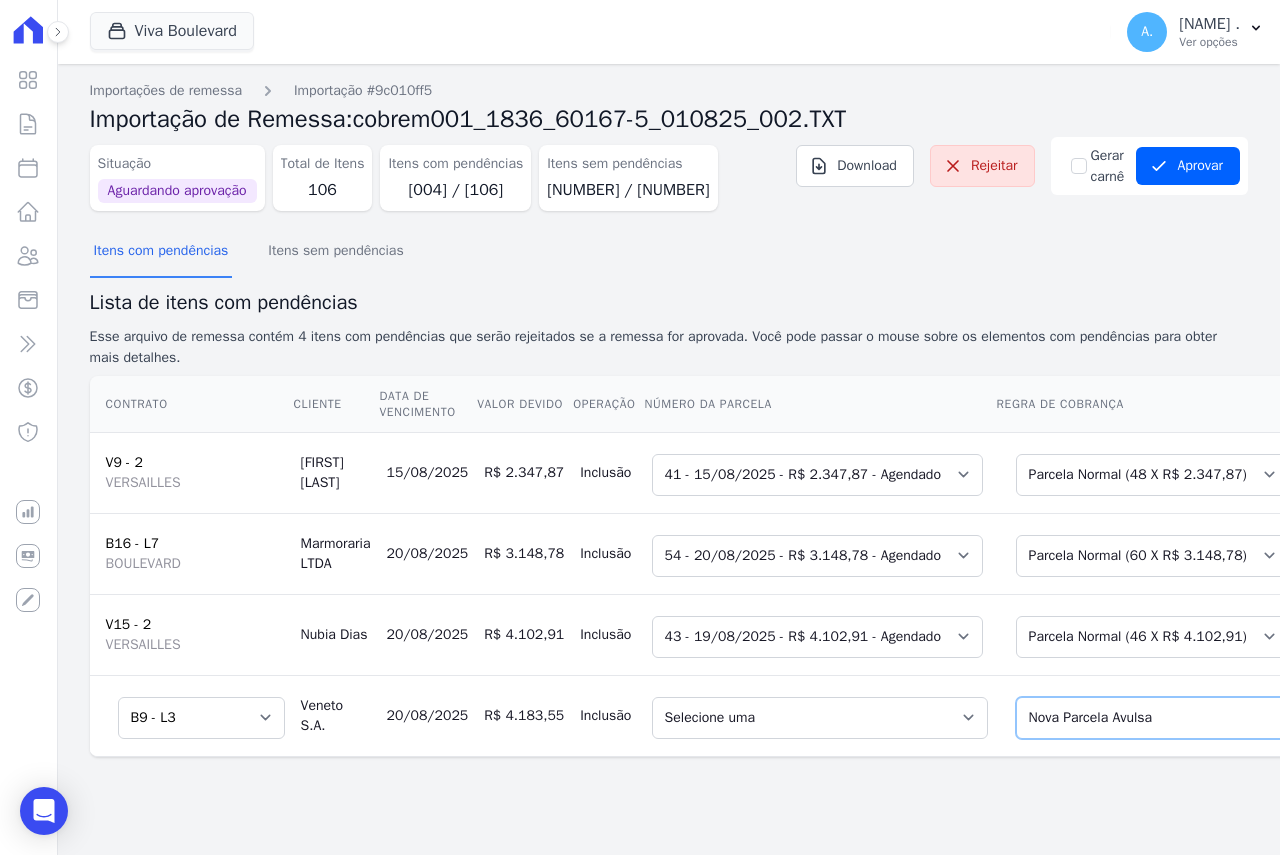 click on "Selecione uma
Nova Parcela Avulsa
Parcela Avulsa Existente
Sinal ([NUMBER] X R$ 3.936,40)
Outros ([NUMBER] X R$ 2.733,62)
Intercalada ([NUMBER] X R$ 5.685,95)
Parcela Normal ([NUMBER] X R$ 4.106,82)" at bounding box center [1180, 718] 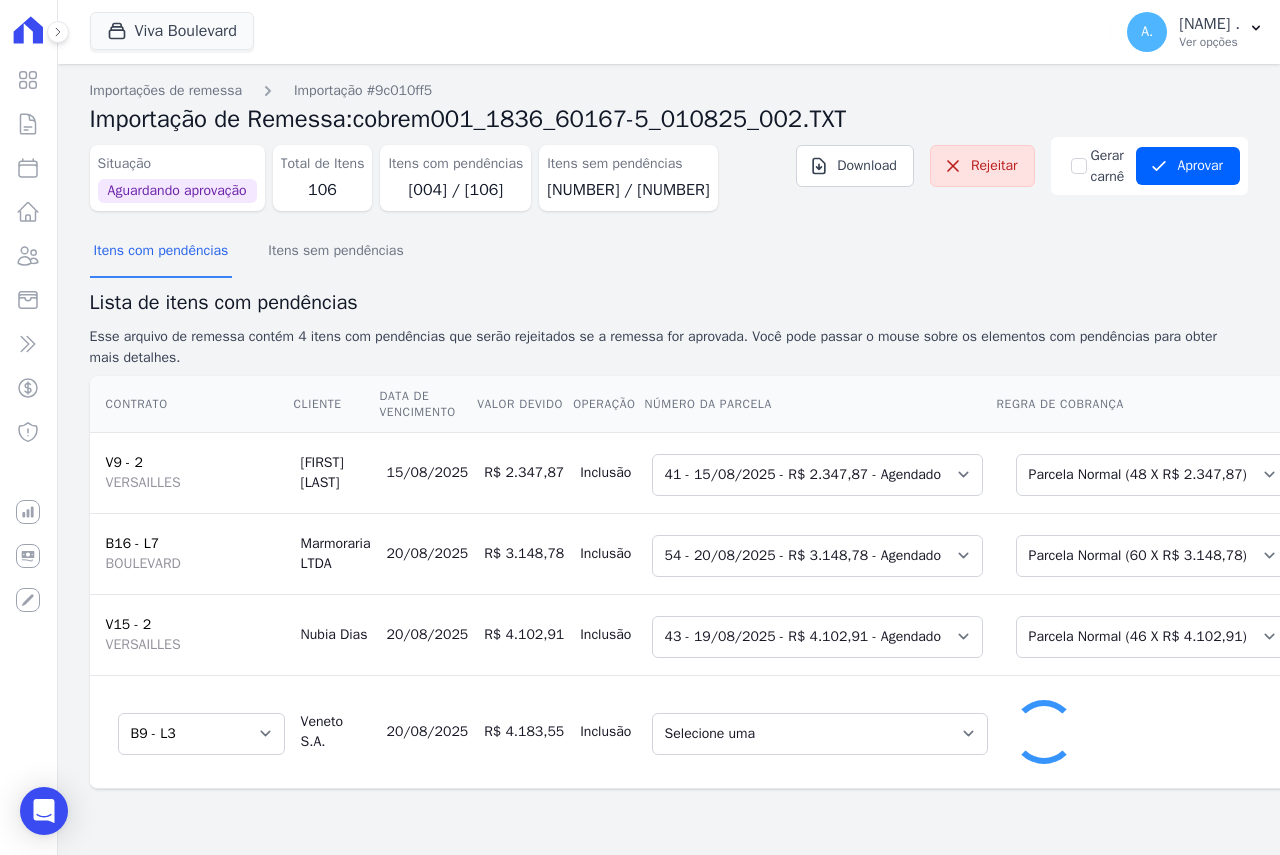 select on "[NUMBER]" 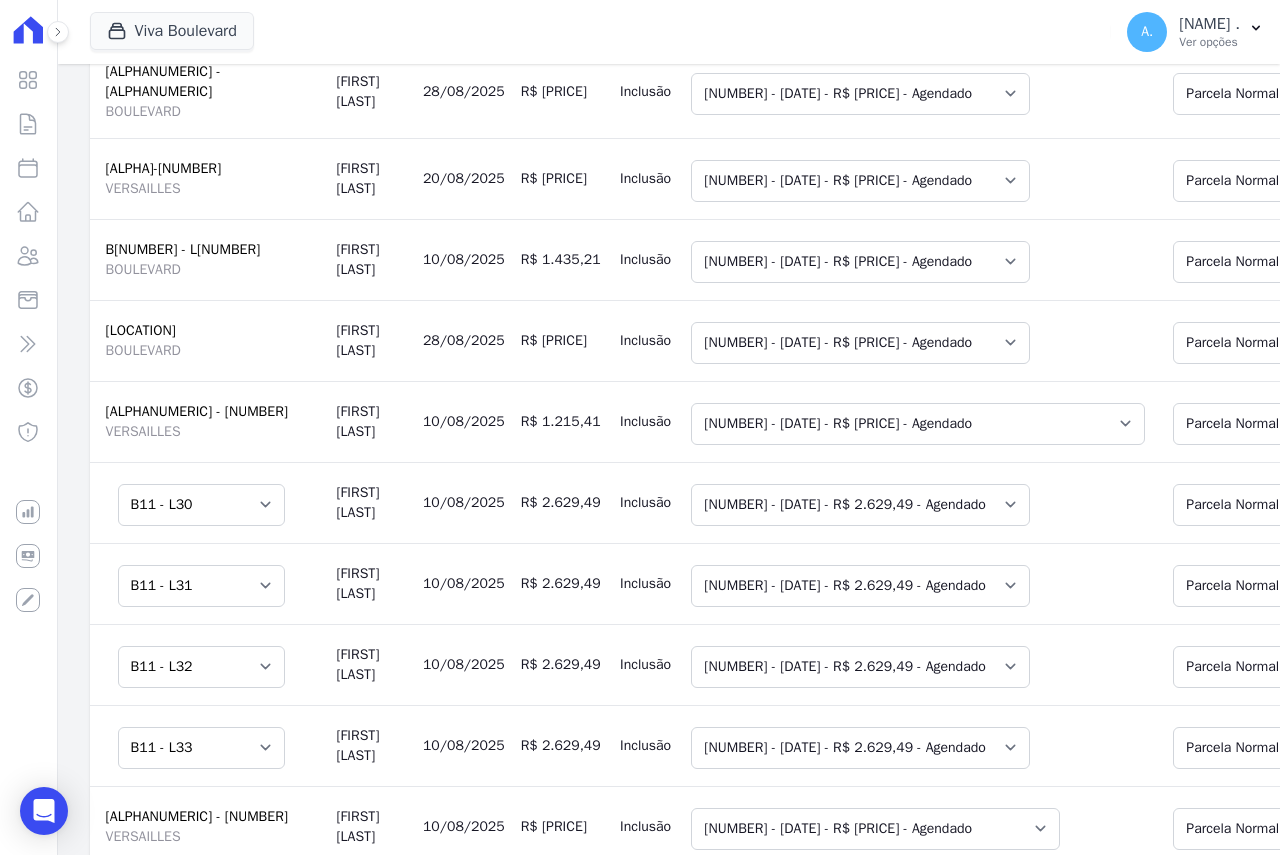 scroll, scrollTop: 0, scrollLeft: 0, axis: both 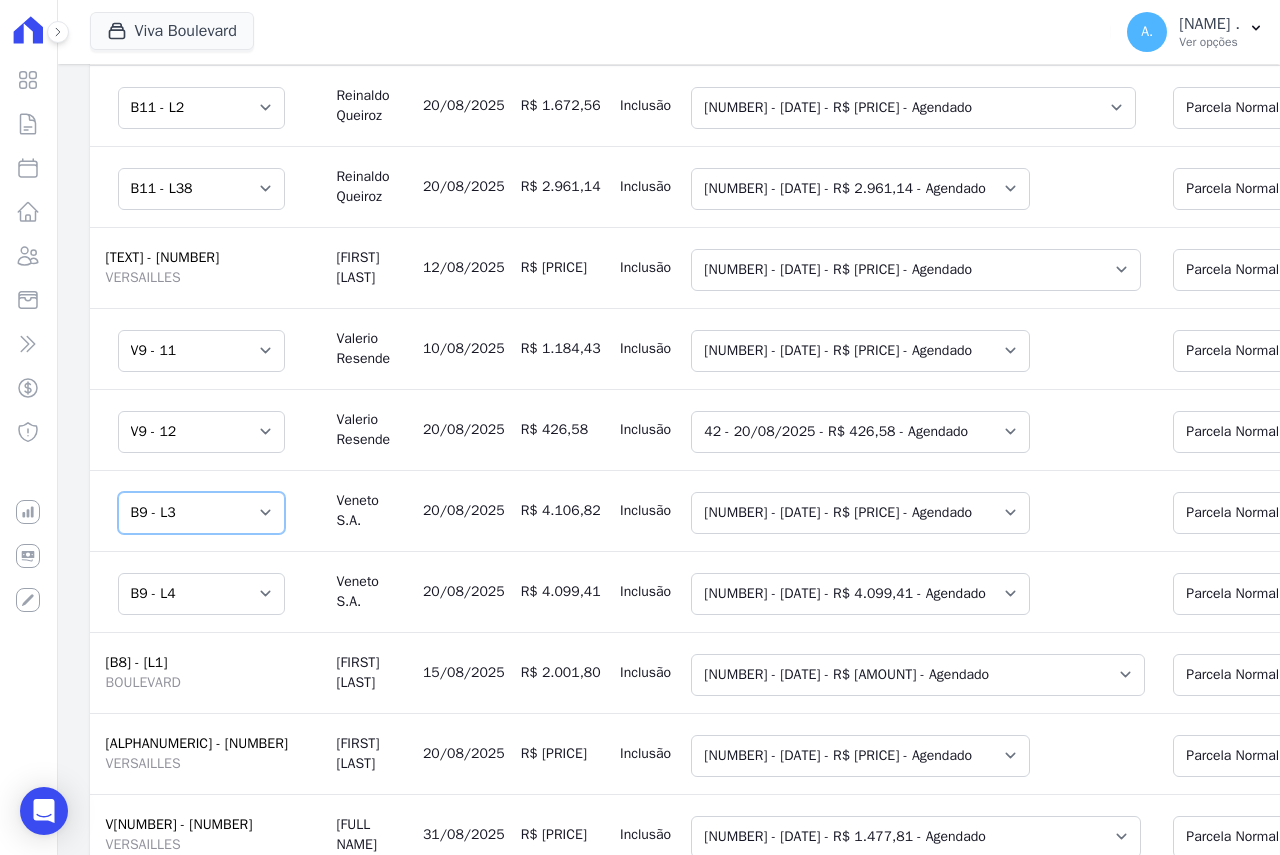 click on "Informe o contrato B9 - L2
B9 - L3
B9 - L4" at bounding box center [201, 513] 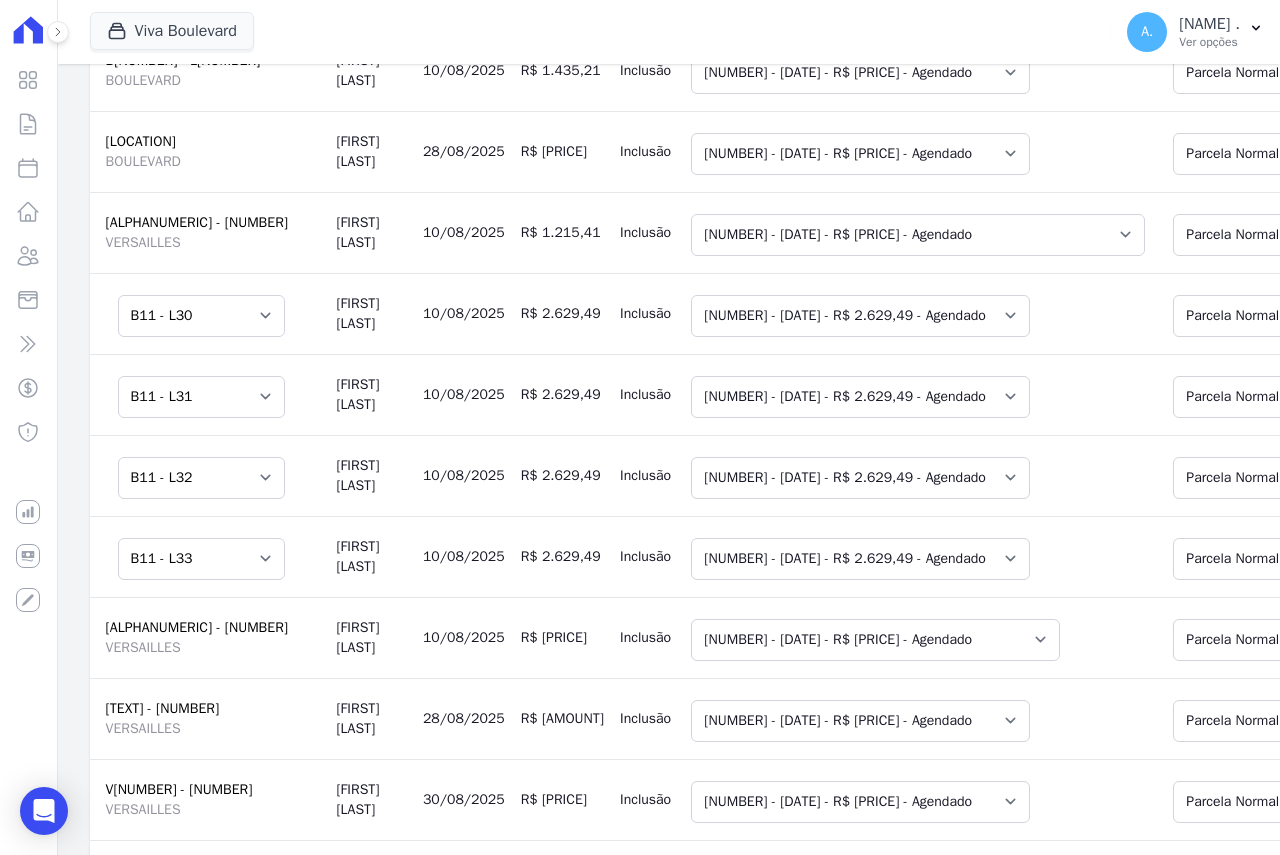 scroll, scrollTop: 0, scrollLeft: 0, axis: both 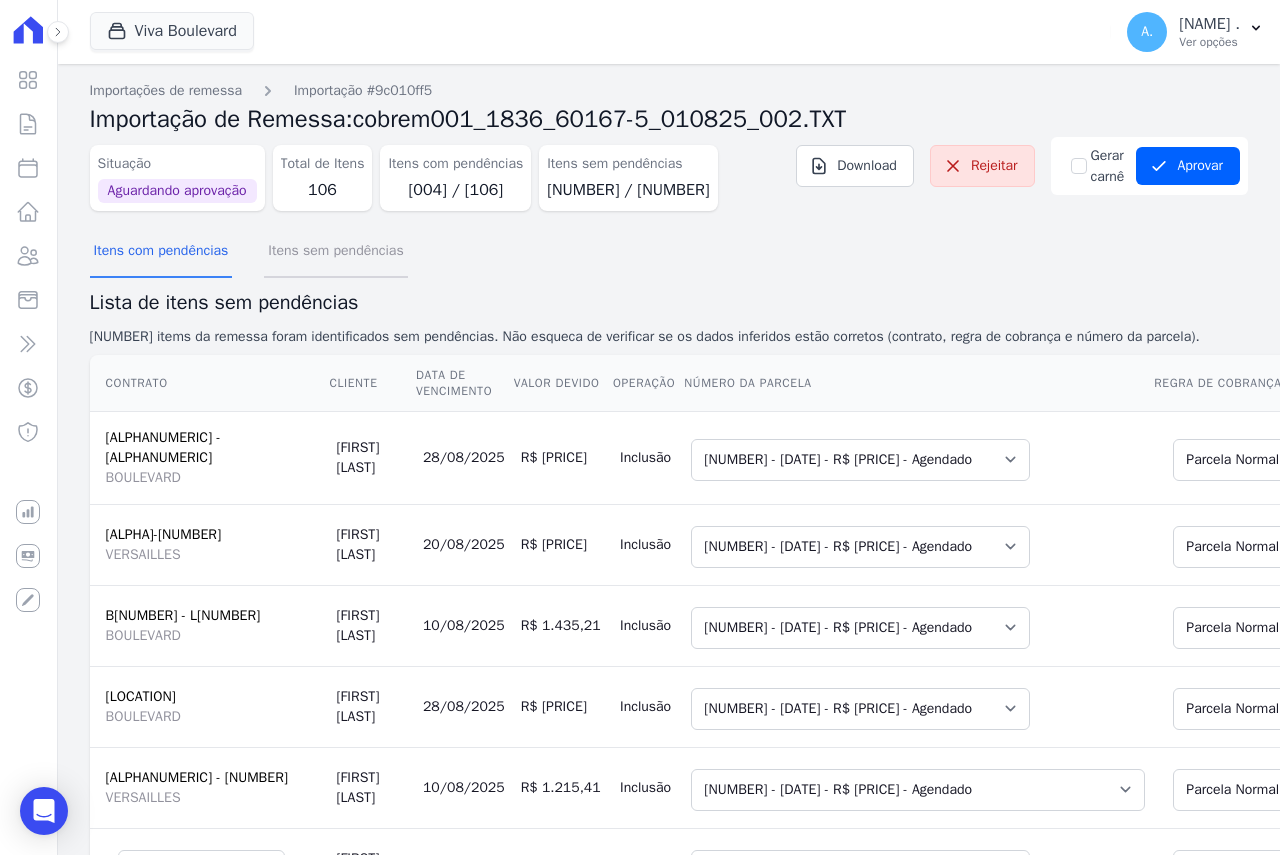 click on "Itens sem pendências" at bounding box center (335, 252) 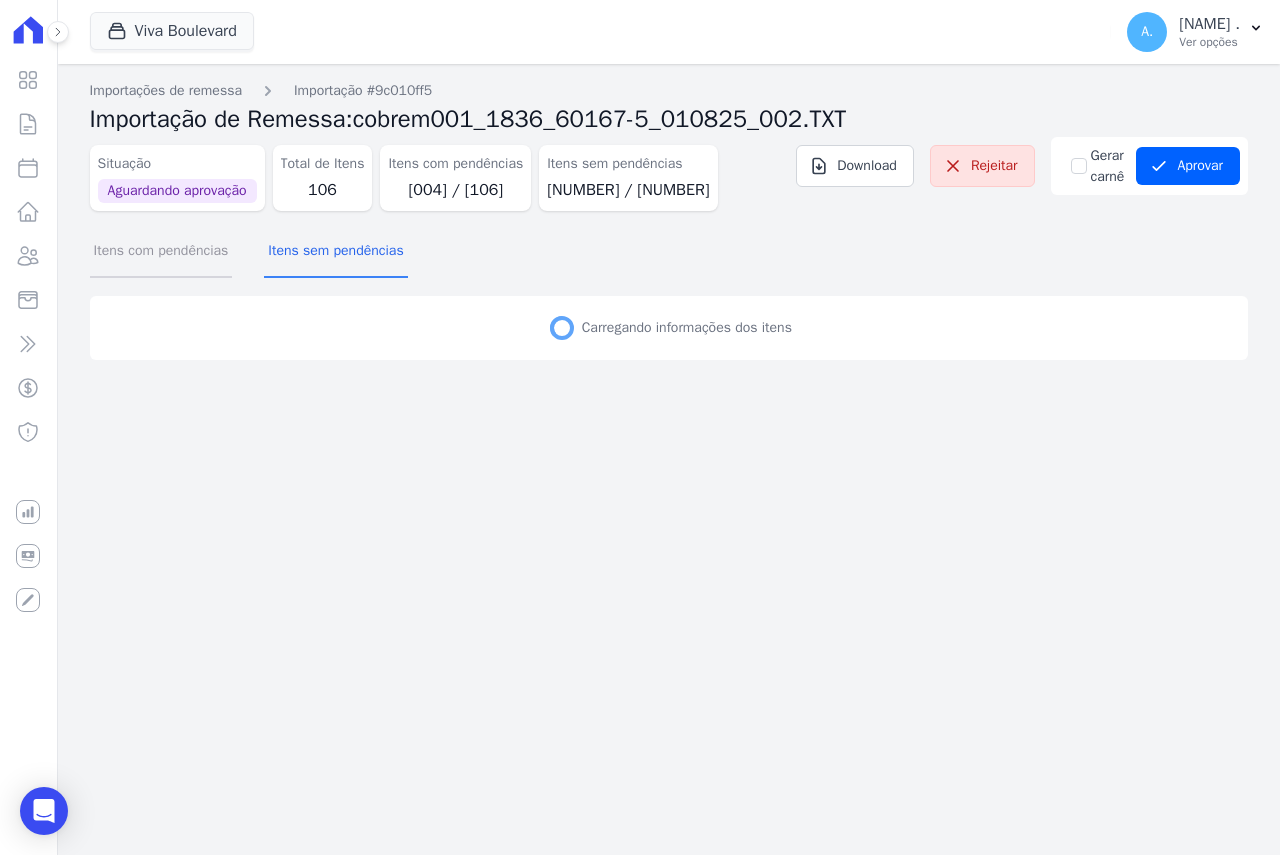 click on "Itens com pendências" at bounding box center [161, 252] 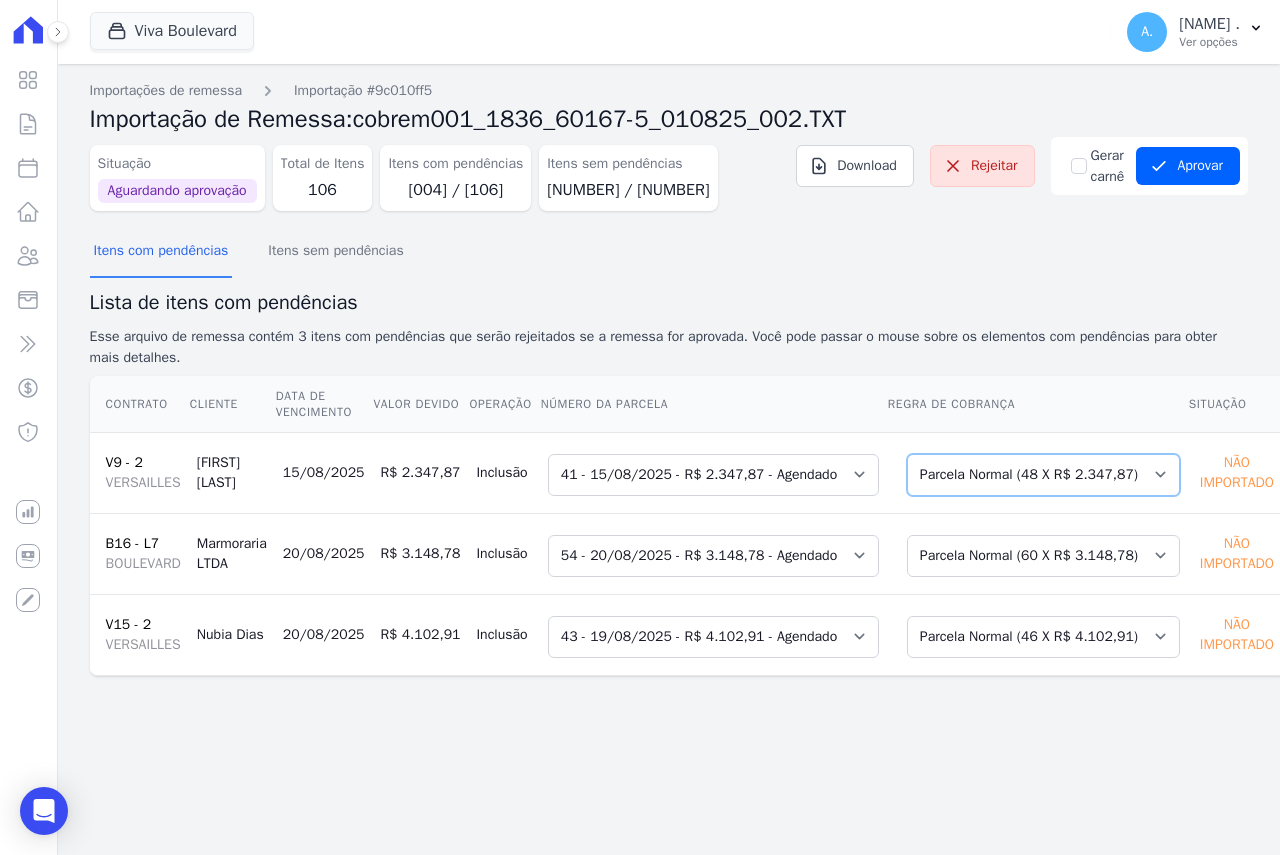 click on "Selecione uma
Nova Parcela Avulsa
Parcela Avulsa Existente
Parcela Normal ( [NUMBER] X R$ [PRICE] )
Sinal ( [NUMBER] X R$ [PRICE] )" at bounding box center [1043, 475] 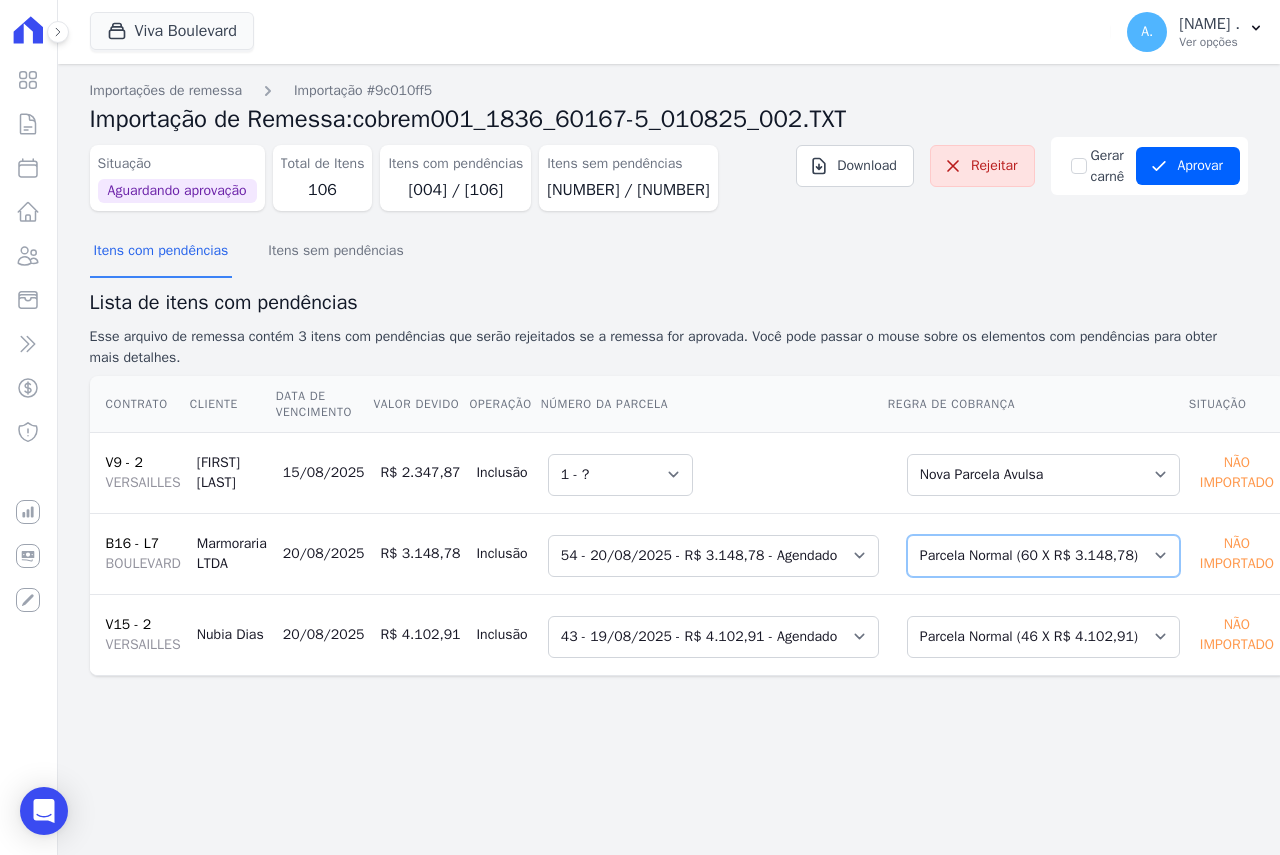 click on "Selecione uma
Nova Parcela Avulsa
Parcela Avulsa Existente
Sinal ([NUMBER] X R$ [PRICE])
Parcela Normal ([NUMBER] X R$ [PRICE])" at bounding box center (1043, 556) 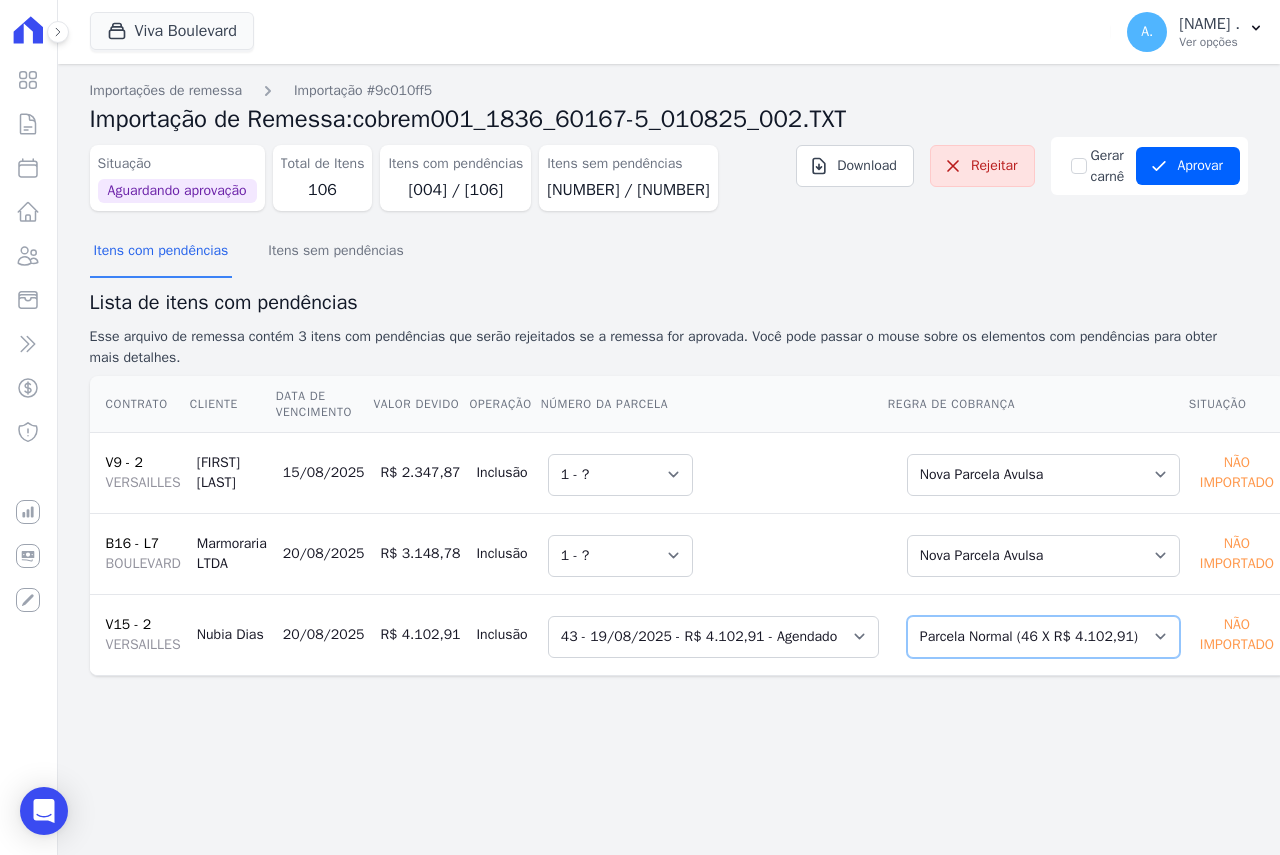 click on "Selecione uma
Nova Parcela Avulsa
Parcela Avulsa Existente
Sinal ([NUMBER] X R$ 4.101,11)
Parcela Normal ([NUMBER] X R$ 4.102,91)" at bounding box center (1043, 637) 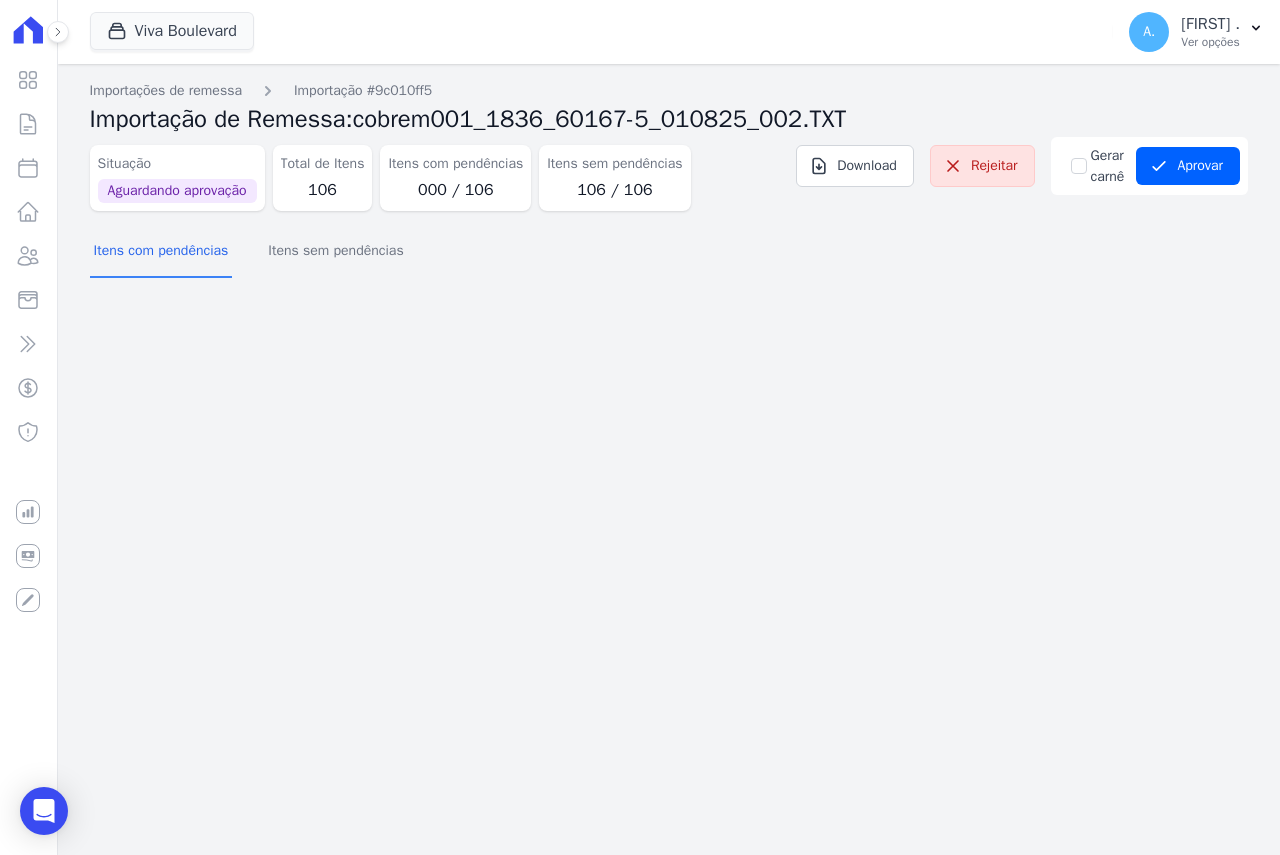 scroll, scrollTop: 0, scrollLeft: 0, axis: both 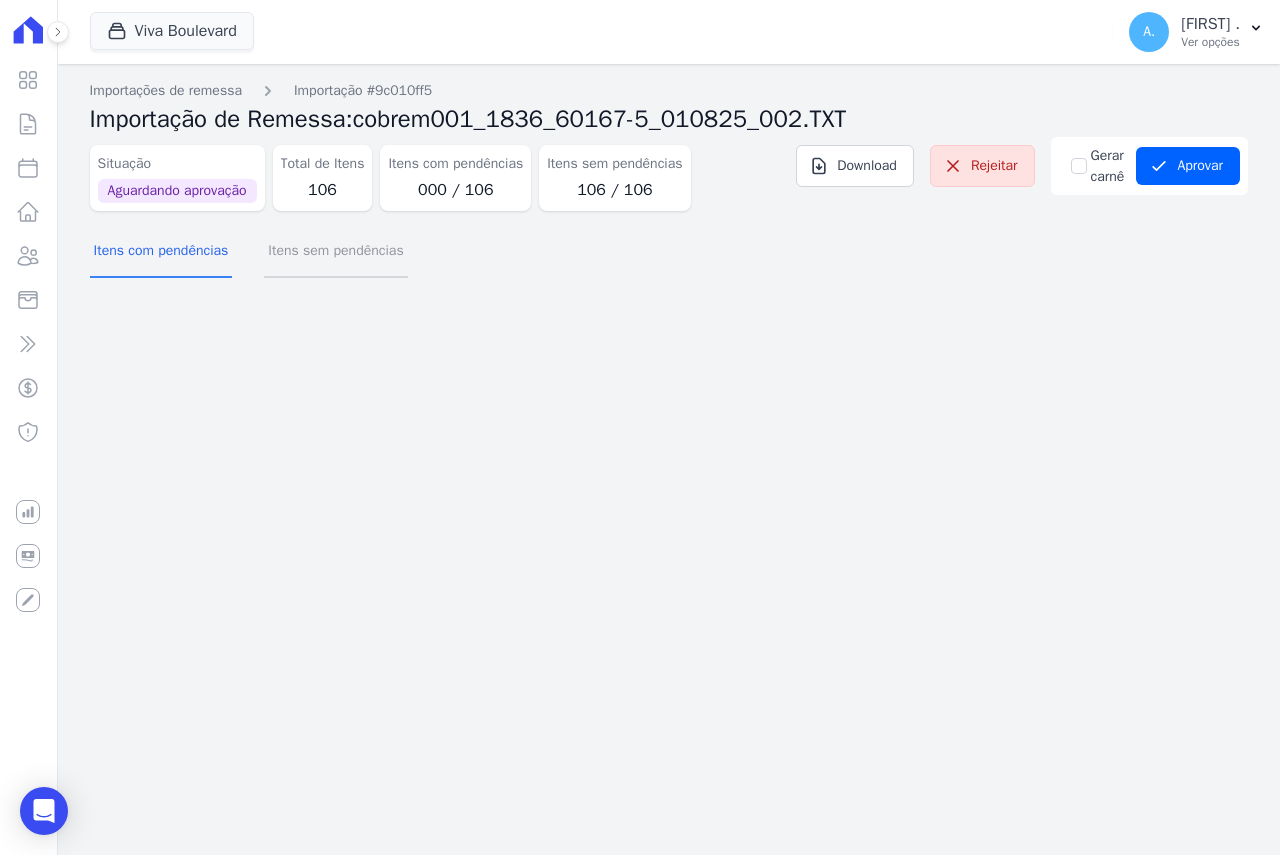 click on "Itens sem pendências" at bounding box center (335, 252) 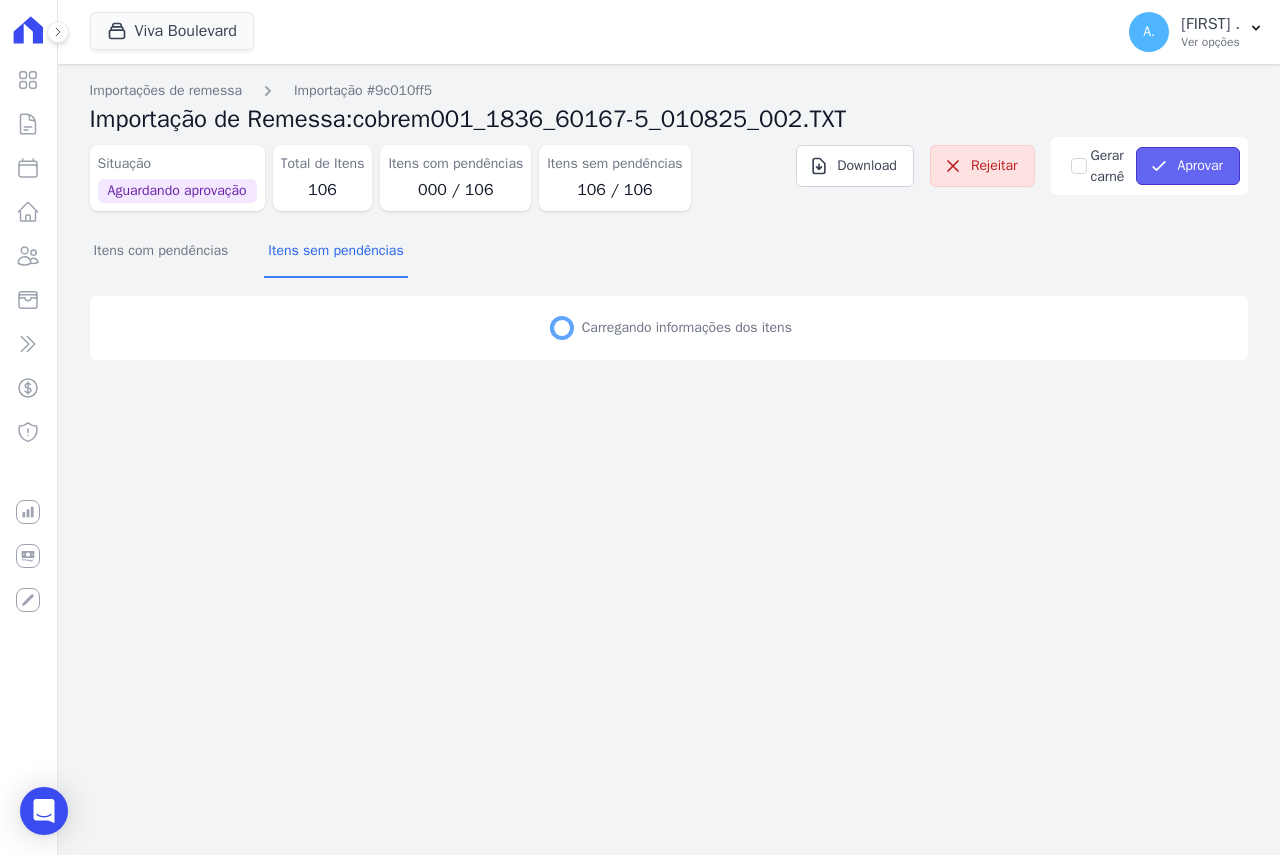 click on "Aprovar" at bounding box center [1188, 166] 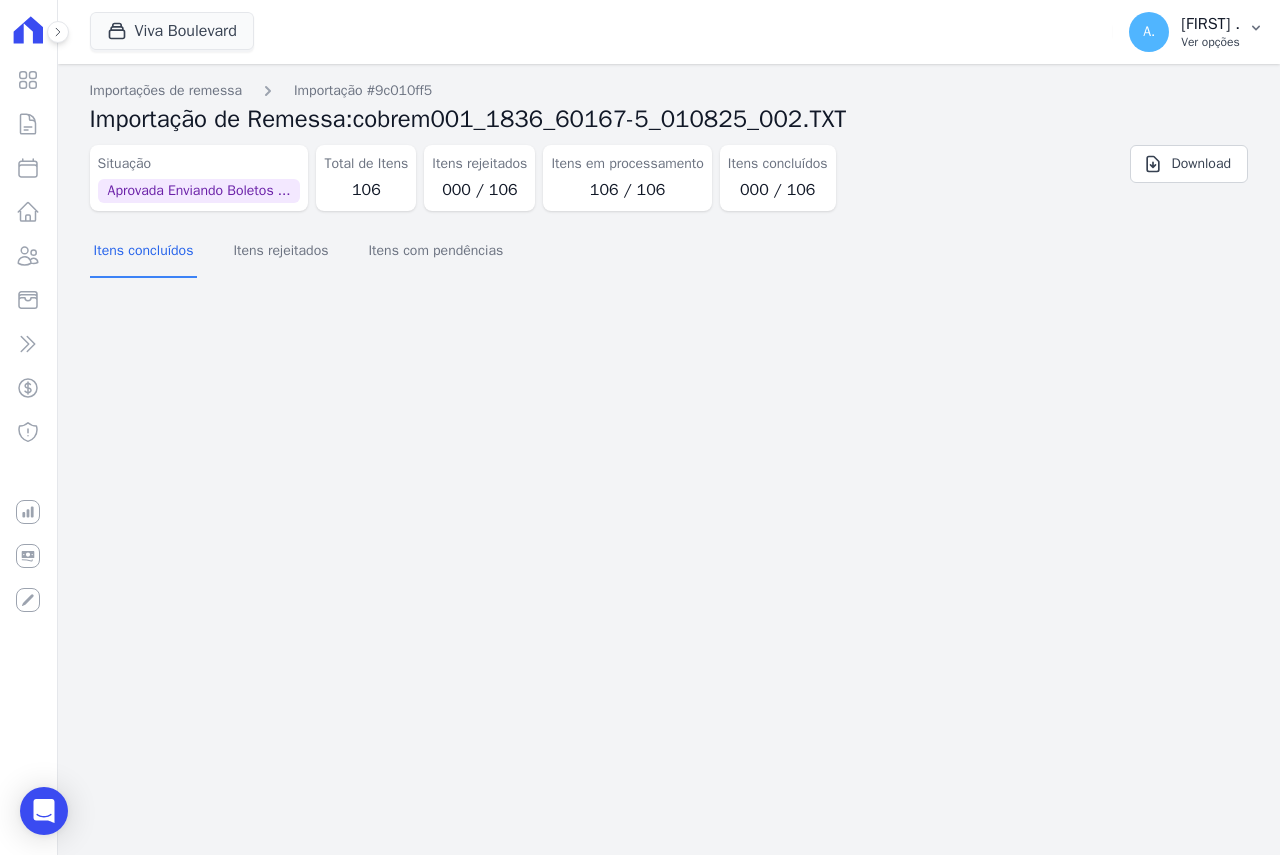 click on "[FIRST] ." at bounding box center [1210, 24] 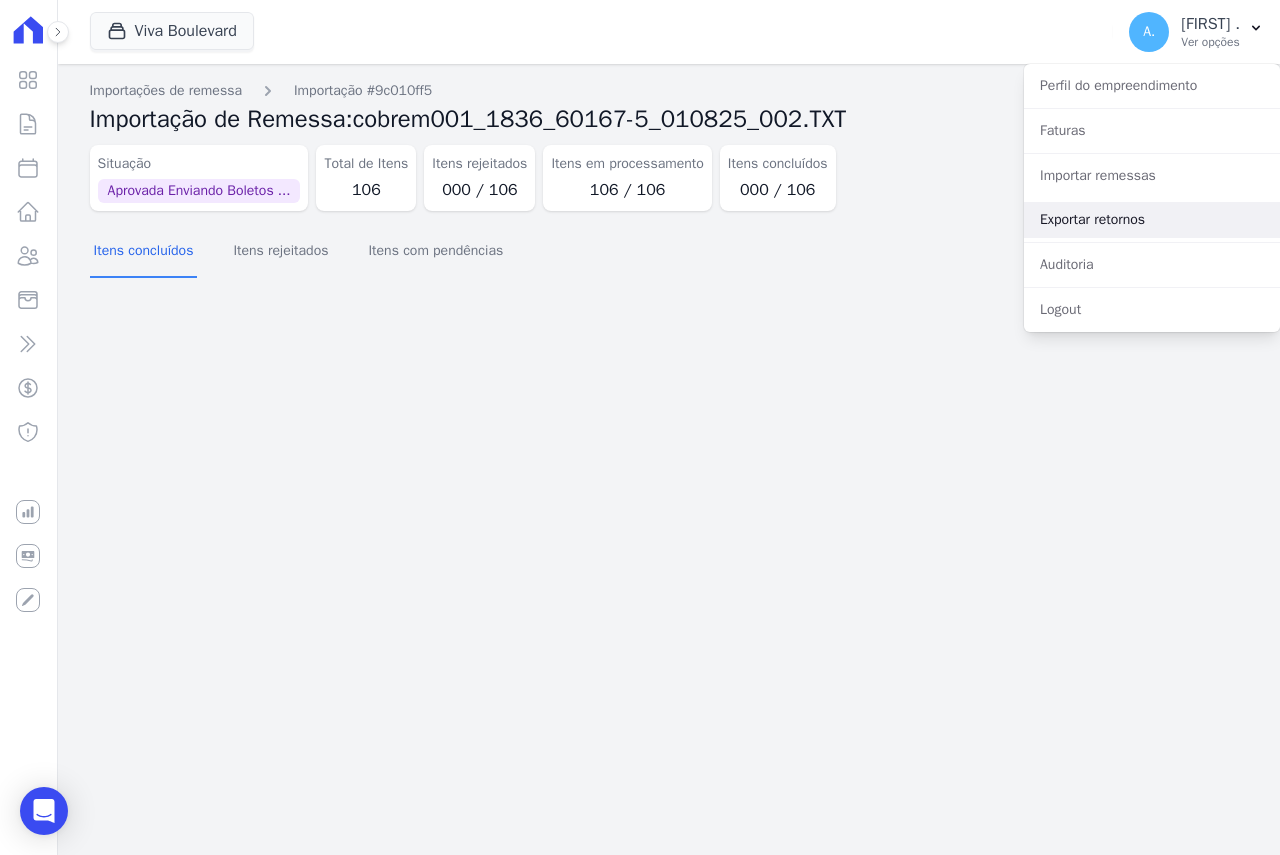 click on "Exportar retornos" at bounding box center (1152, 220) 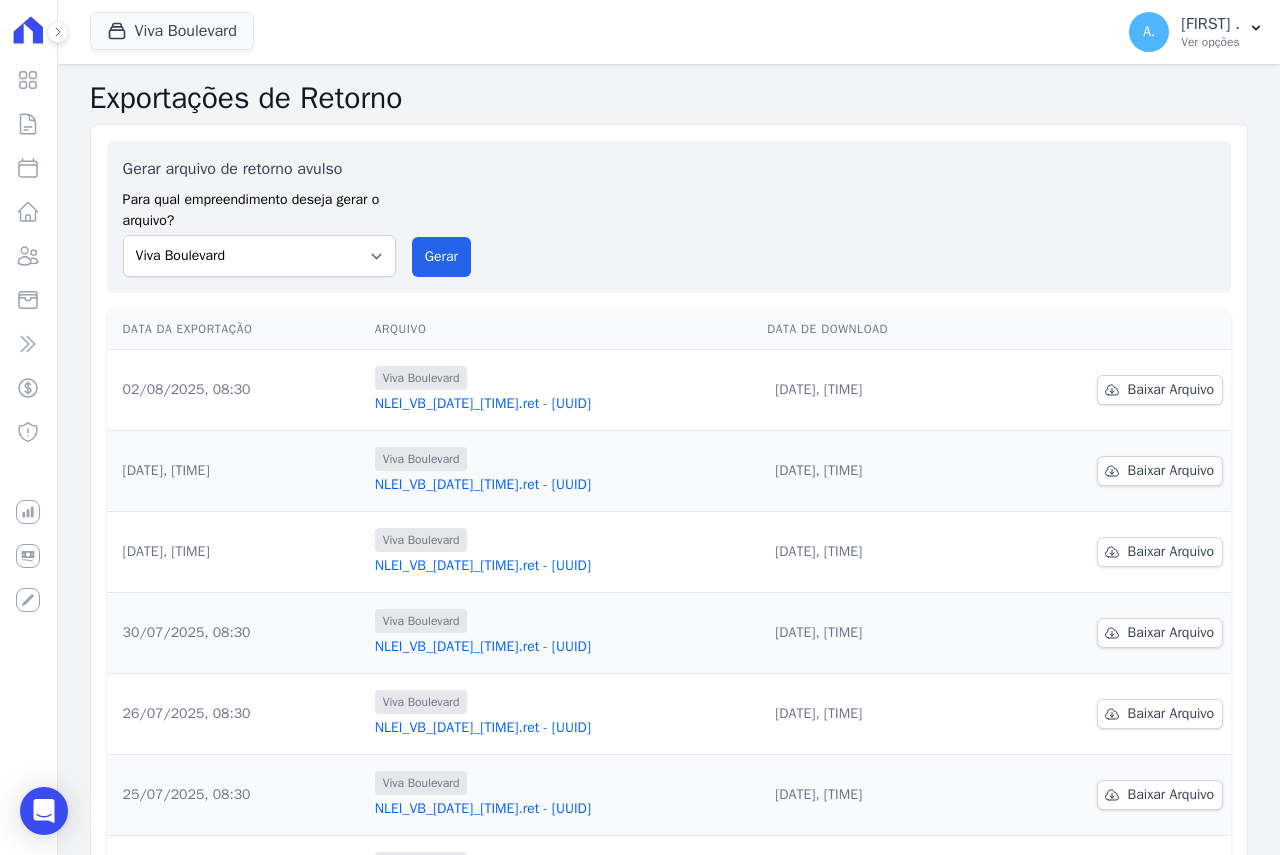 scroll, scrollTop: 0, scrollLeft: 0, axis: both 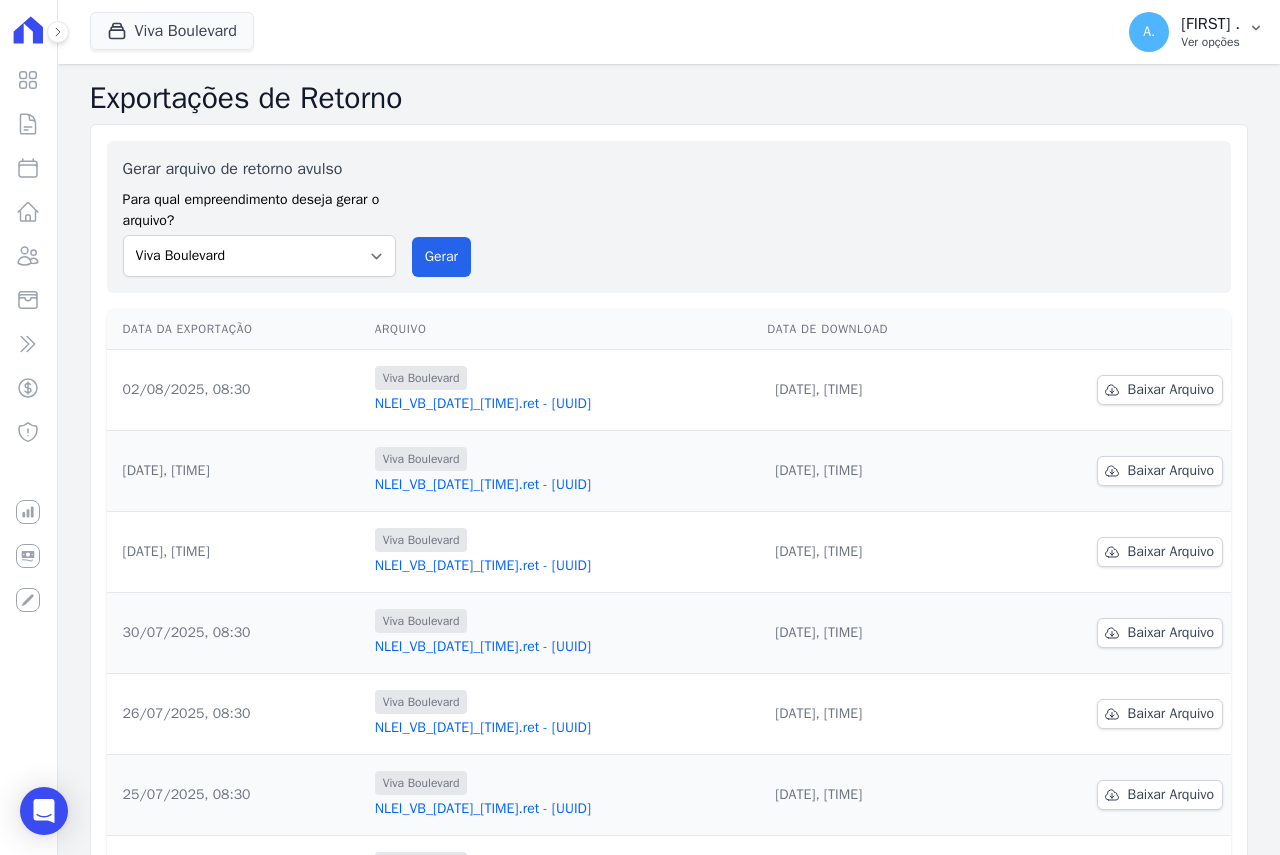 click on "[FIRST] ." at bounding box center (1210, 24) 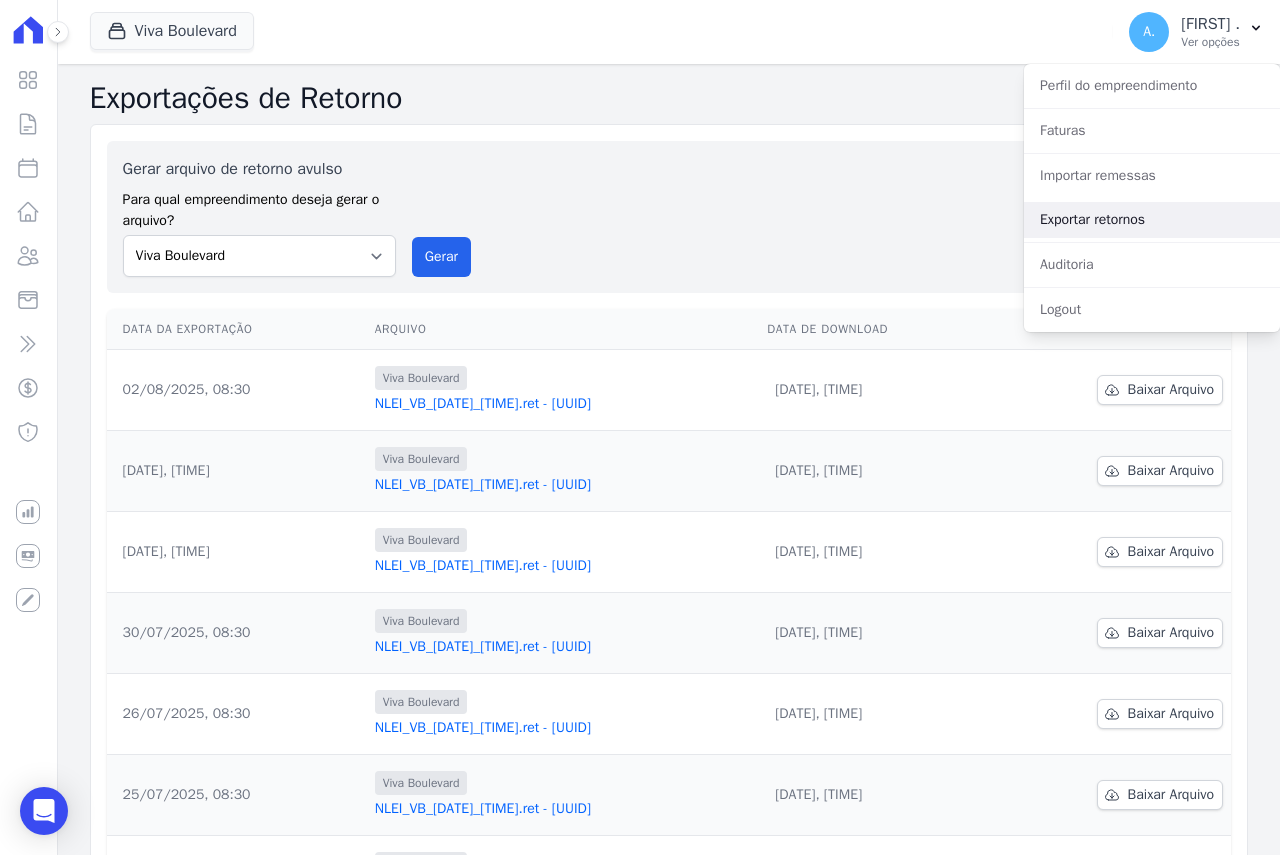 click on "Exportar retornos" at bounding box center [1152, 220] 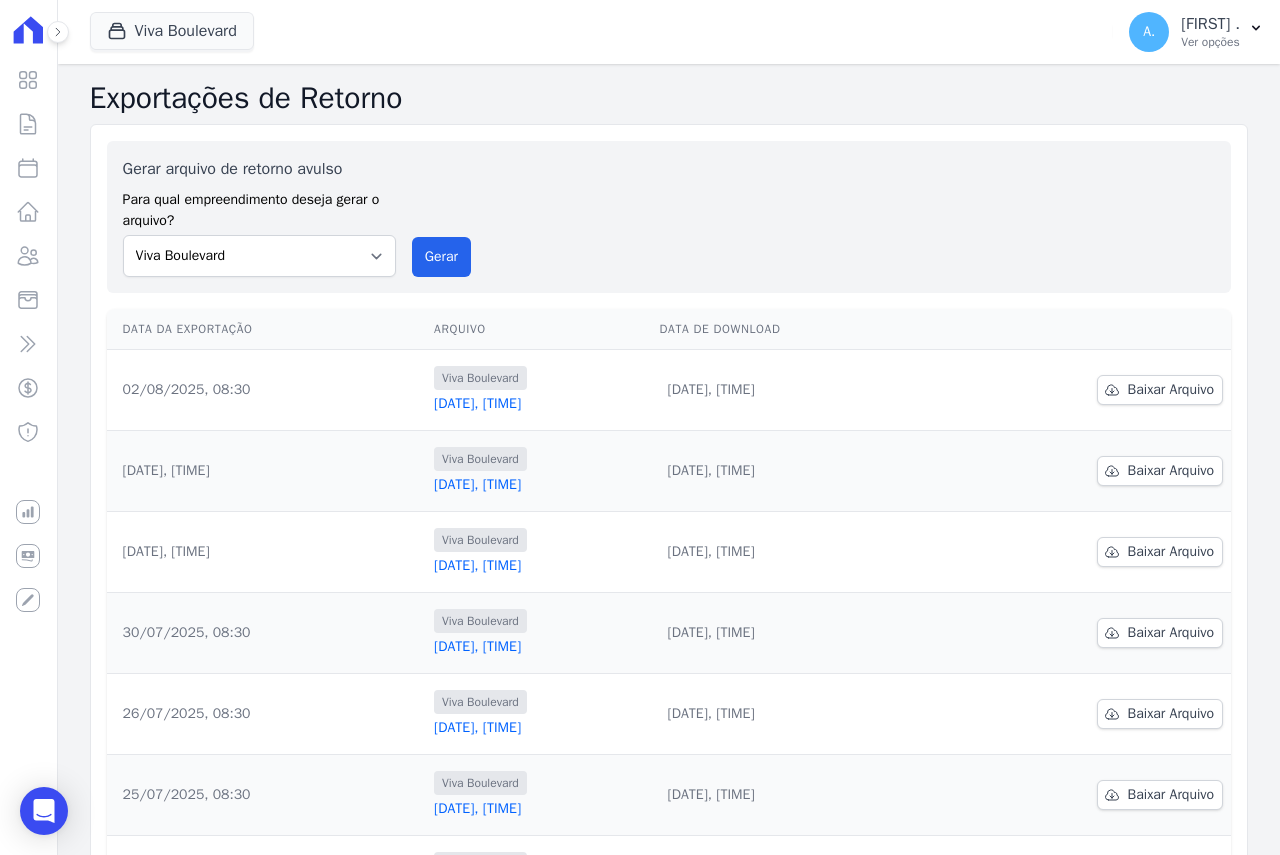 scroll, scrollTop: 0, scrollLeft: 0, axis: both 